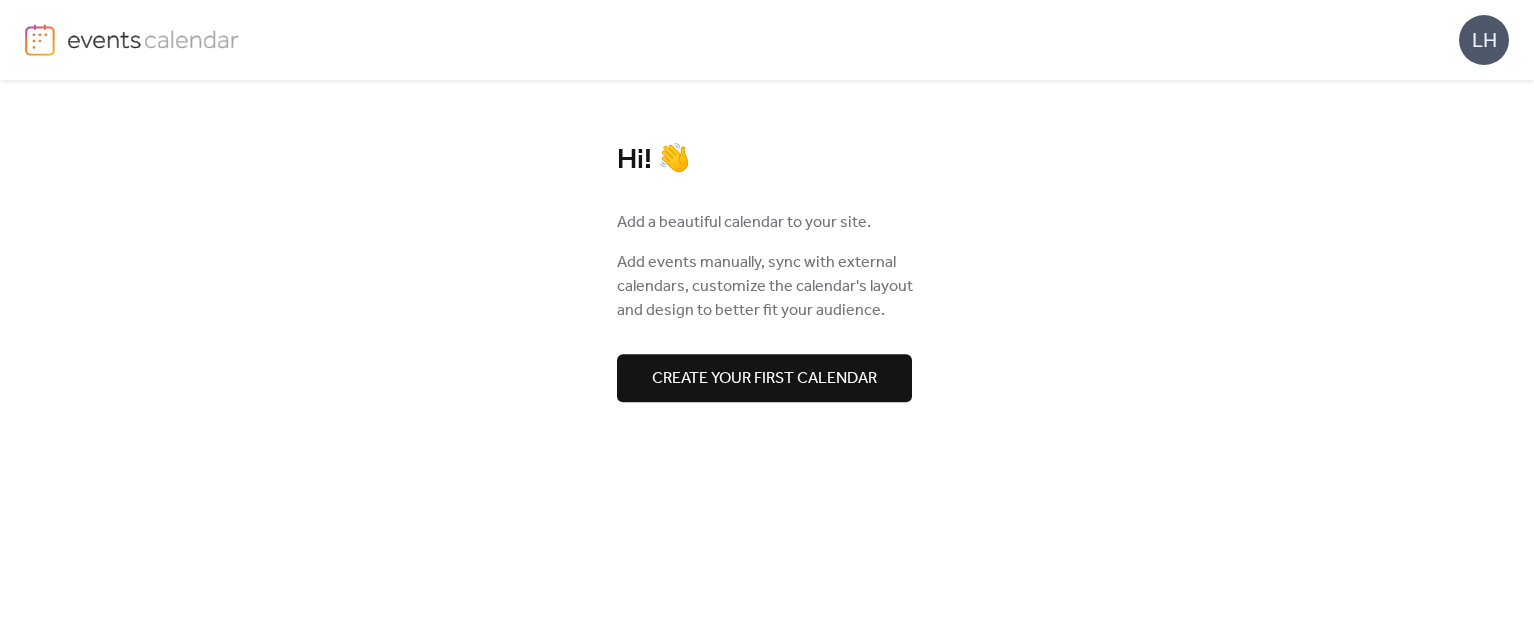 scroll, scrollTop: 0, scrollLeft: 0, axis: both 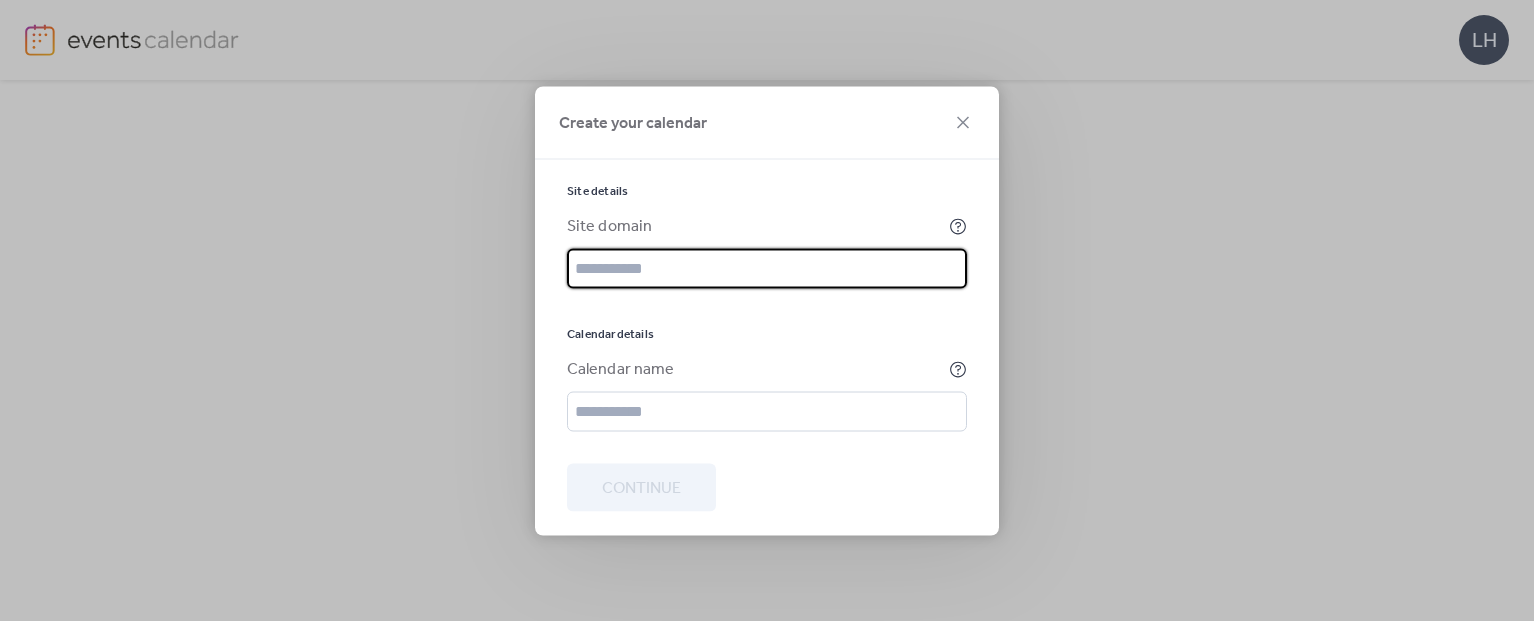 paste on "**********" 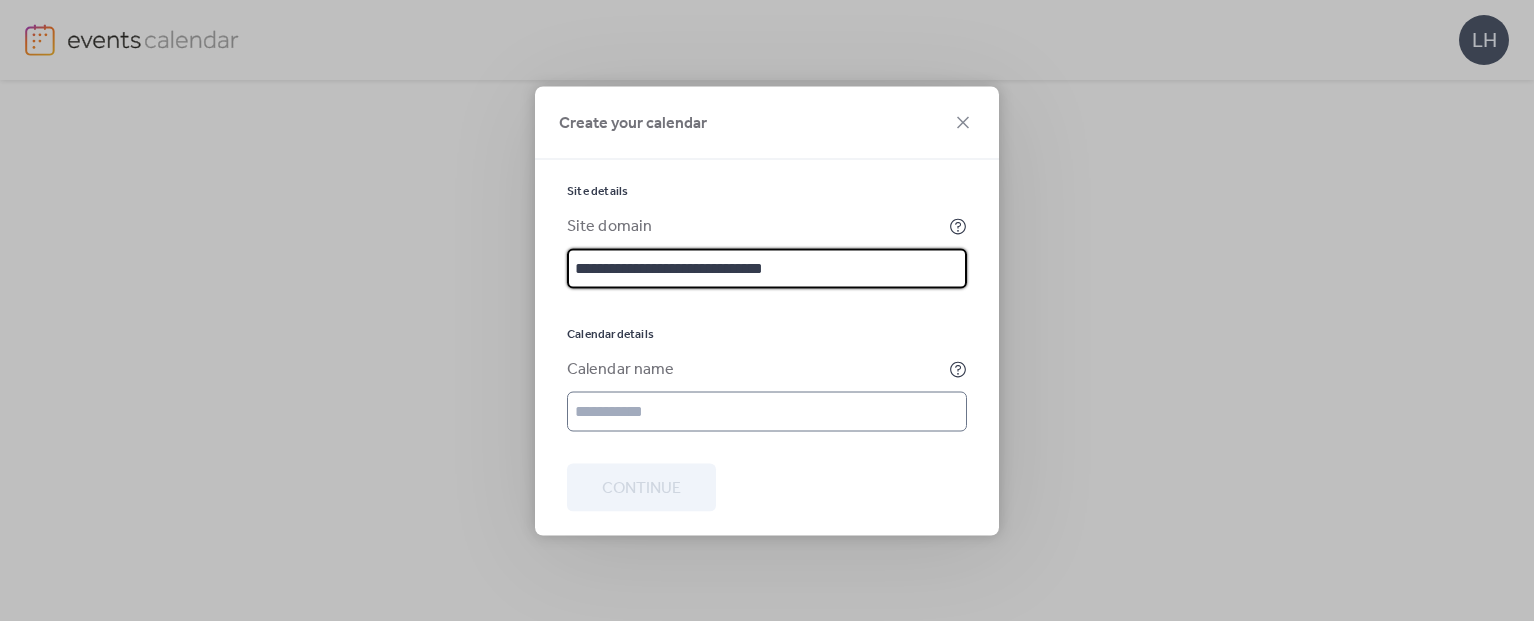 type on "**********" 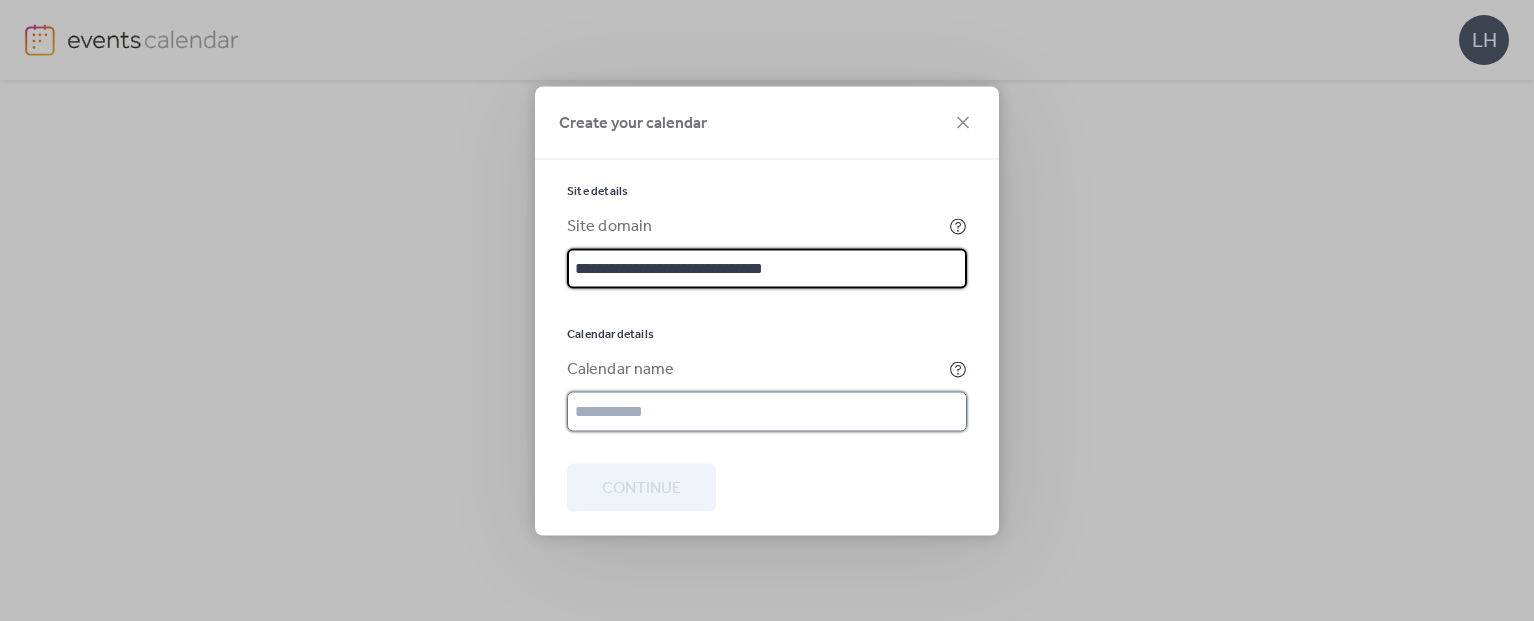 click 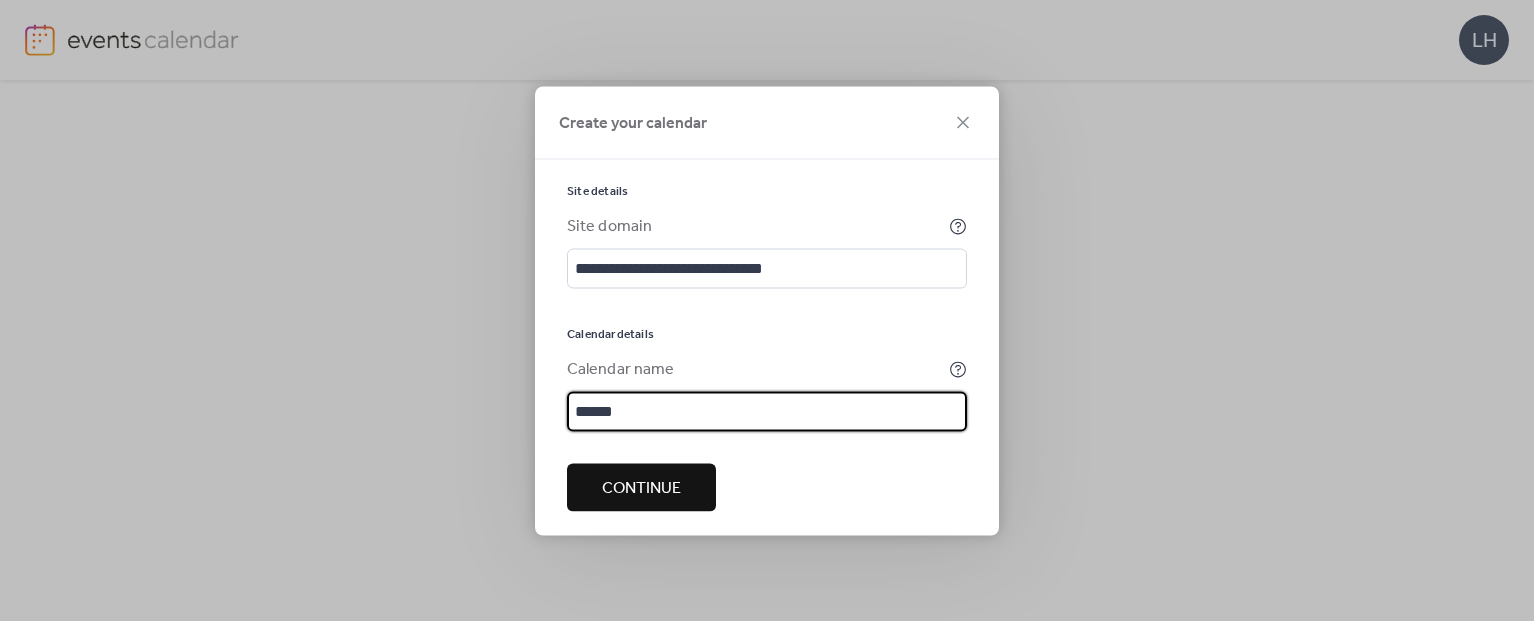 type on "******" 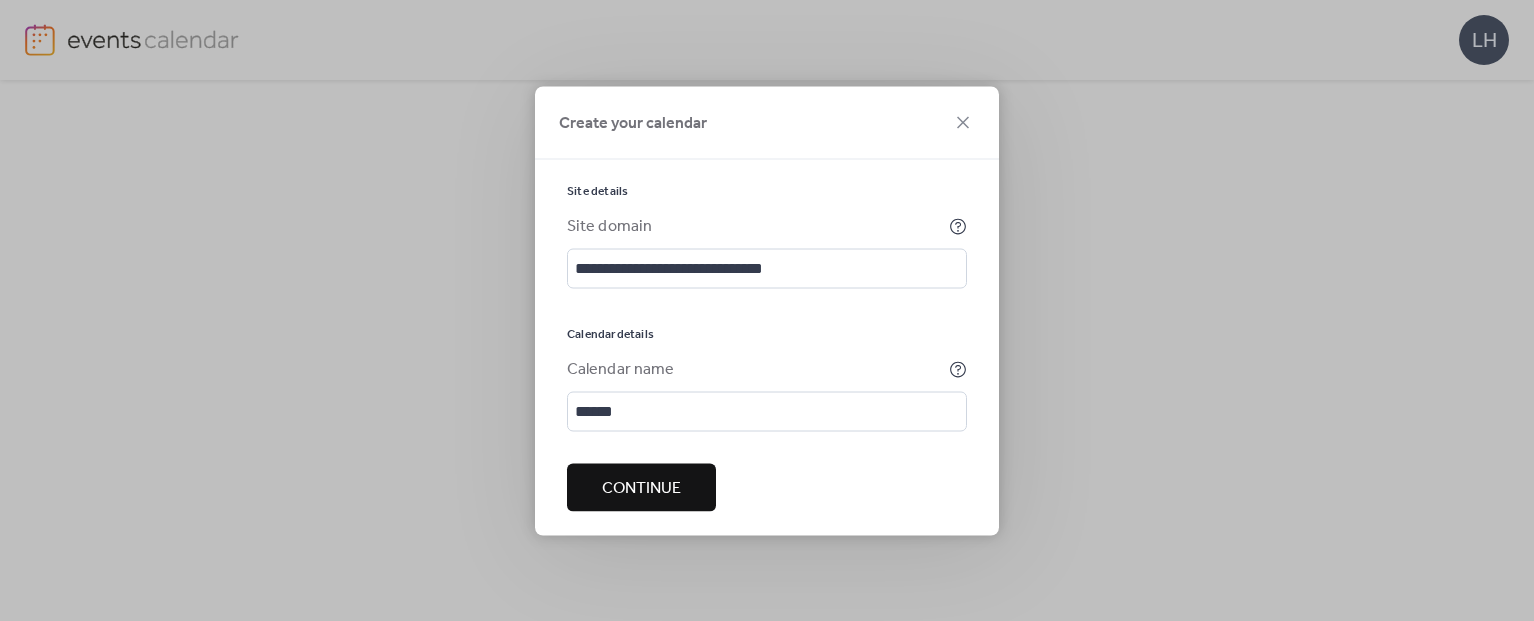 click on "Continue" at bounding box center [641, 488] 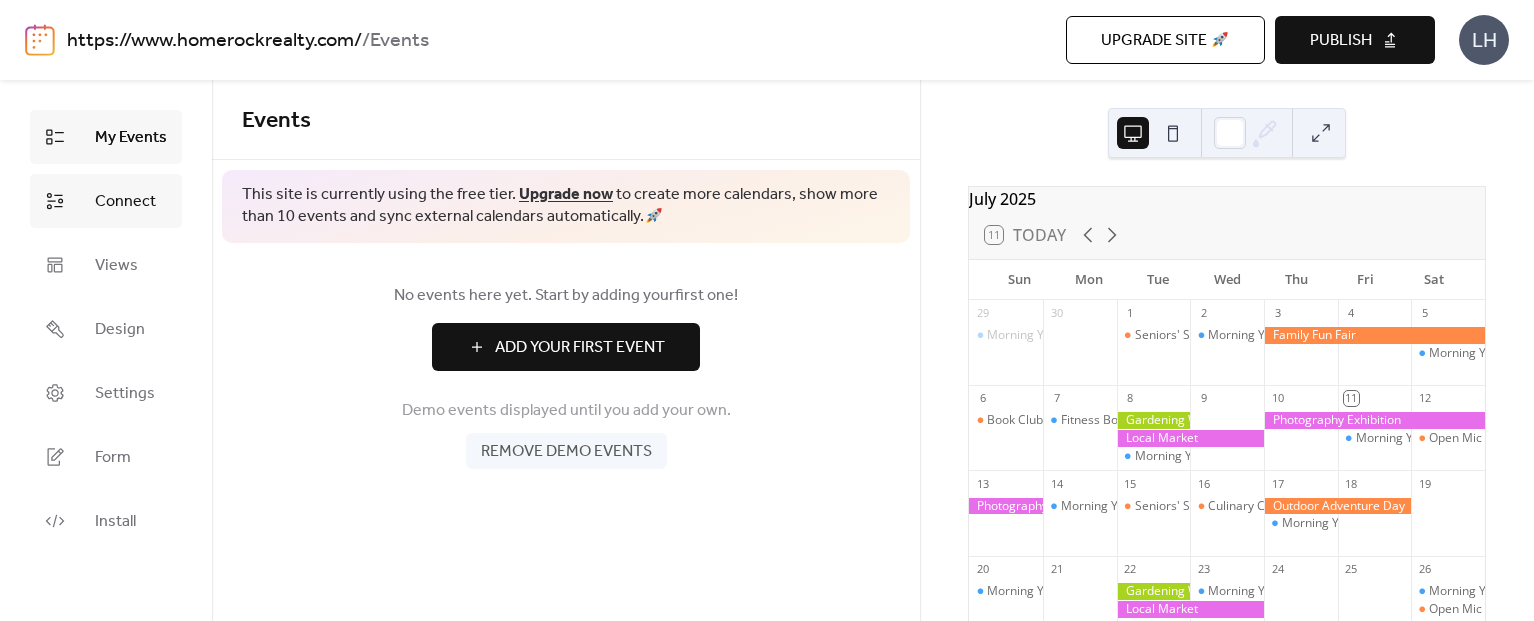 click on "Connect" at bounding box center [125, 202] 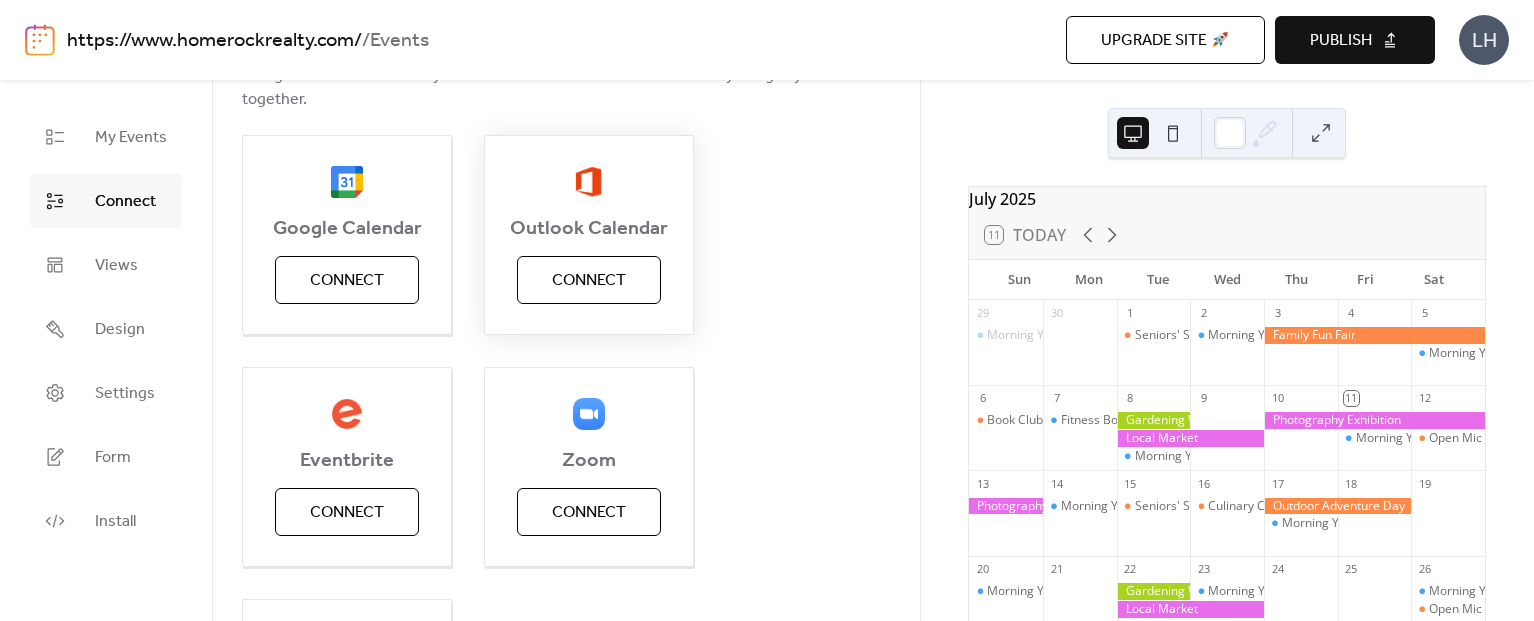 scroll, scrollTop: 222, scrollLeft: 0, axis: vertical 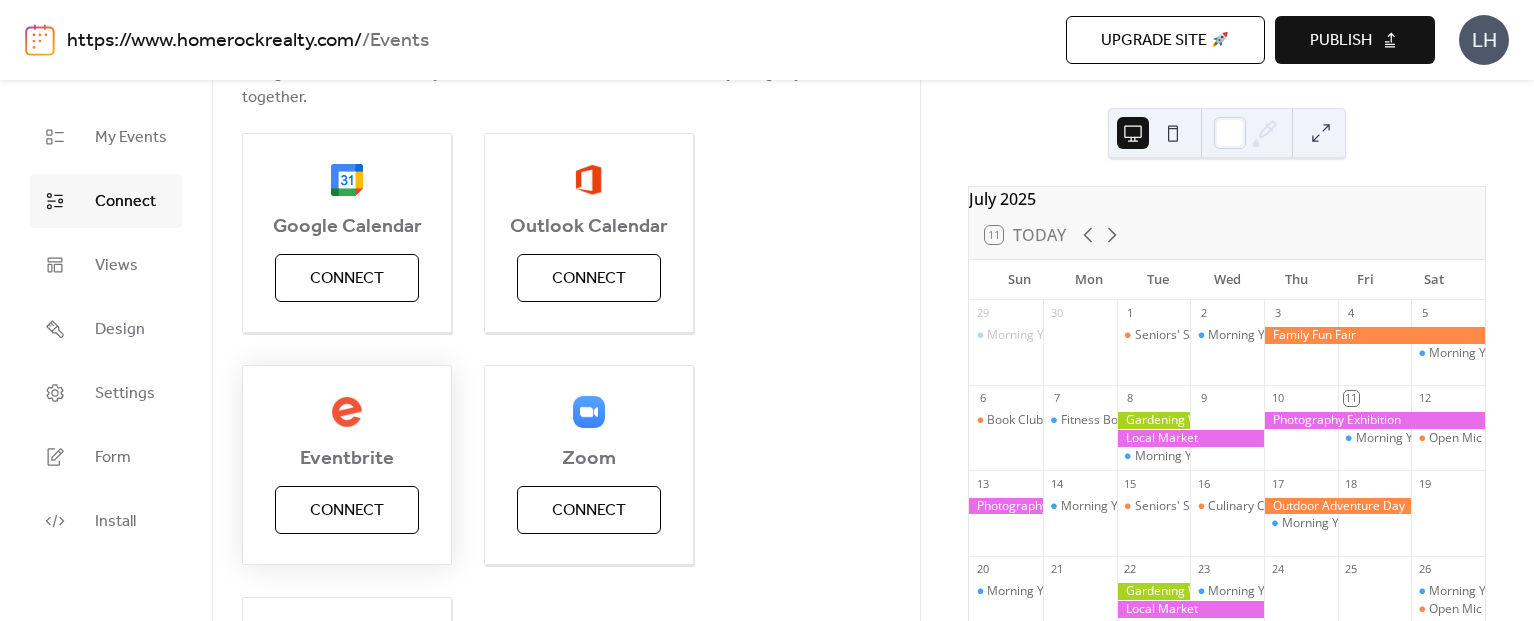 click on "Connect" at bounding box center [347, 511] 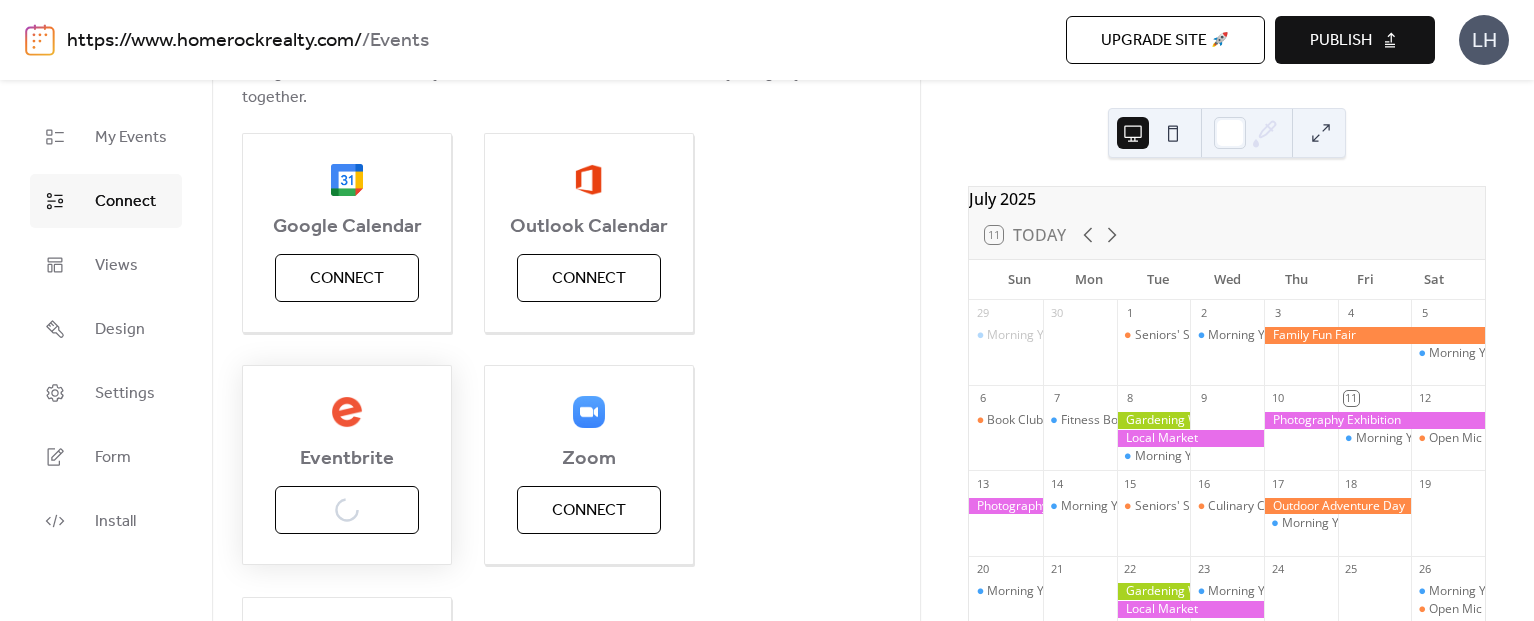 scroll, scrollTop: 0, scrollLeft: 0, axis: both 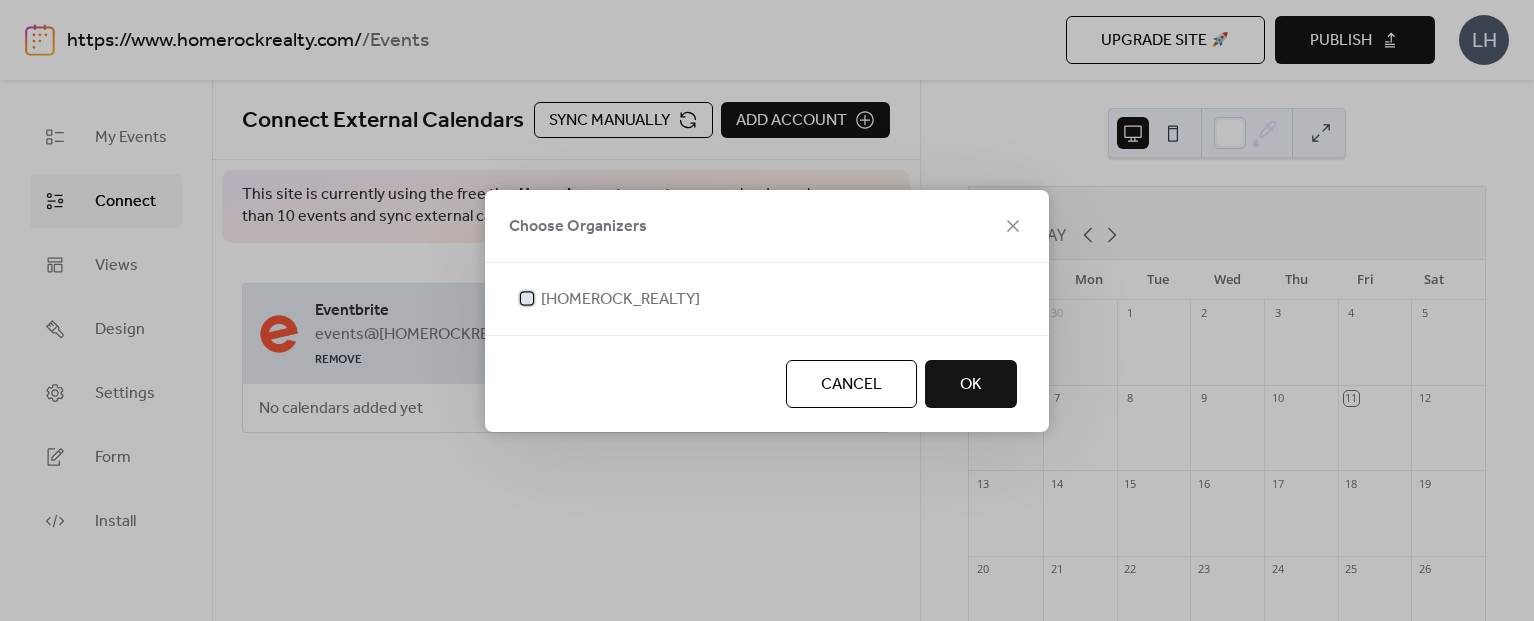 click on "[HOMEROCK_REALTY]" at bounding box center (620, 300) 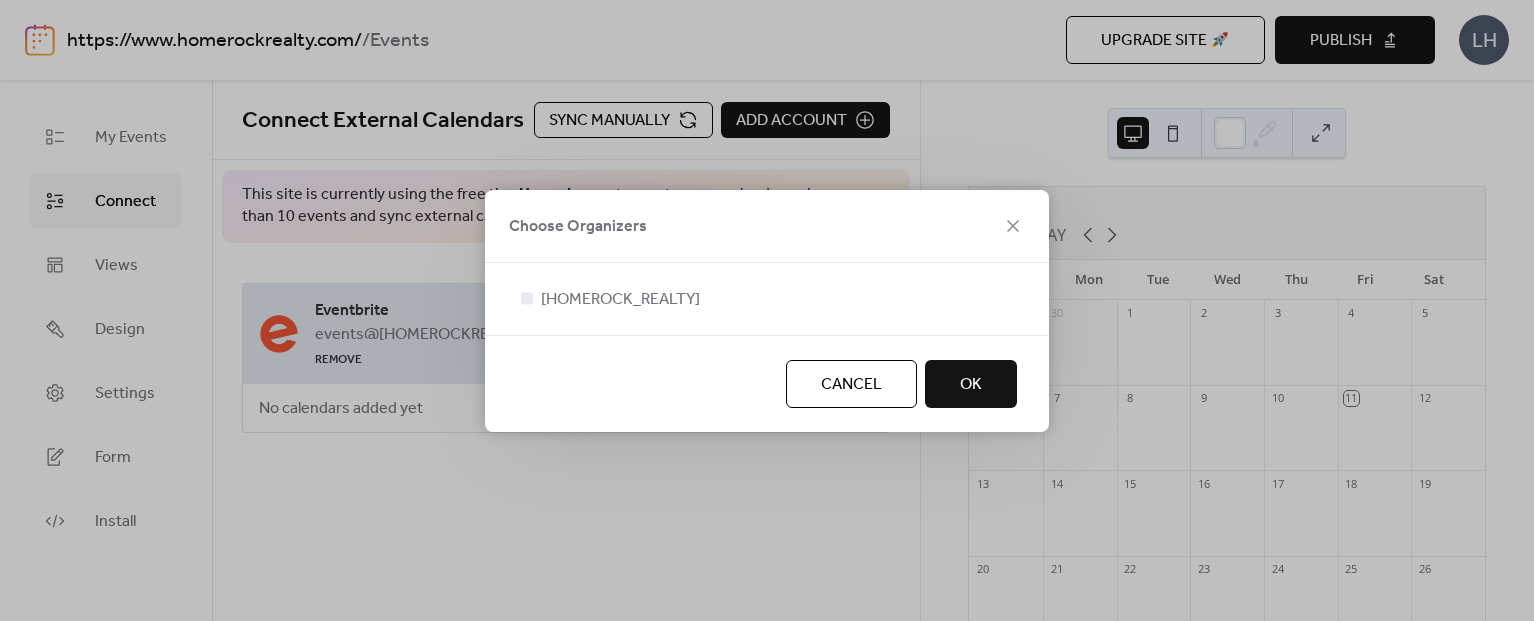 click on "OK" at bounding box center (971, 384) 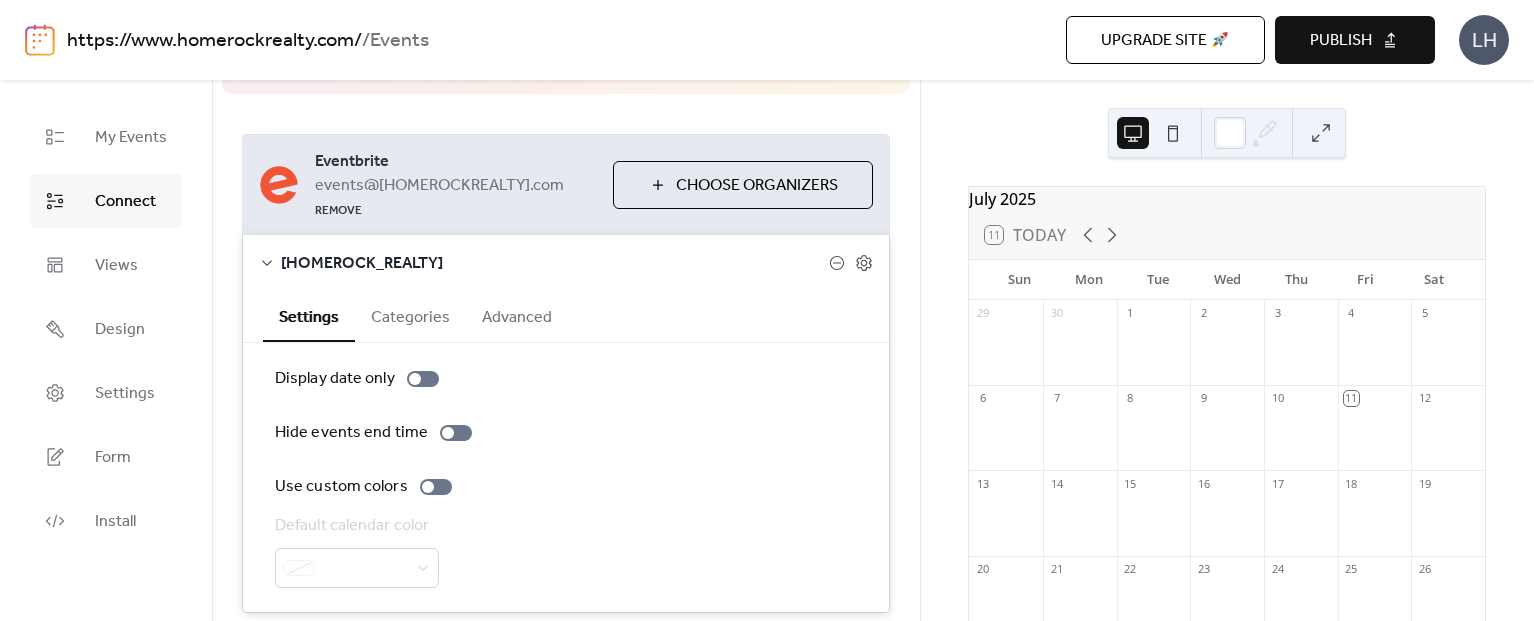 scroll, scrollTop: 155, scrollLeft: 0, axis: vertical 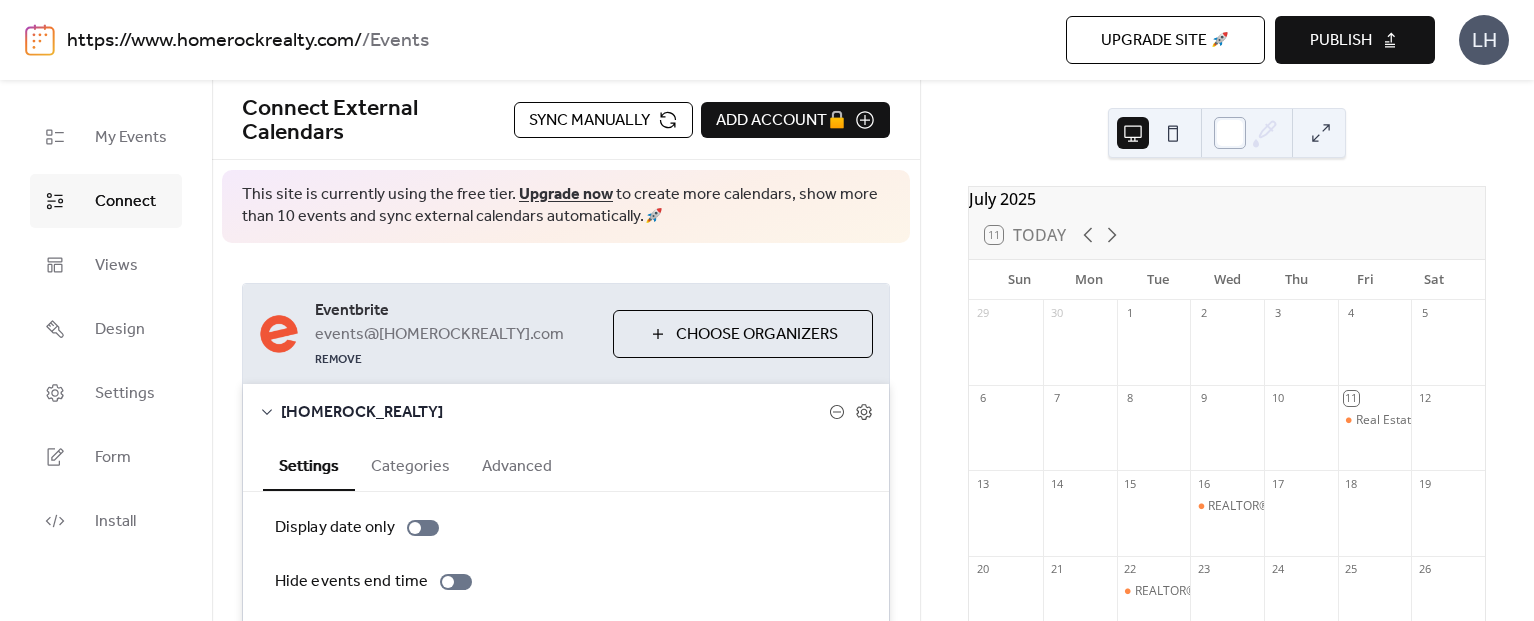 click at bounding box center [1230, 133] 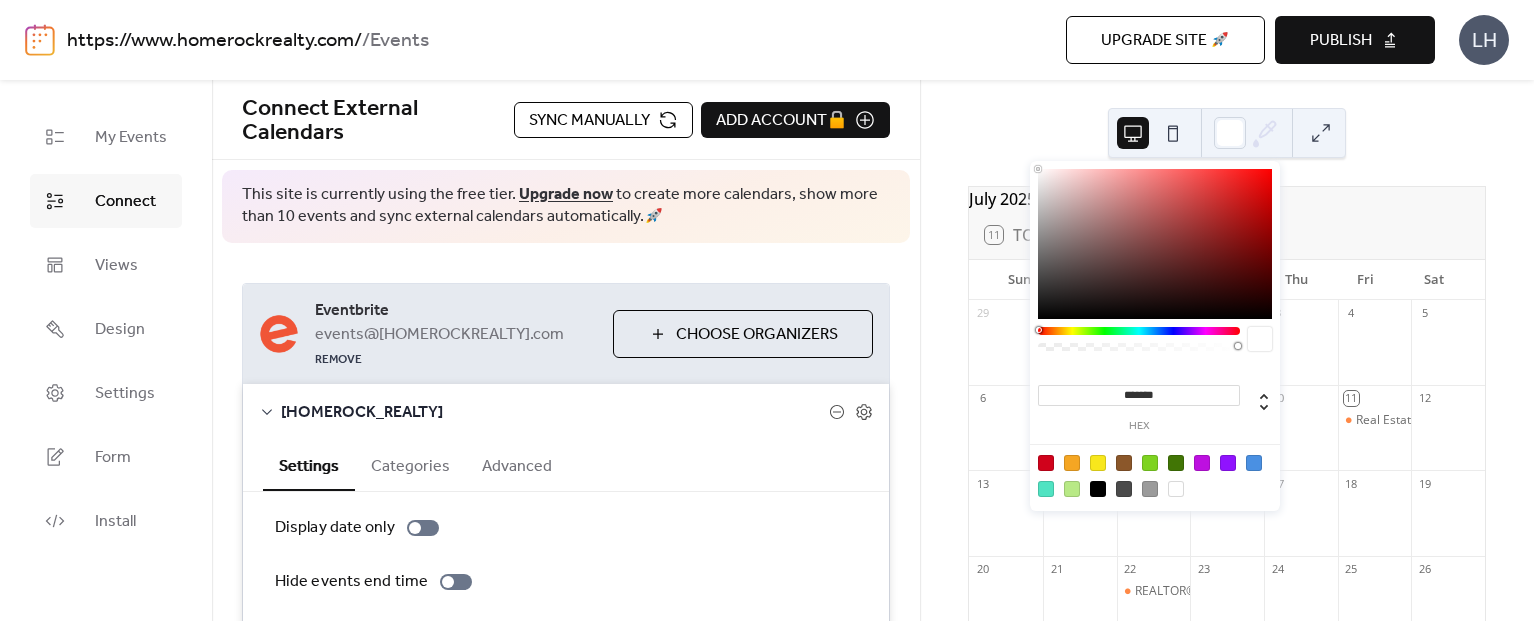 click at bounding box center (1133, 133) 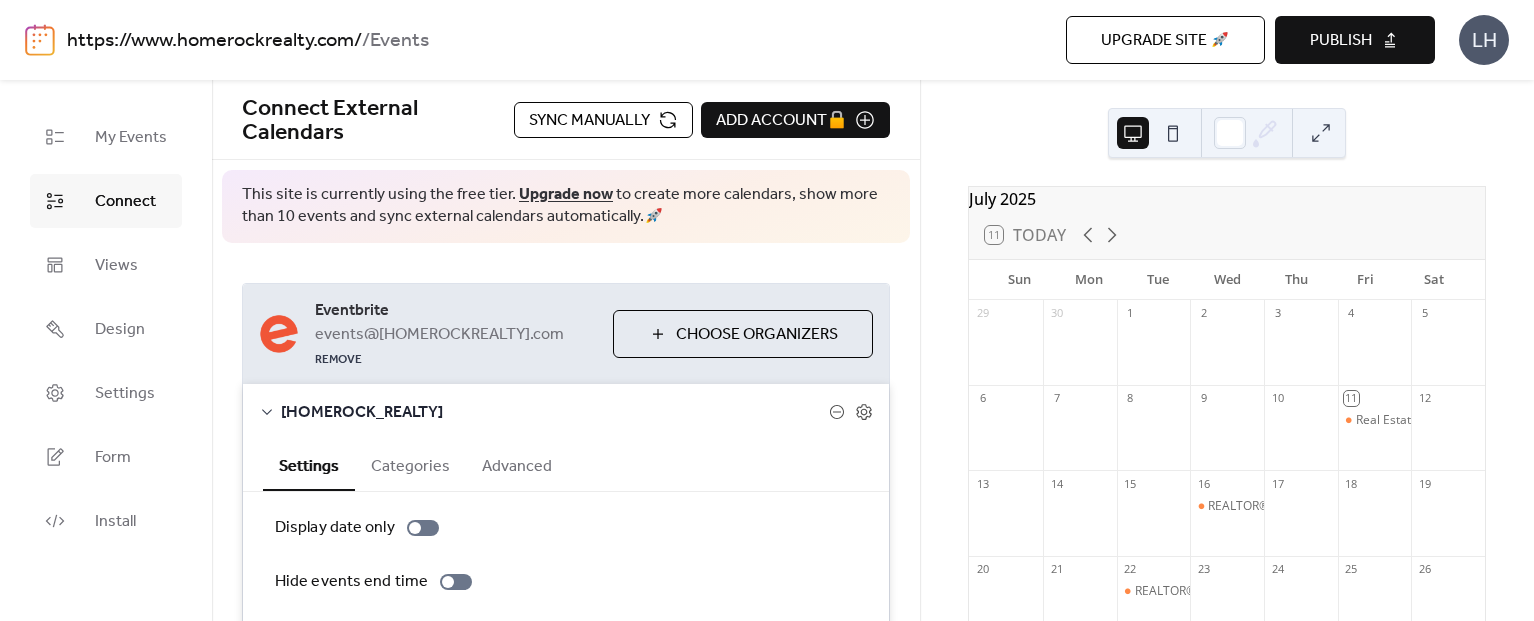 click at bounding box center (1173, 133) 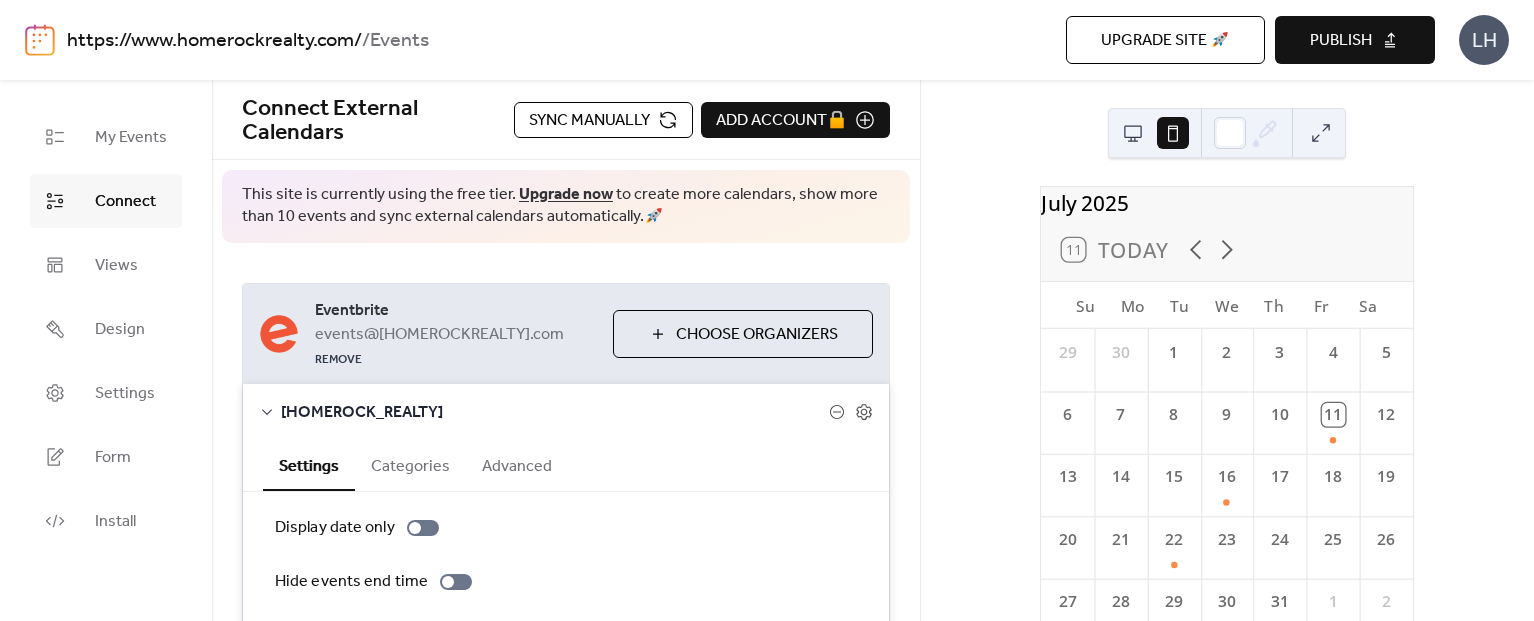 click at bounding box center (1133, 133) 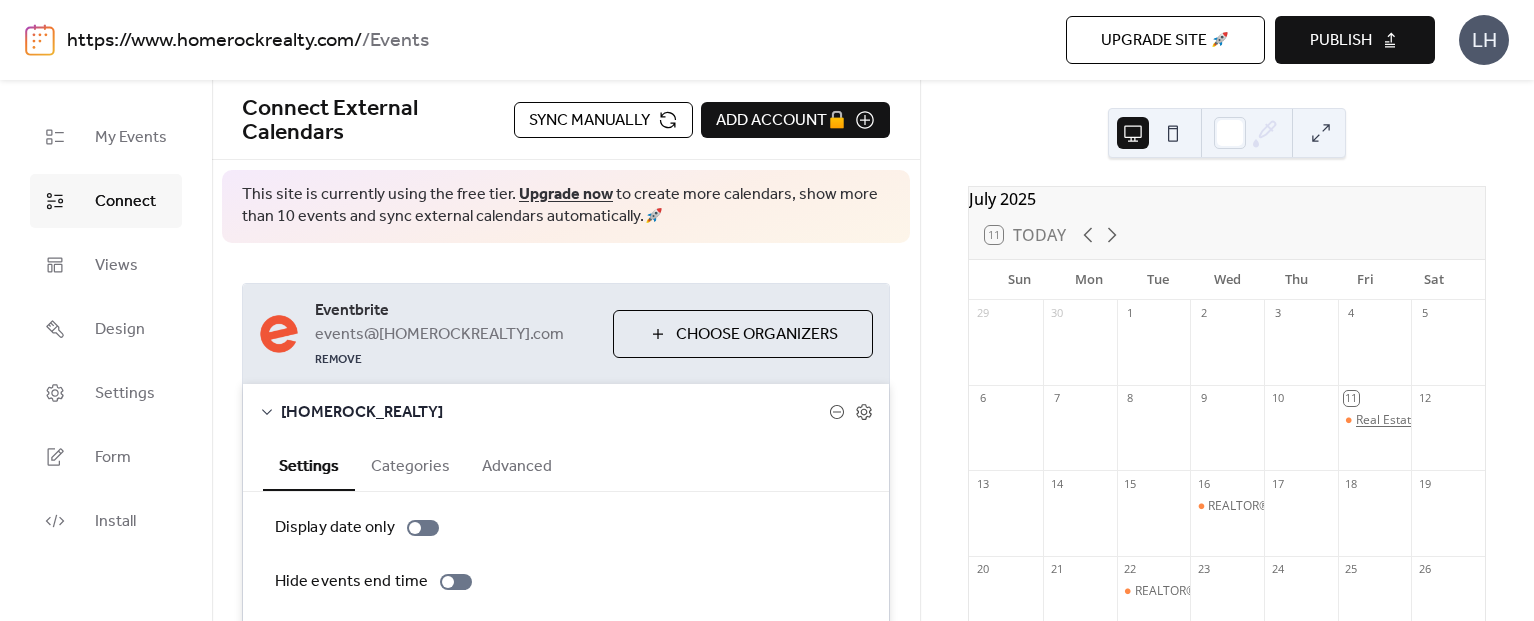 click on "Real Estate Investor Meeting ([SPRING], [TX])" at bounding box center (1480, 420) 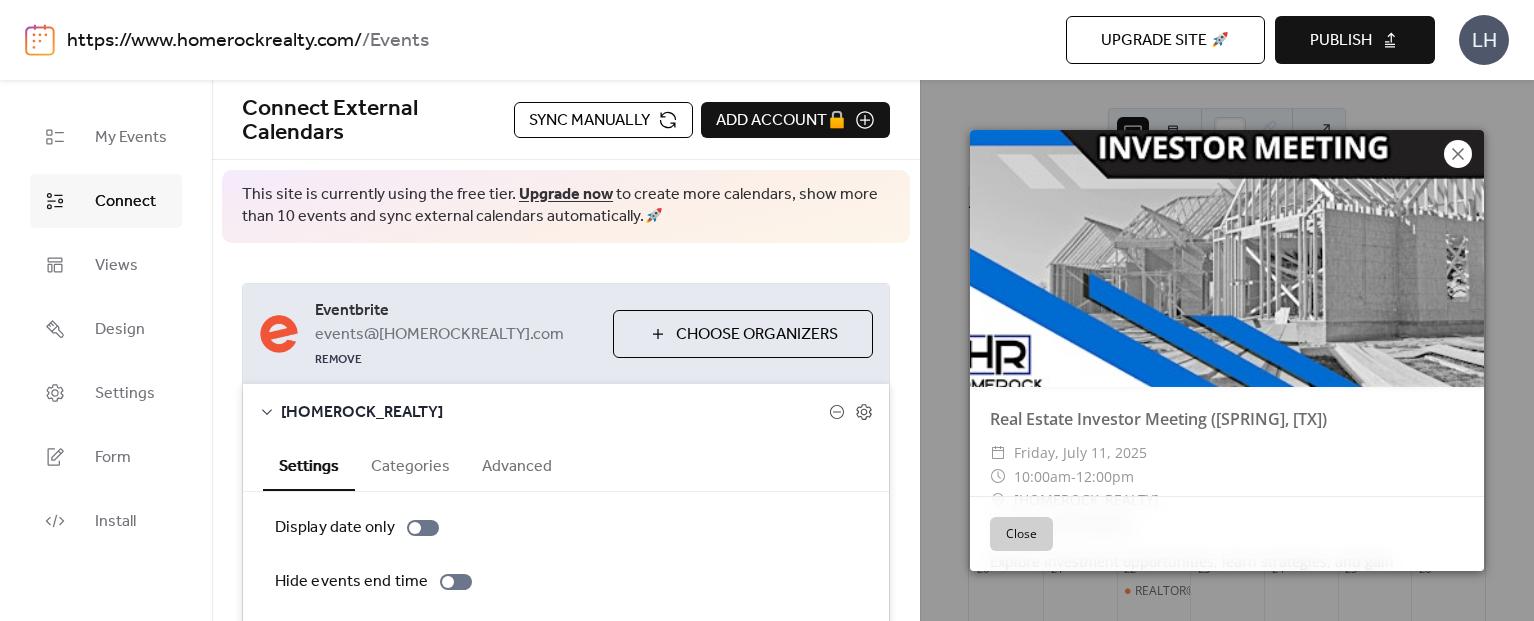 click 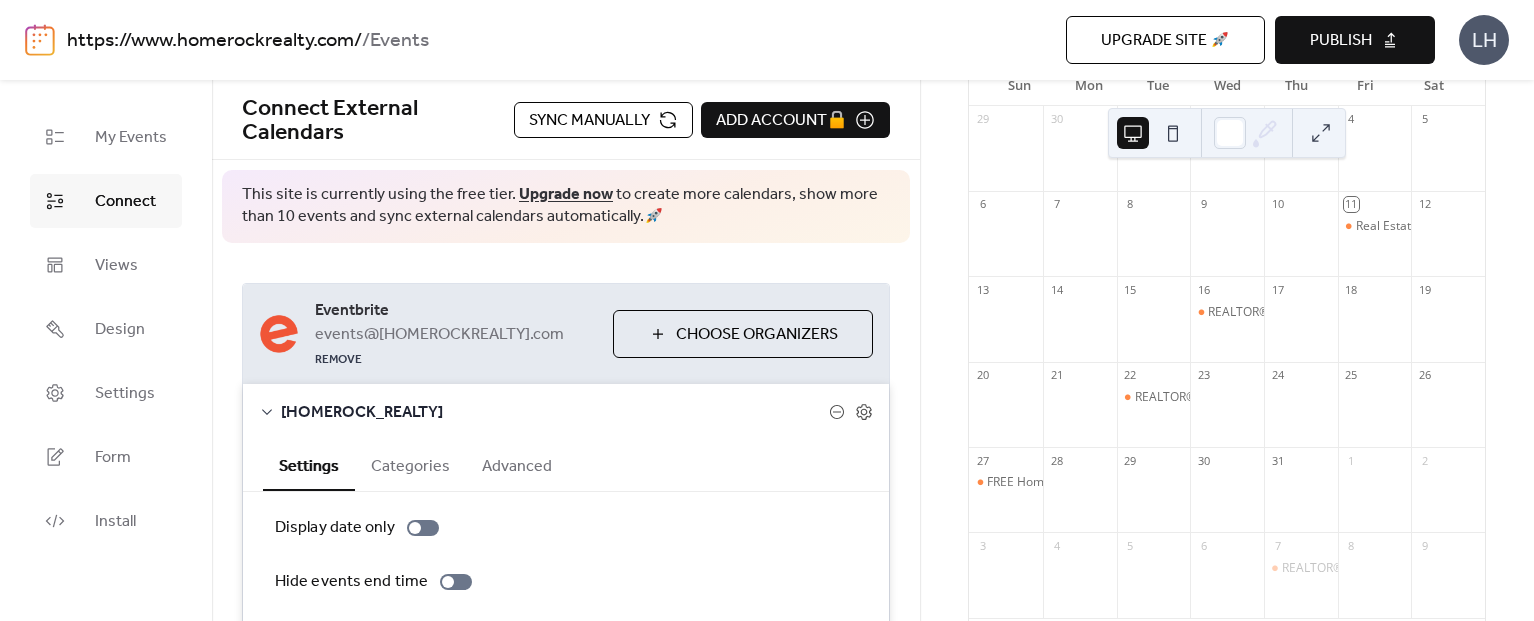 scroll, scrollTop: 296, scrollLeft: 0, axis: vertical 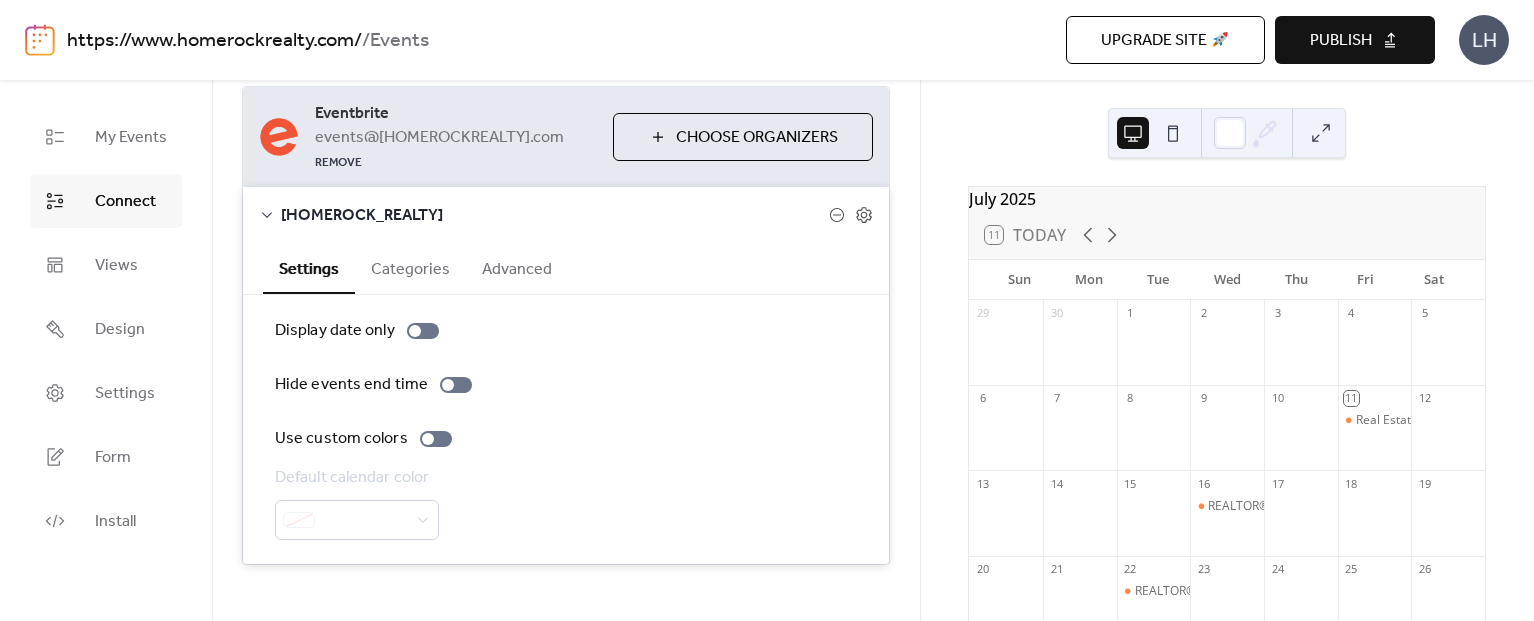 click on "Publish" at bounding box center [1341, 41] 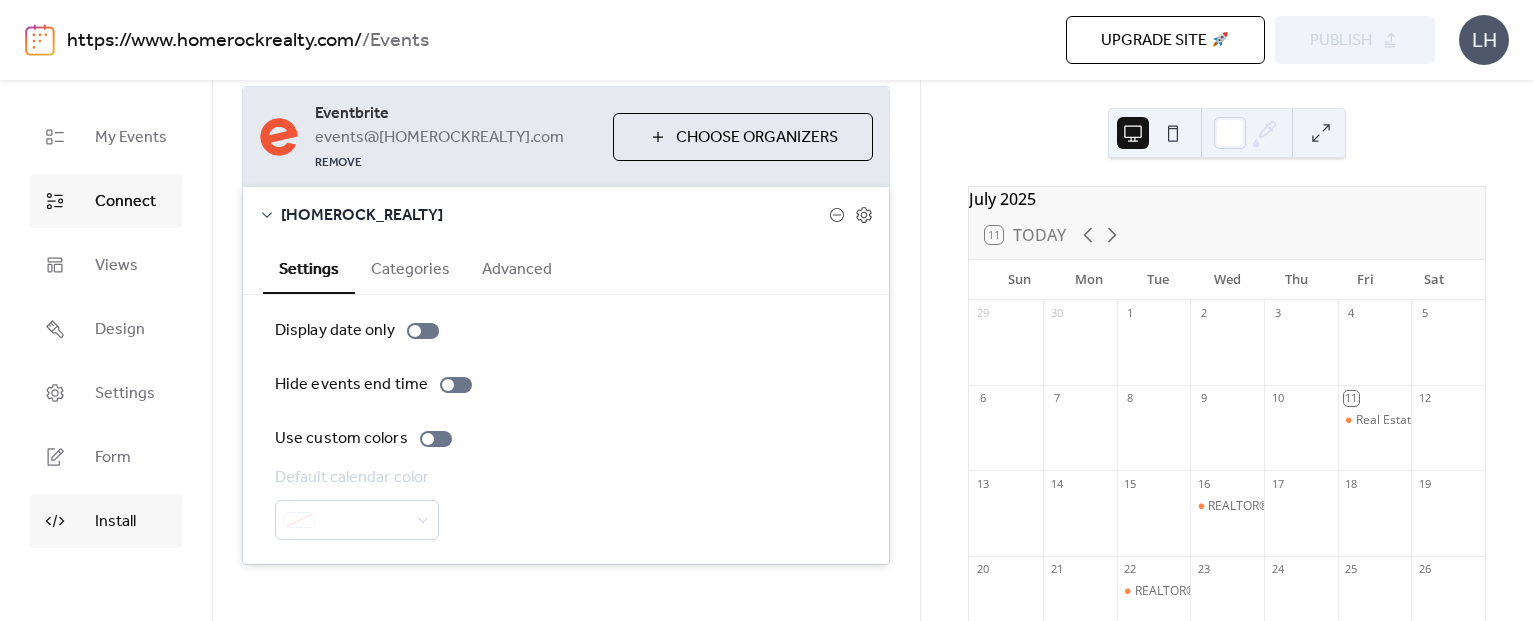 click on "Install" at bounding box center [115, 522] 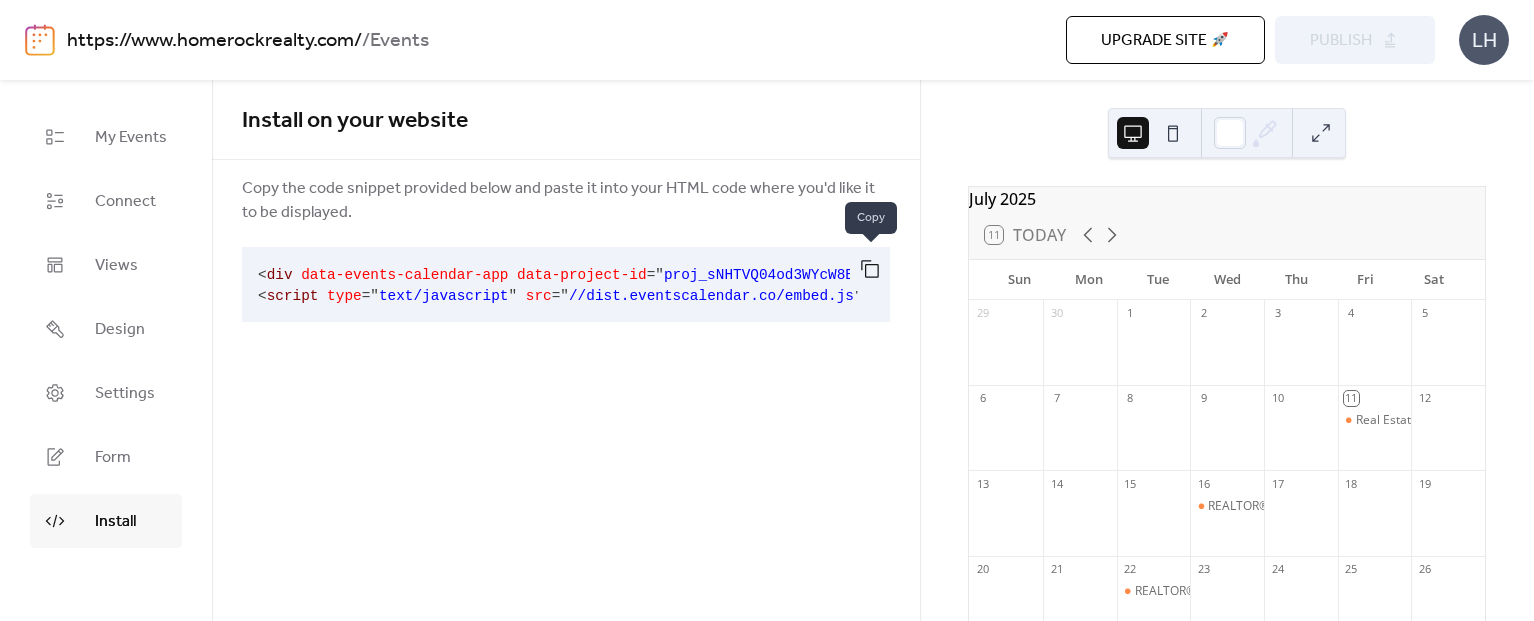 click at bounding box center [870, 269] 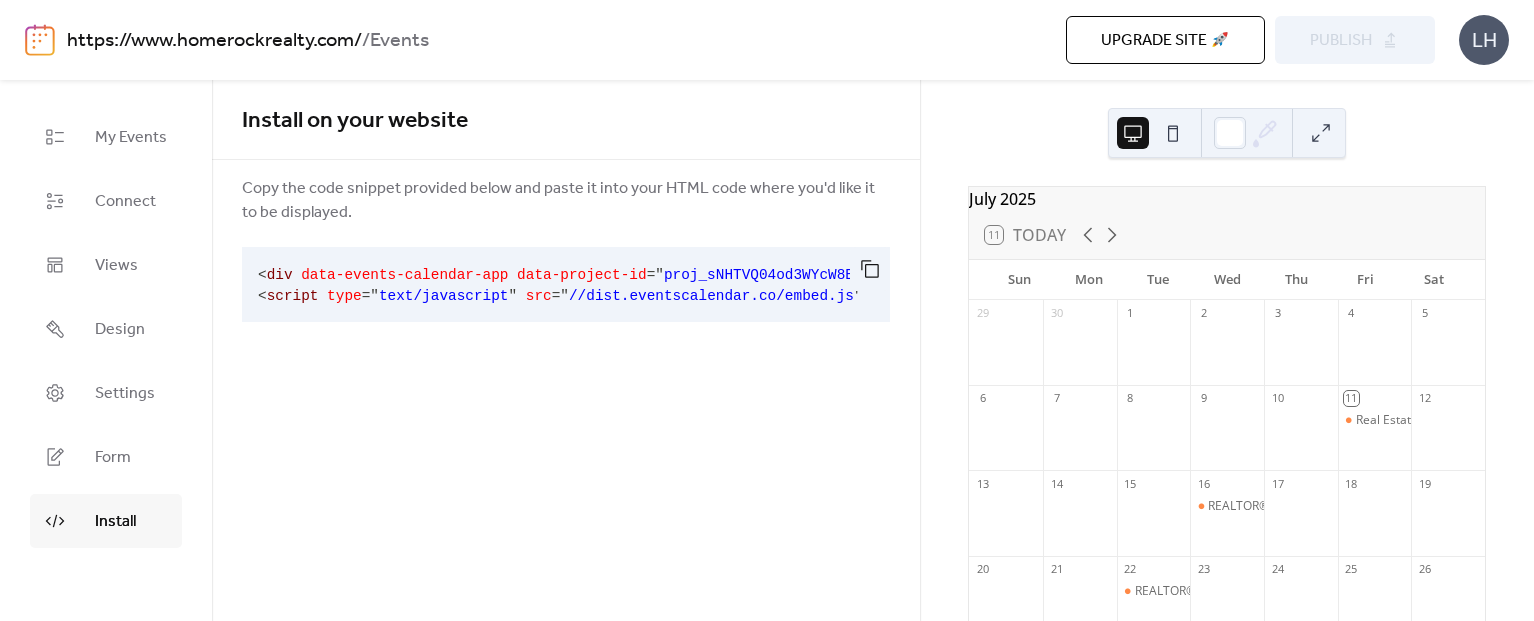click on "data-events-calendar-app" at bounding box center (404, 275) 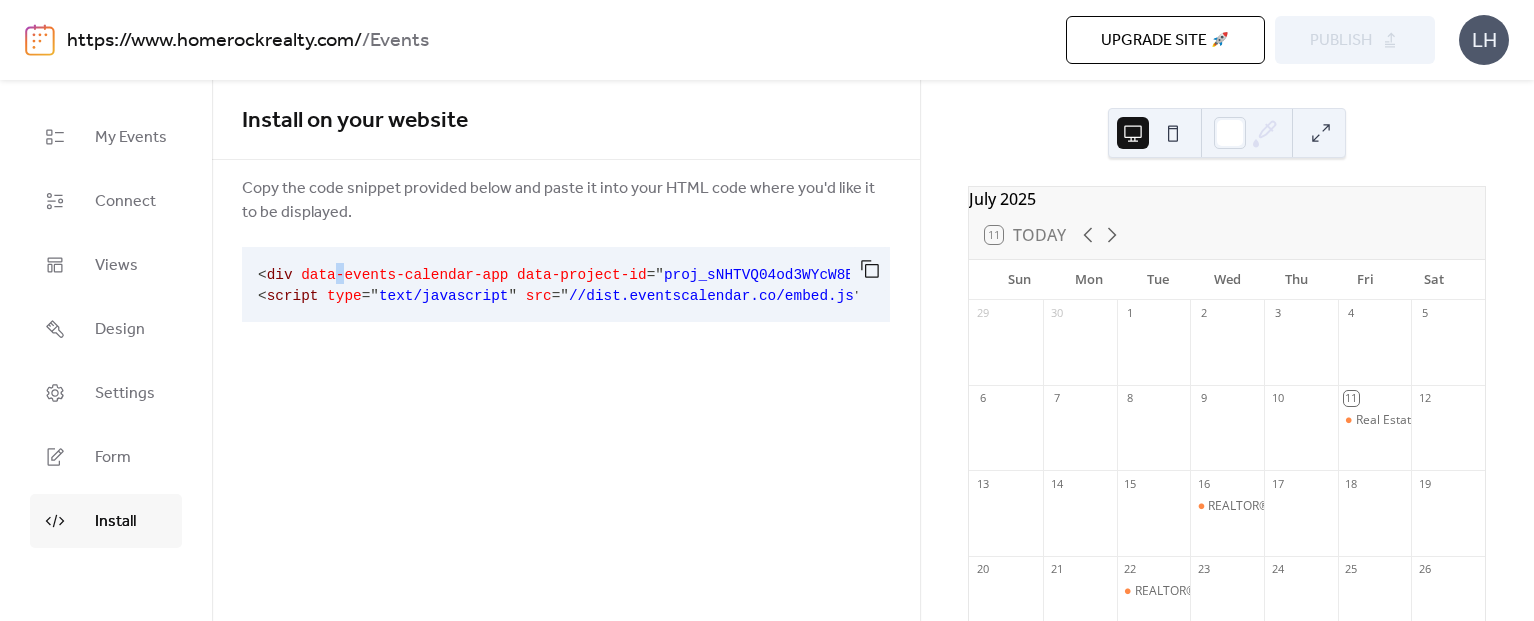 click on "data-events-calendar-app" at bounding box center [404, 275] 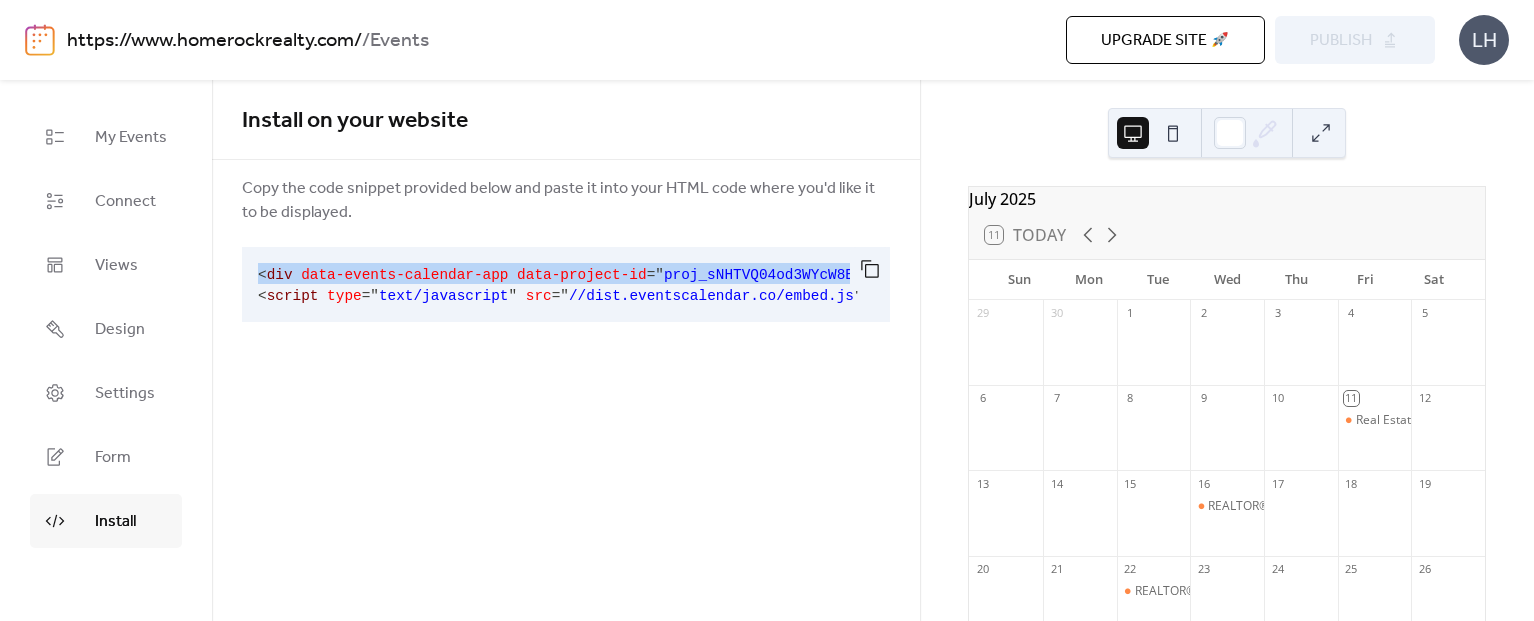 click on "data-events-calendar-app" at bounding box center [404, 275] 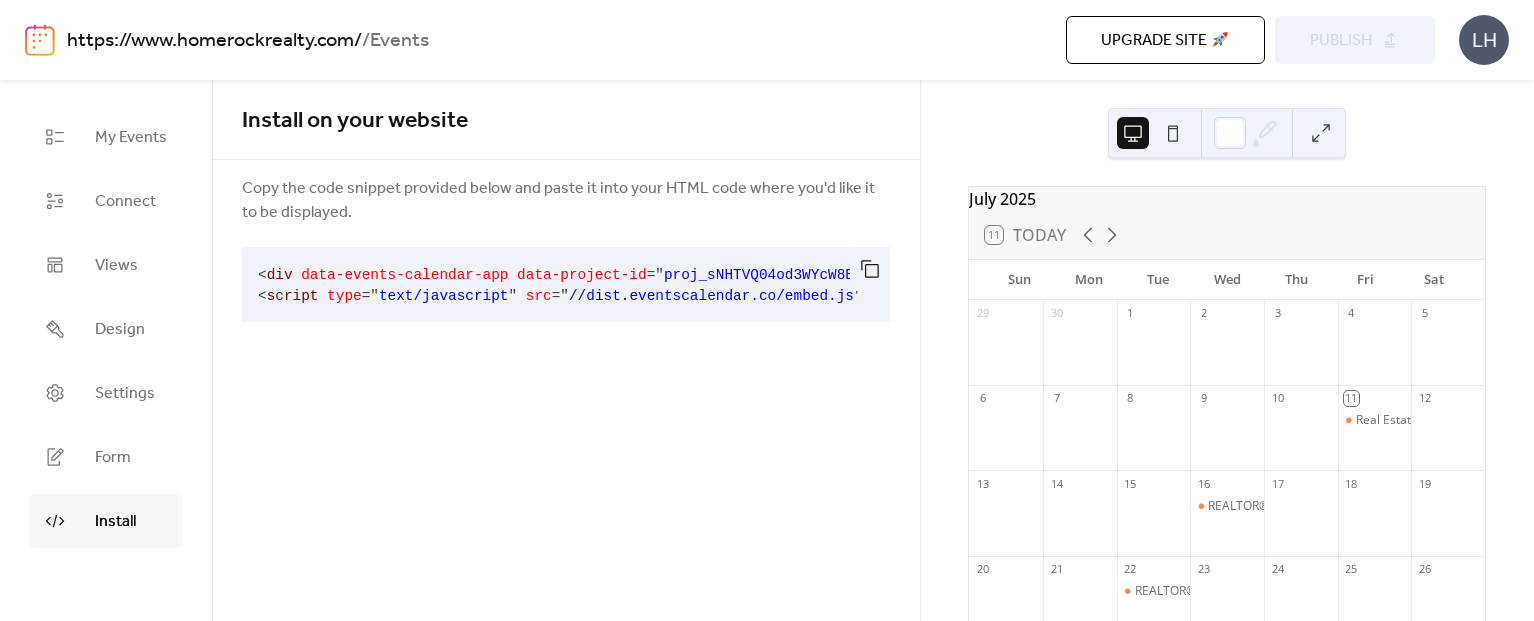 click on "< div   data-events-calendar-app   data-project-id = " proj_sNHTVQ04od3WYcW8BILdO "   > </ div >
< script   type = " text/javascript "   src = " //dist.eventscalendar.co/embed.js " > </ script >" at bounding box center (550, 284) 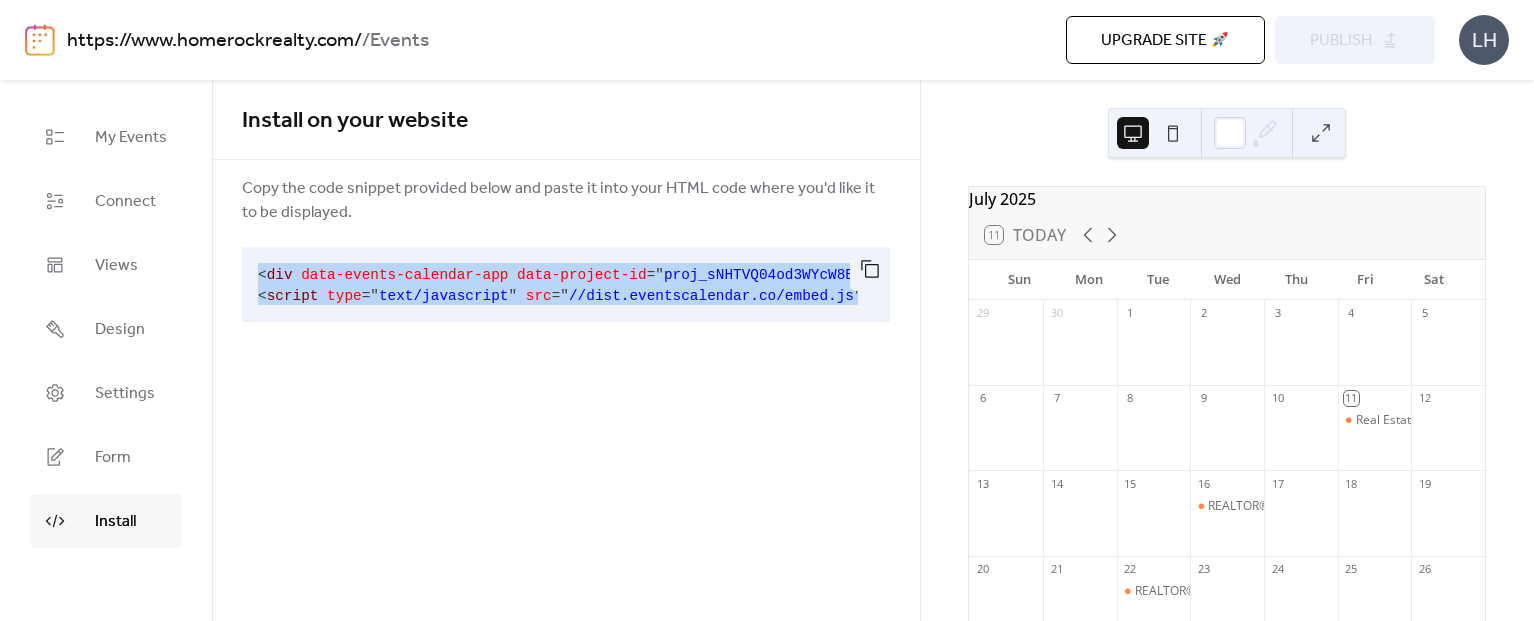 scroll, scrollTop: 0, scrollLeft: 123, axis: horizontal 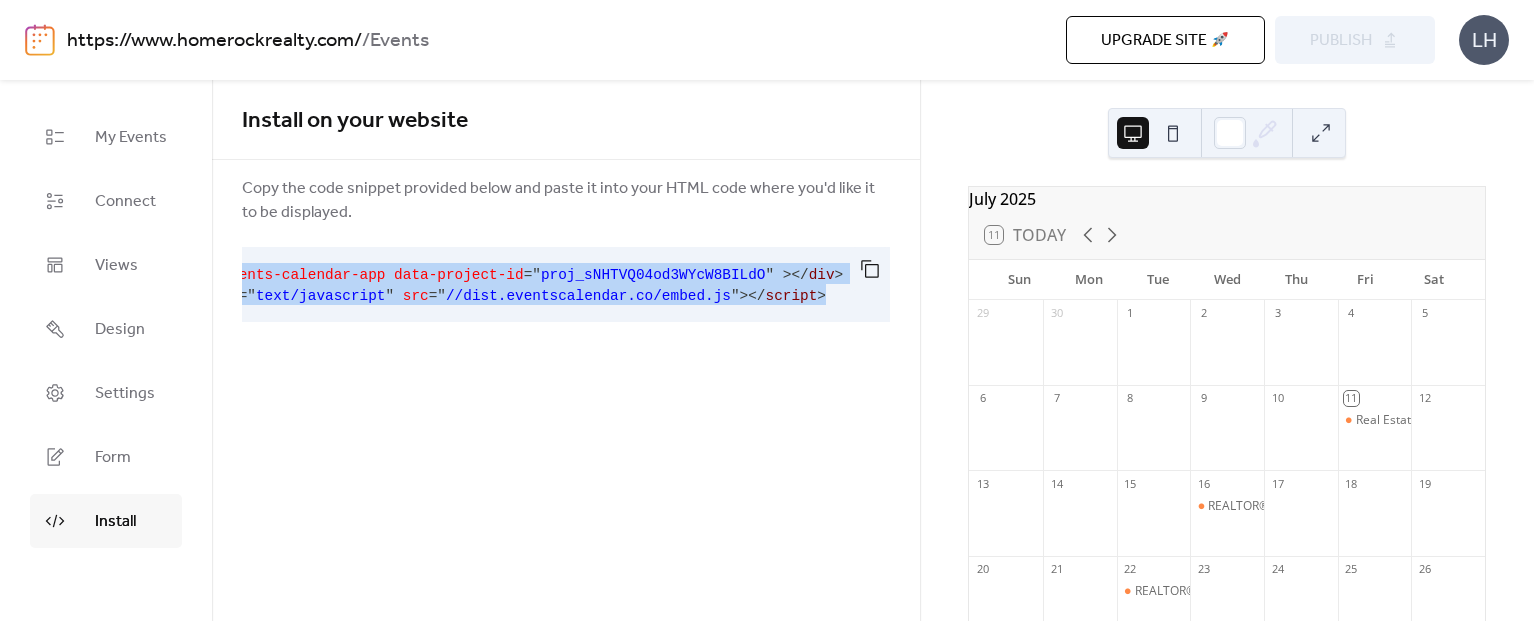 drag, startPoint x: 257, startPoint y: 271, endPoint x: 886, endPoint y: 470, distance: 659.72876 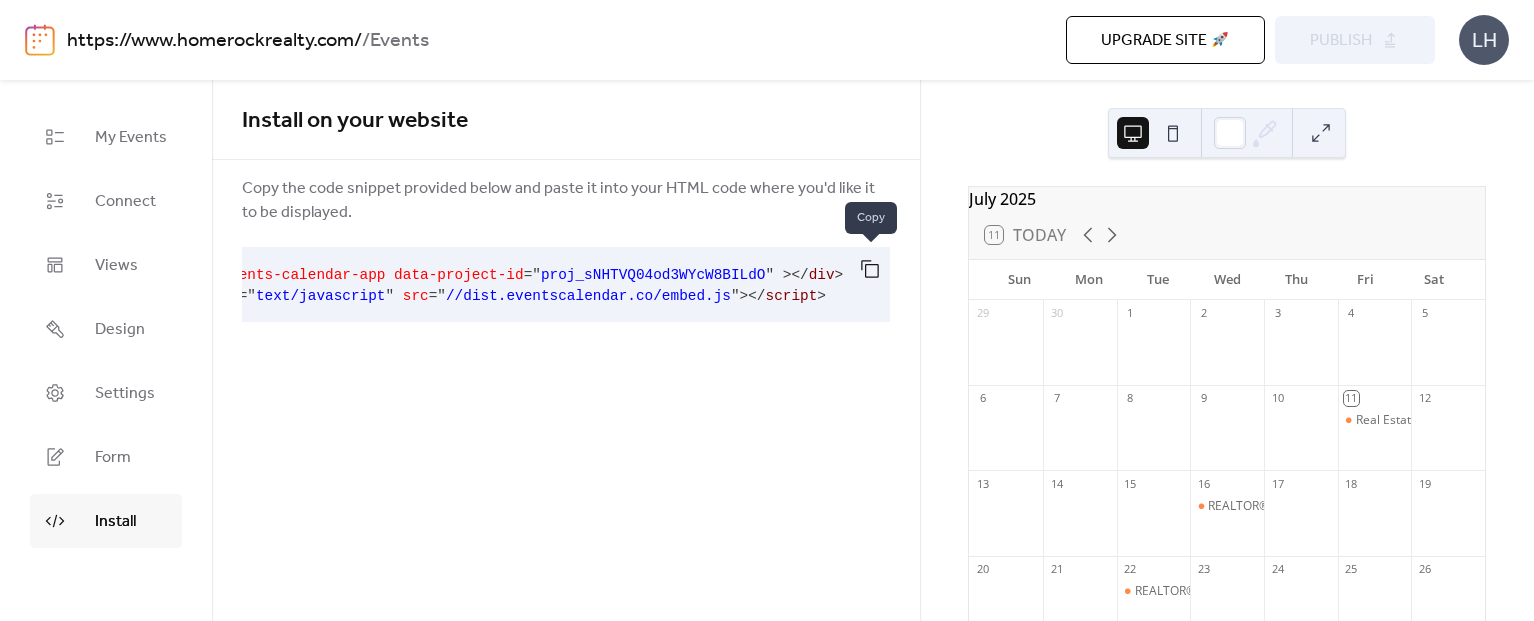 click on "//dist.eventscalendar.co/embed.js" at bounding box center [588, 296] 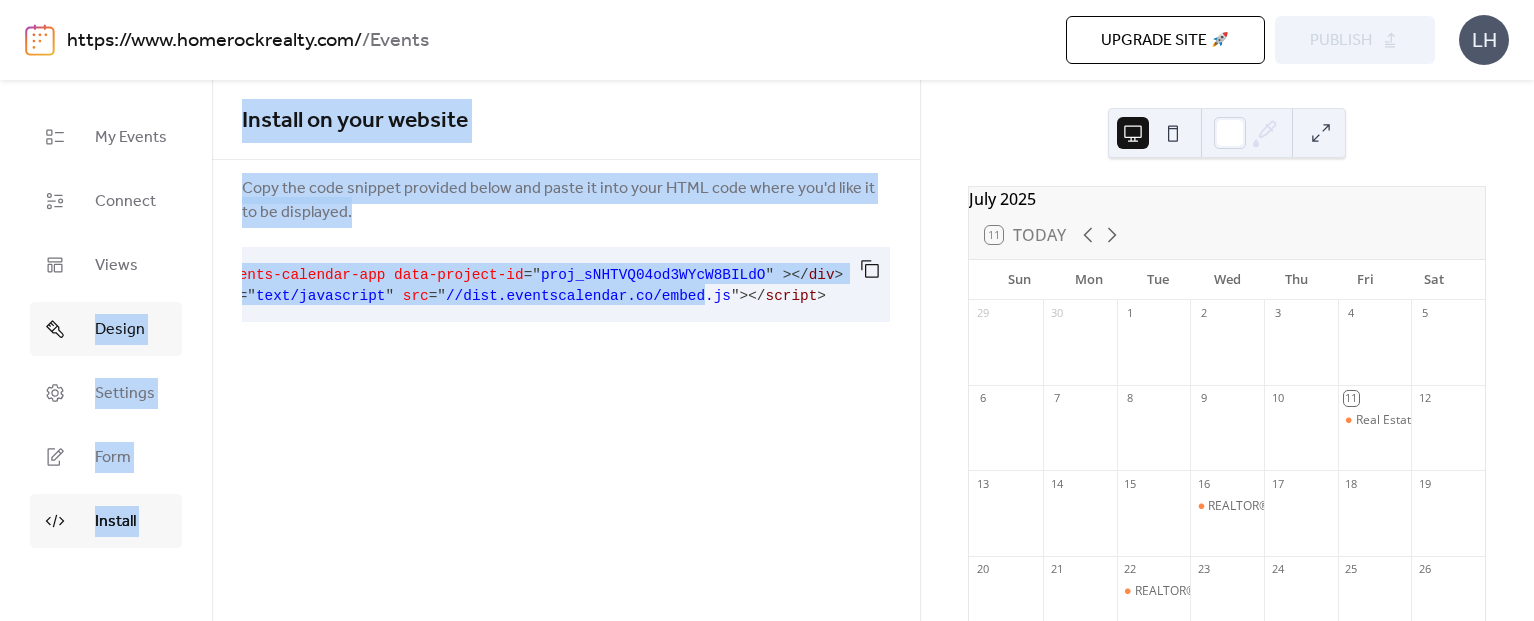 scroll, scrollTop: 0, scrollLeft: 0, axis: both 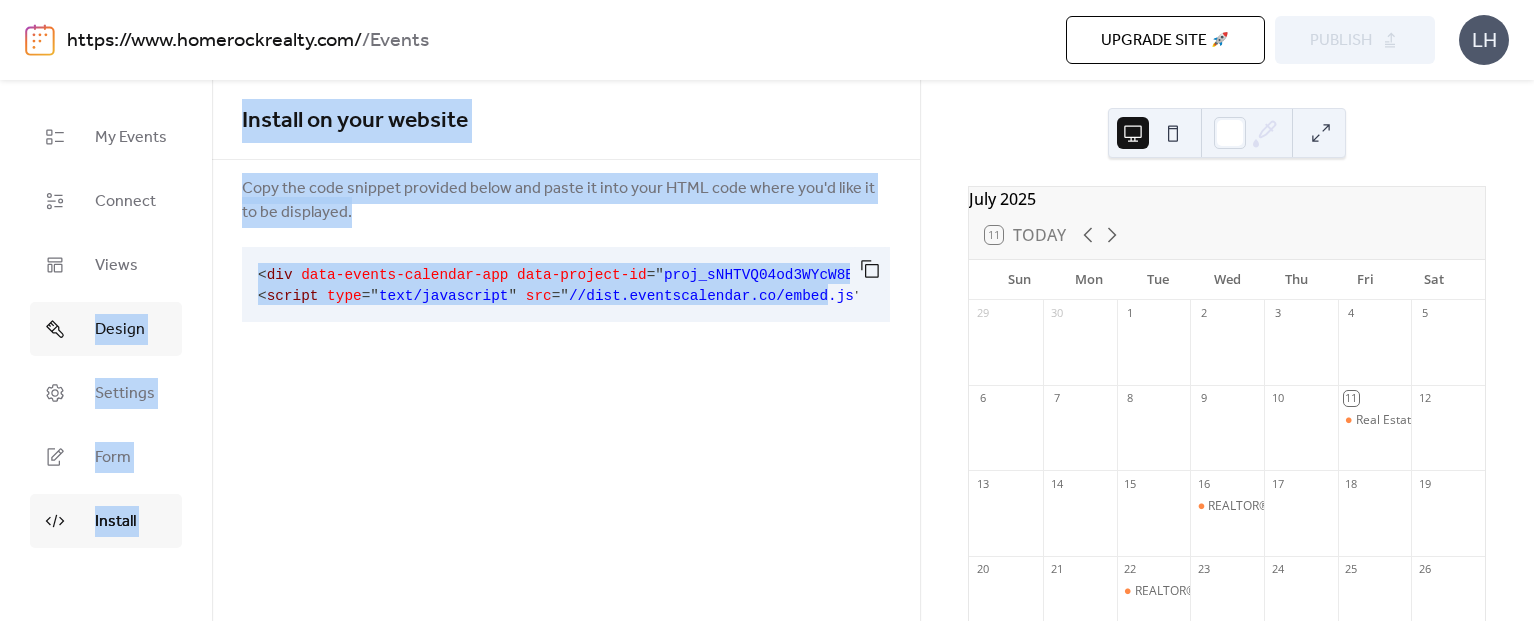 drag, startPoint x: 691, startPoint y: 295, endPoint x: 52, endPoint y: 317, distance: 639.3786 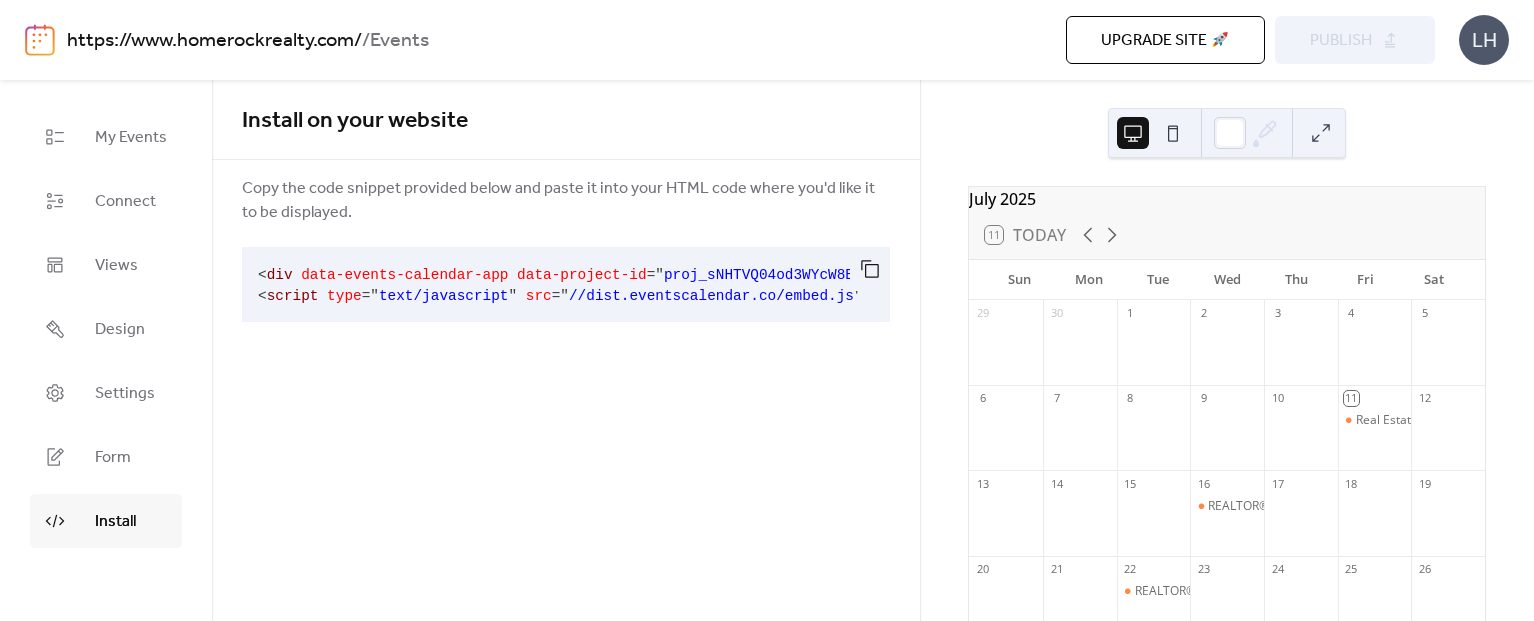 click on "Install on your website Copy the code snippet provided below and paste it into your HTML code where you'd like it to be displayed. < div   data-events-calendar-app   data-project-id = " proj_sNHTVQ04od3WYcW8BILdO "   > </ div >
< script   type = " text/javascript "   src = " //dist.eventscalendar.co/embed.js " > </ script >" at bounding box center [566, 350] 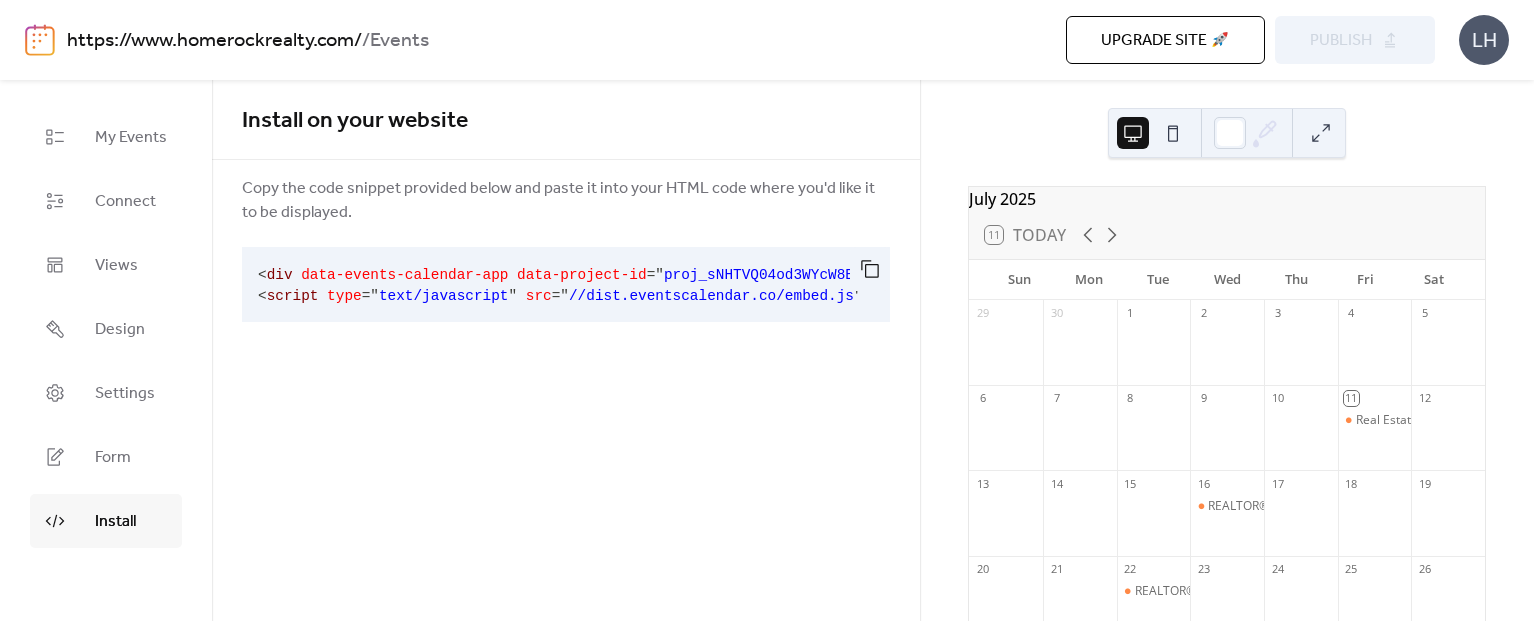 click on "Copy the code snippet provided below and paste it into your HTML code where you'd like it to be displayed." at bounding box center [566, 201] 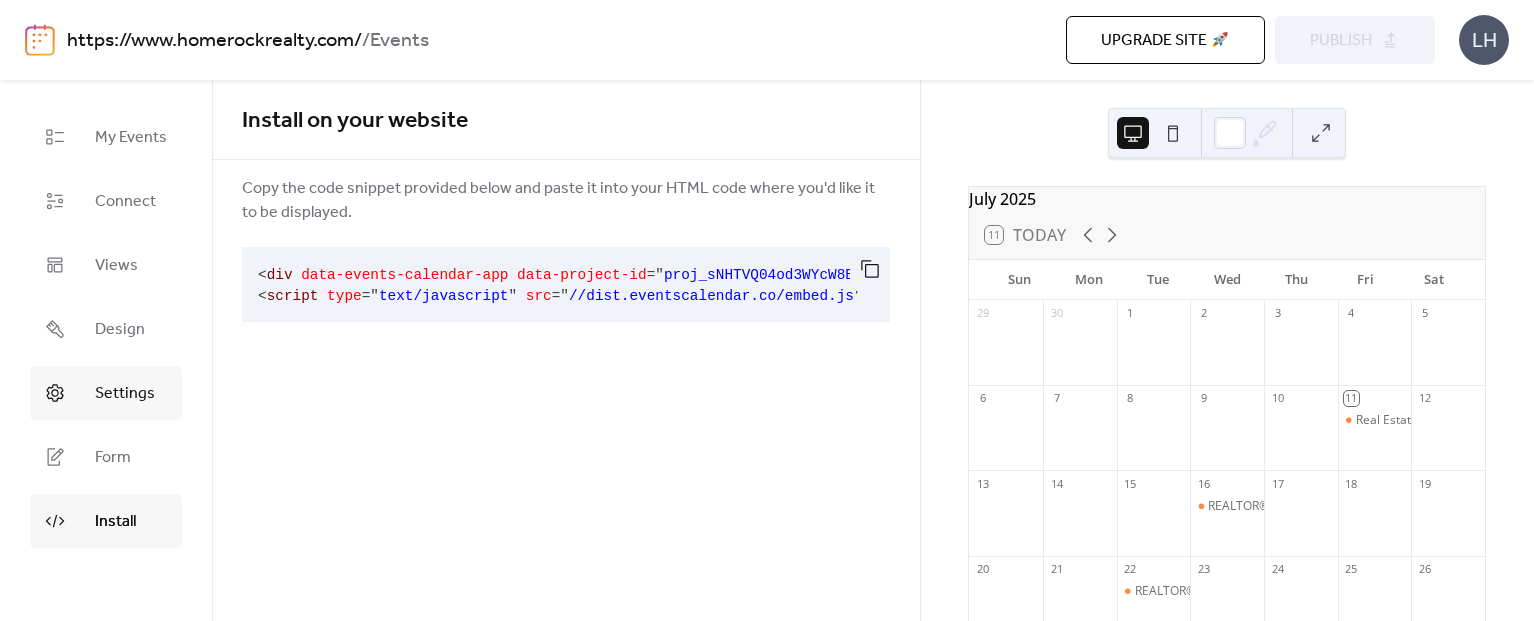 click on "Settings" at bounding box center [125, 394] 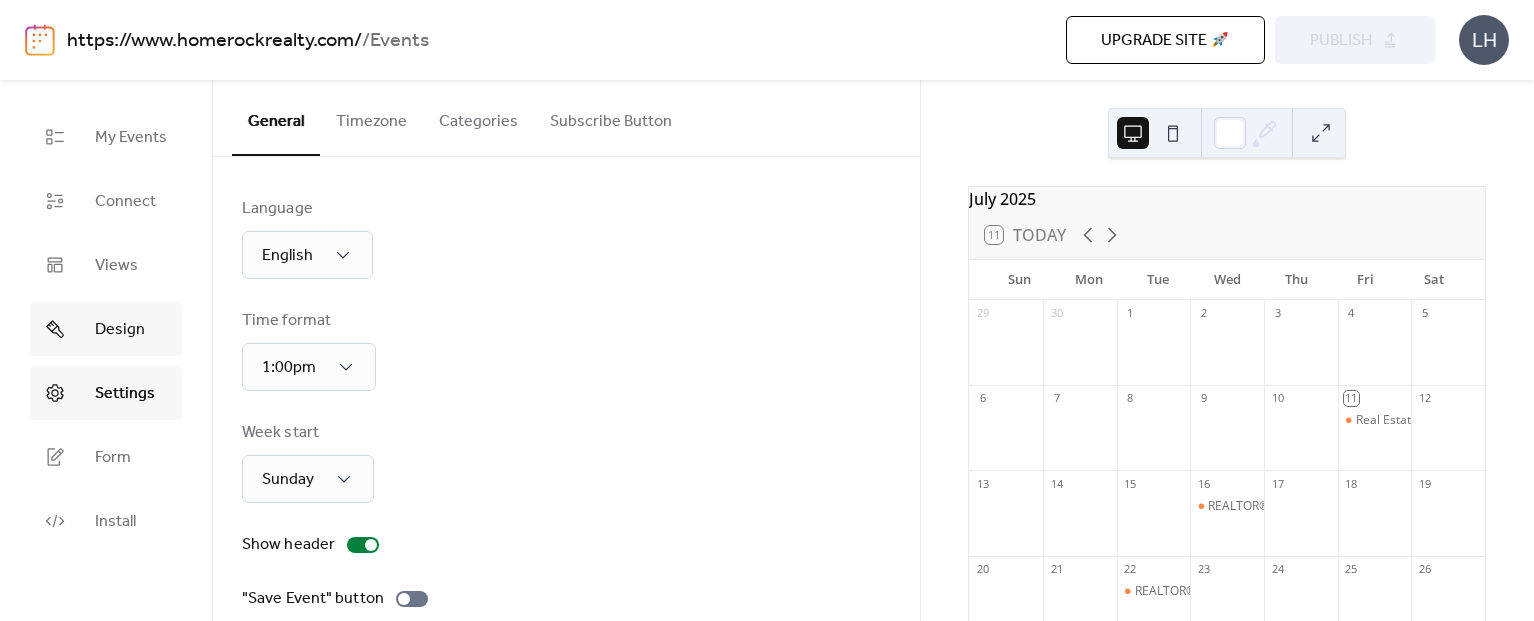 click on "Design" at bounding box center (120, 330) 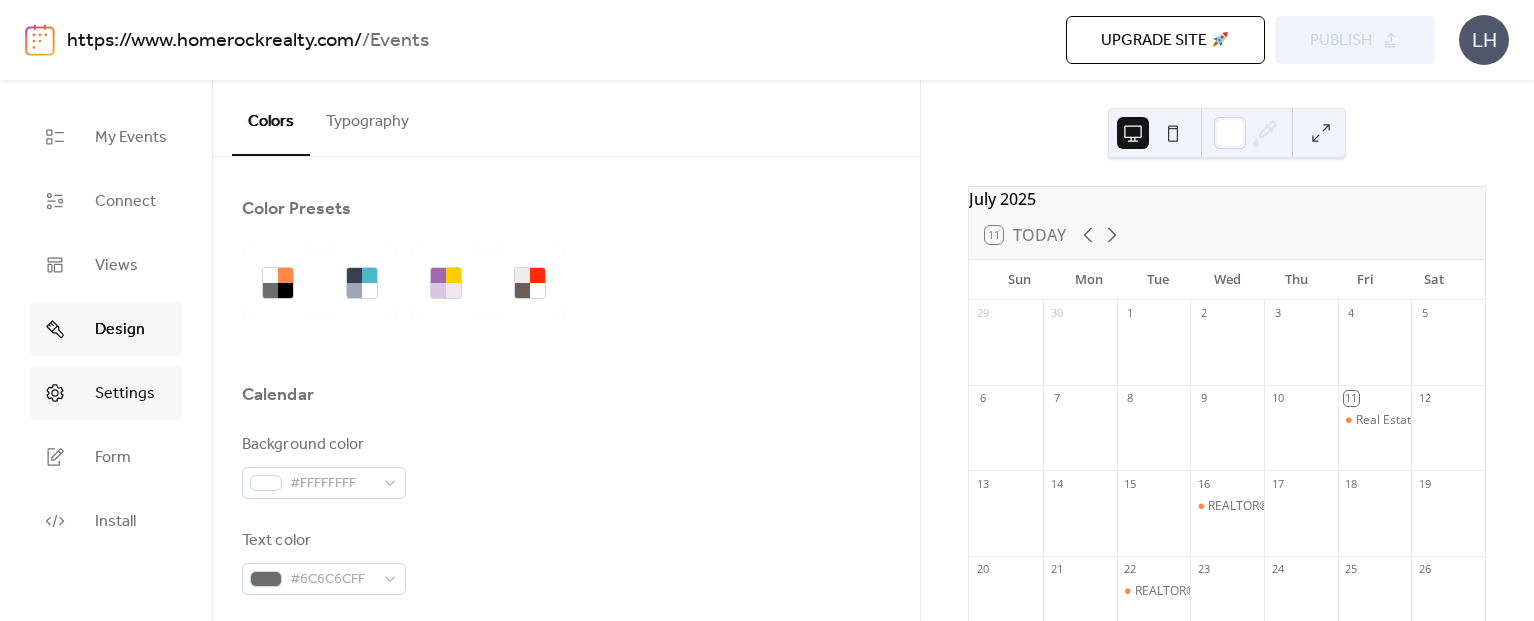 click on "Settings" at bounding box center [125, 394] 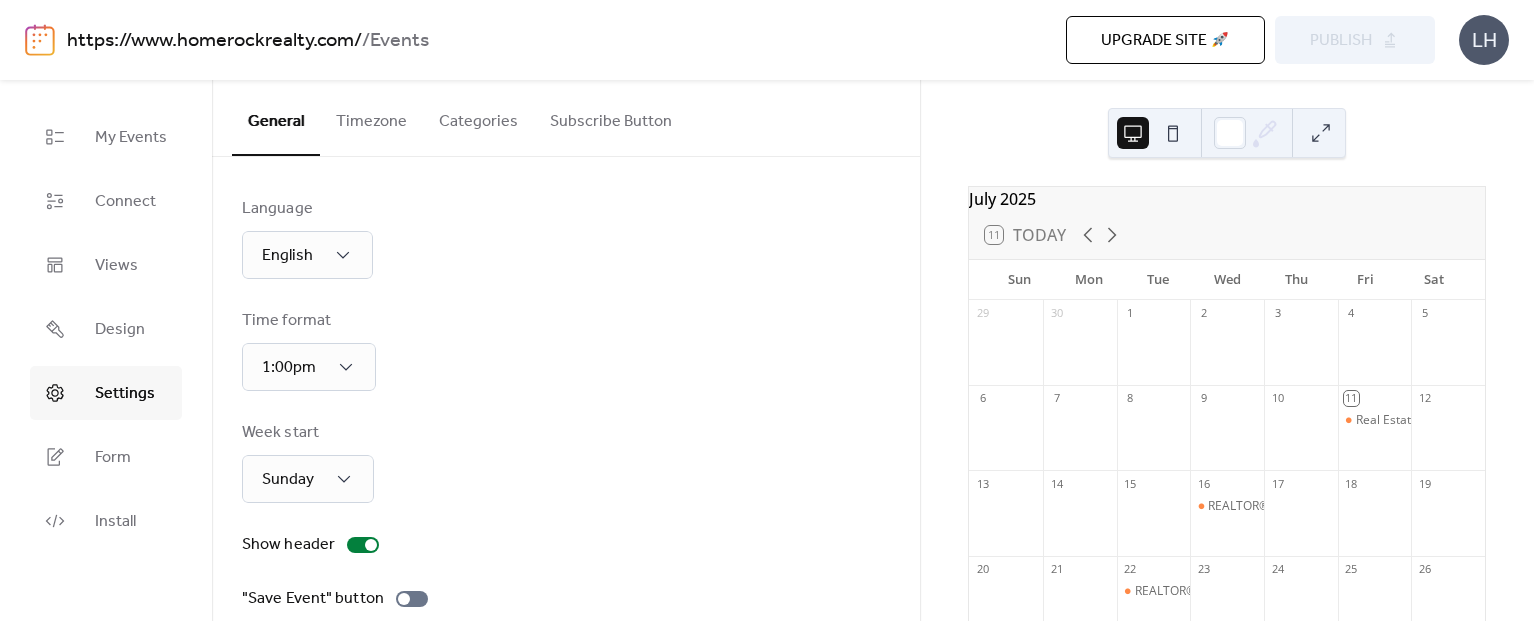 click on "Timezone" at bounding box center [371, 117] 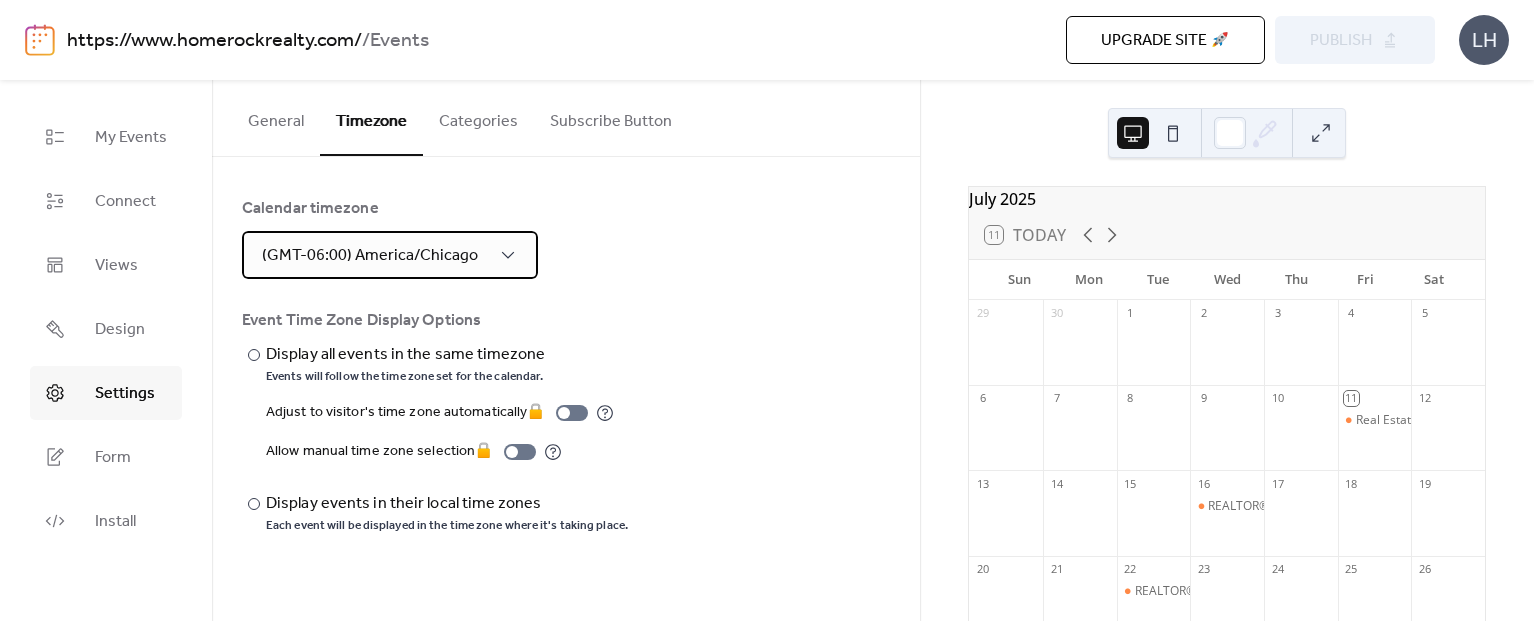 click on "(GMT-06:00) America/Chicago" at bounding box center (370, 255) 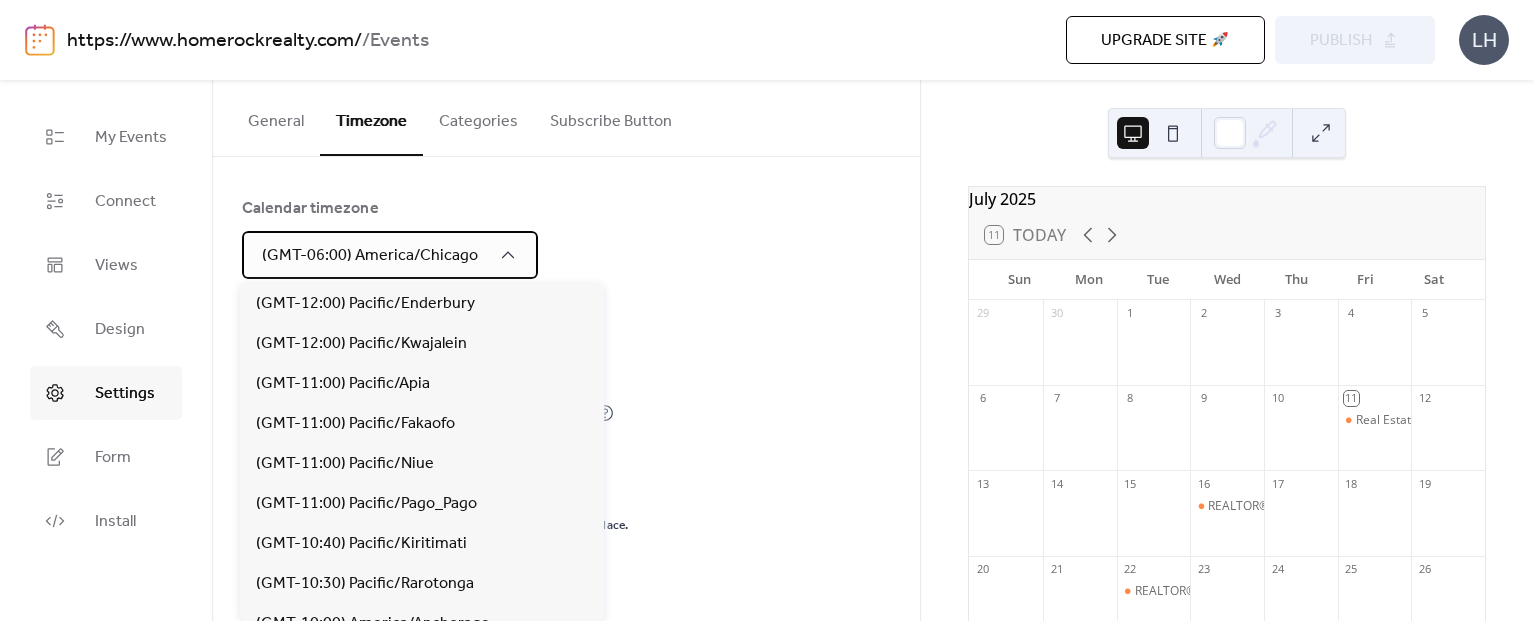 scroll, scrollTop: 1080, scrollLeft: 0, axis: vertical 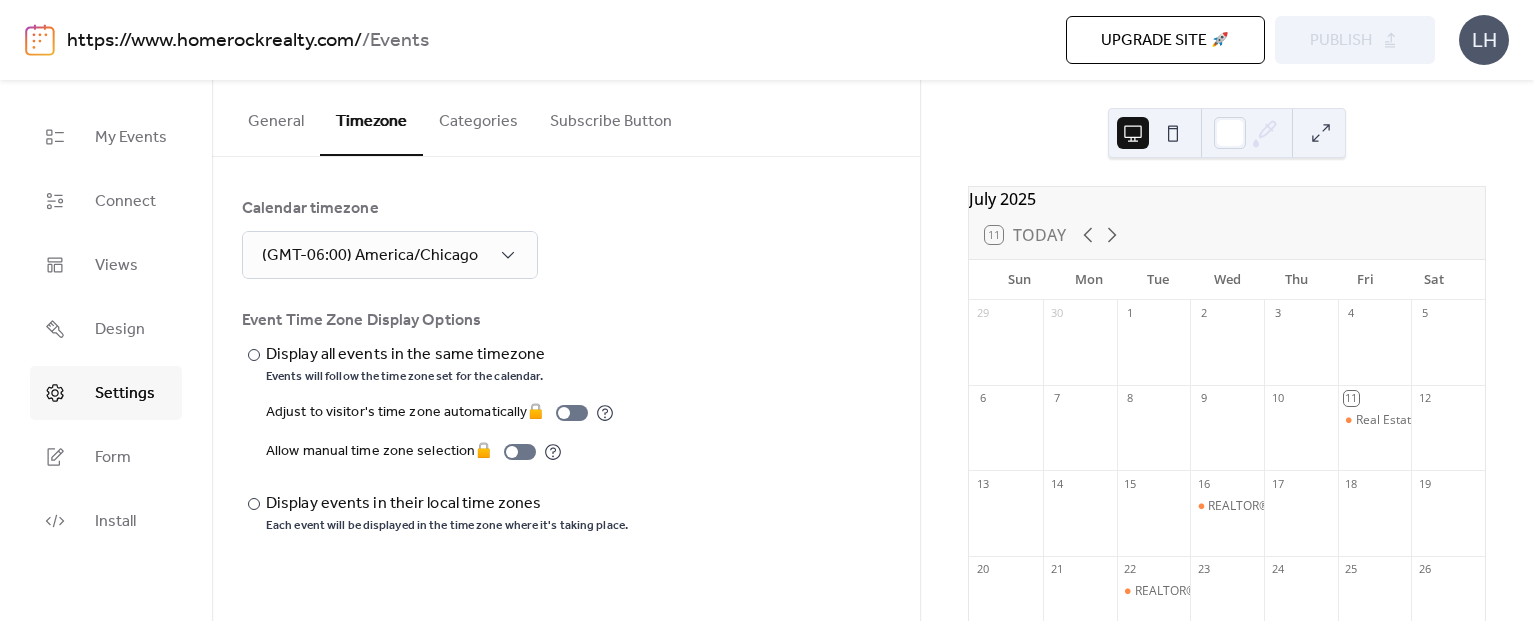 click on "Calendar timezone (GMT-06:00) [AMERICA]/[CHICAGO] Event Time Zone Display Options Display all events in the same timezone Events will follow the time zone set for the calendar. Adjust to visitor's time zone automatically 🔒 Allow manual time zone selection 🔒 Display events in their local time zones Each event will be displayed in the time zone where it's taking place." at bounding box center [566, 365] 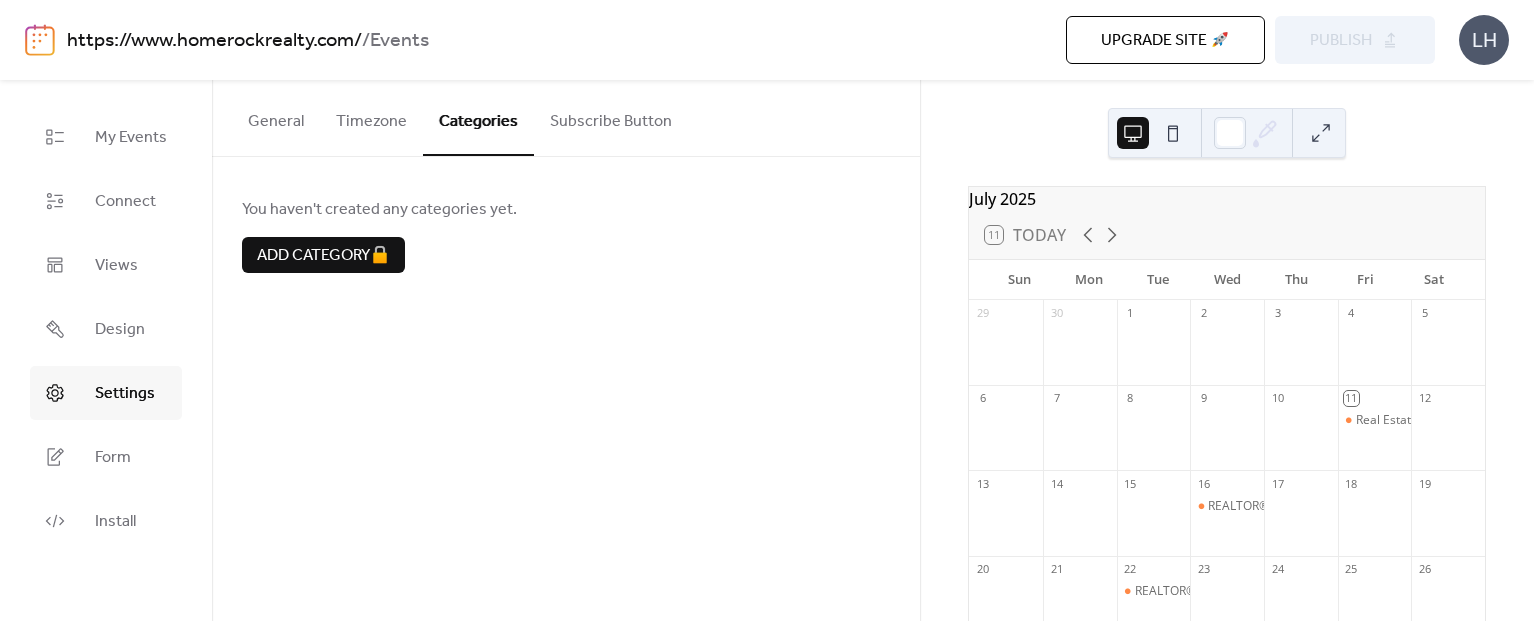 click on "Subscribe Button" at bounding box center [611, 117] 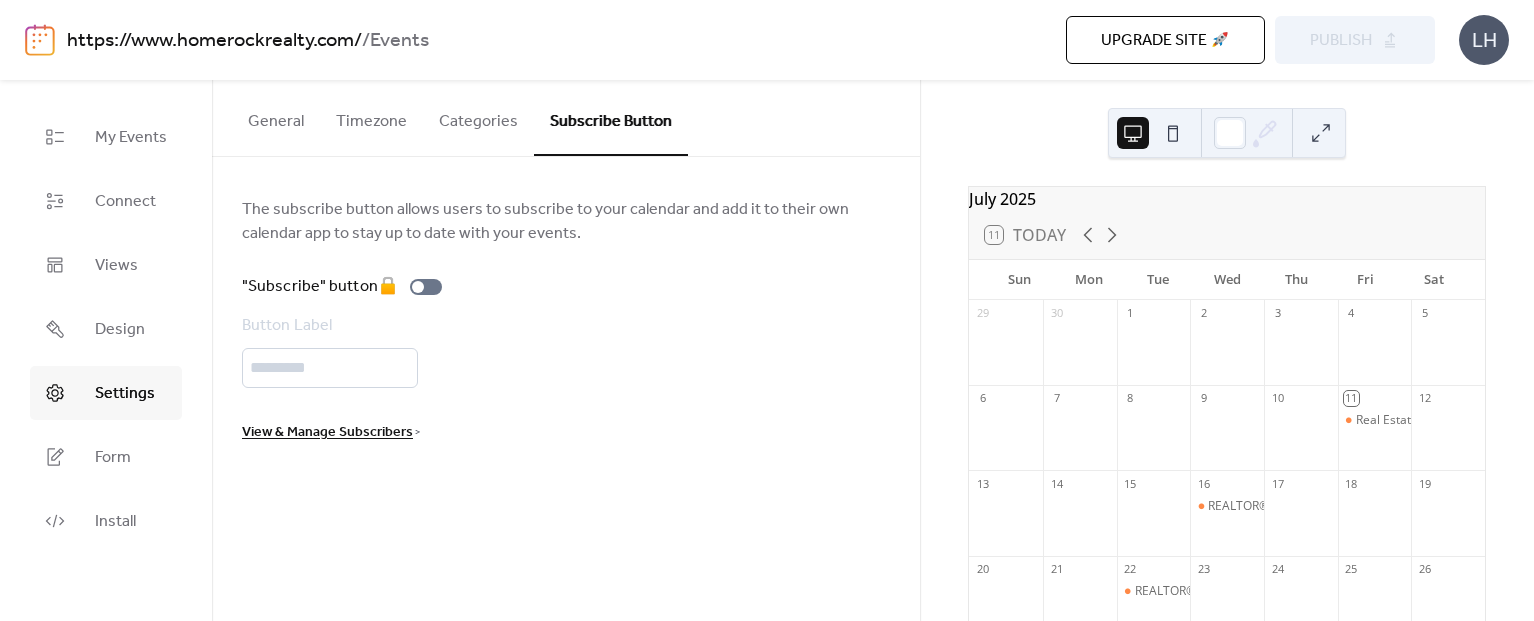click on "General" at bounding box center (276, 117) 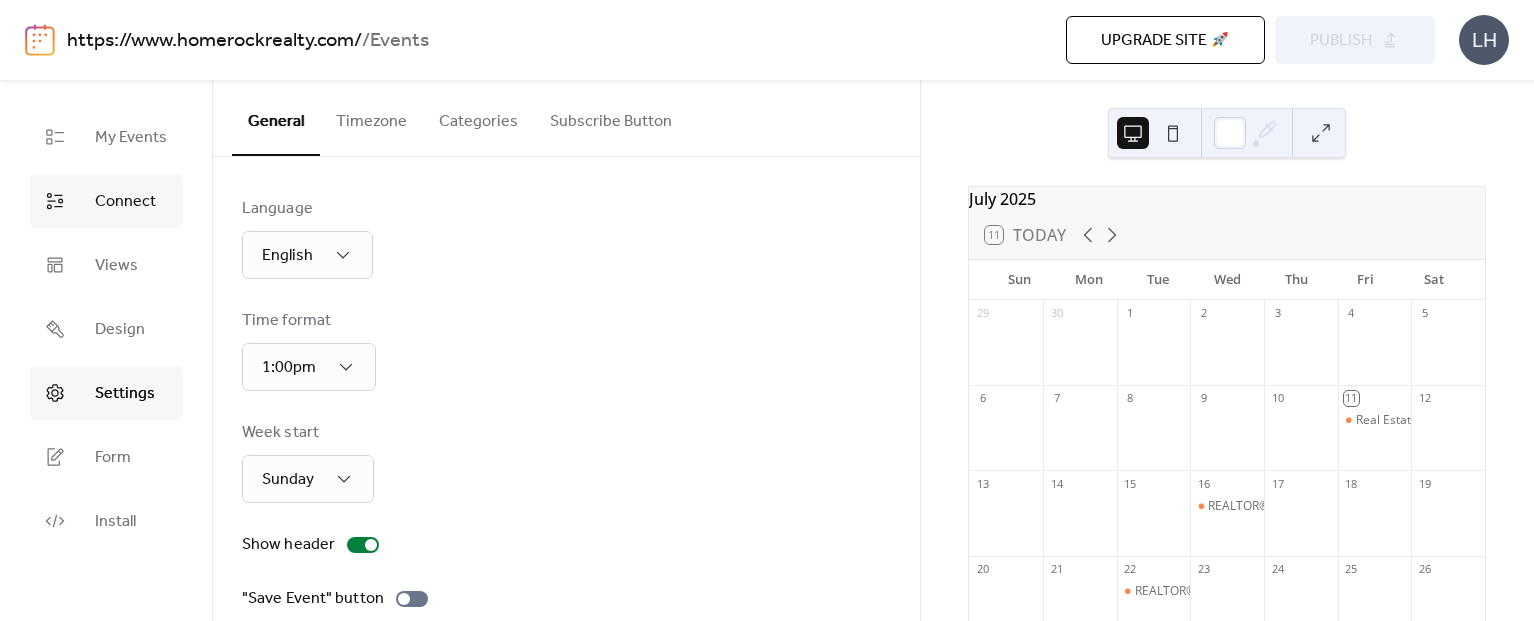 click on "Connect" at bounding box center (125, 202) 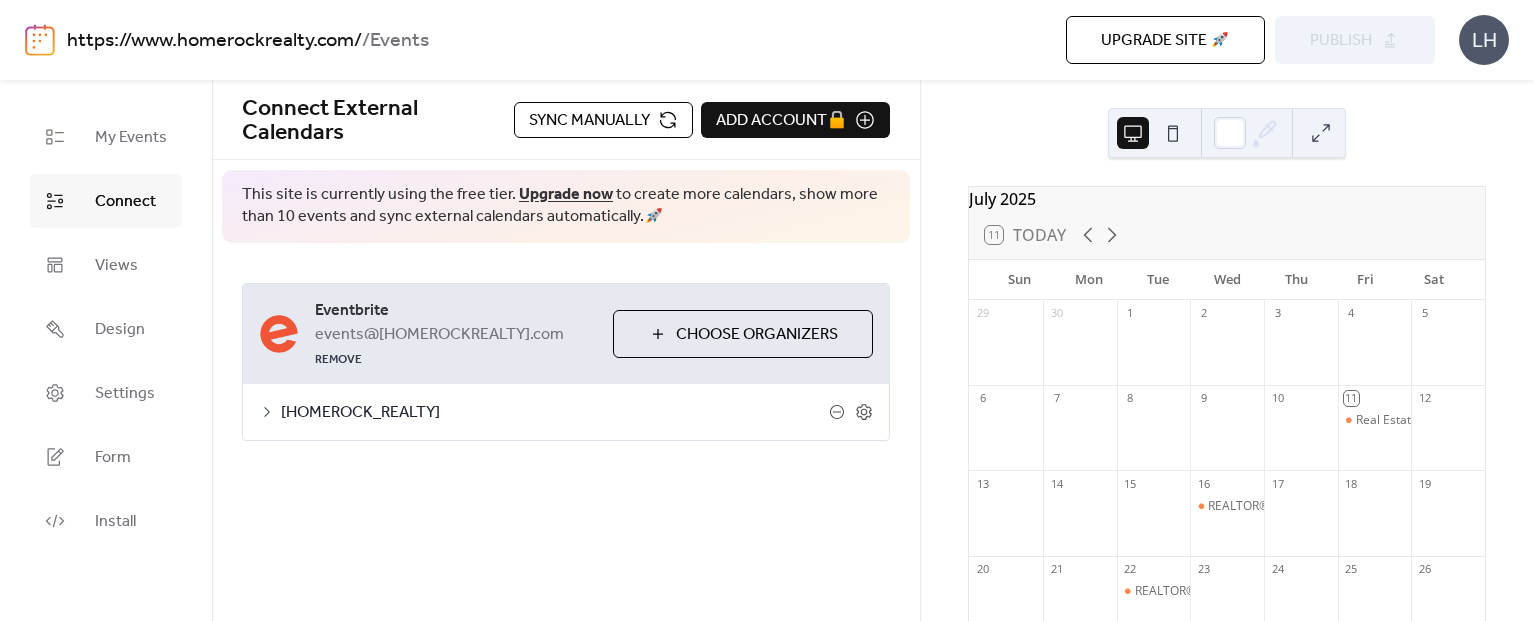 click on "[HOMEROCK_REALTY]" at bounding box center [555, 413] 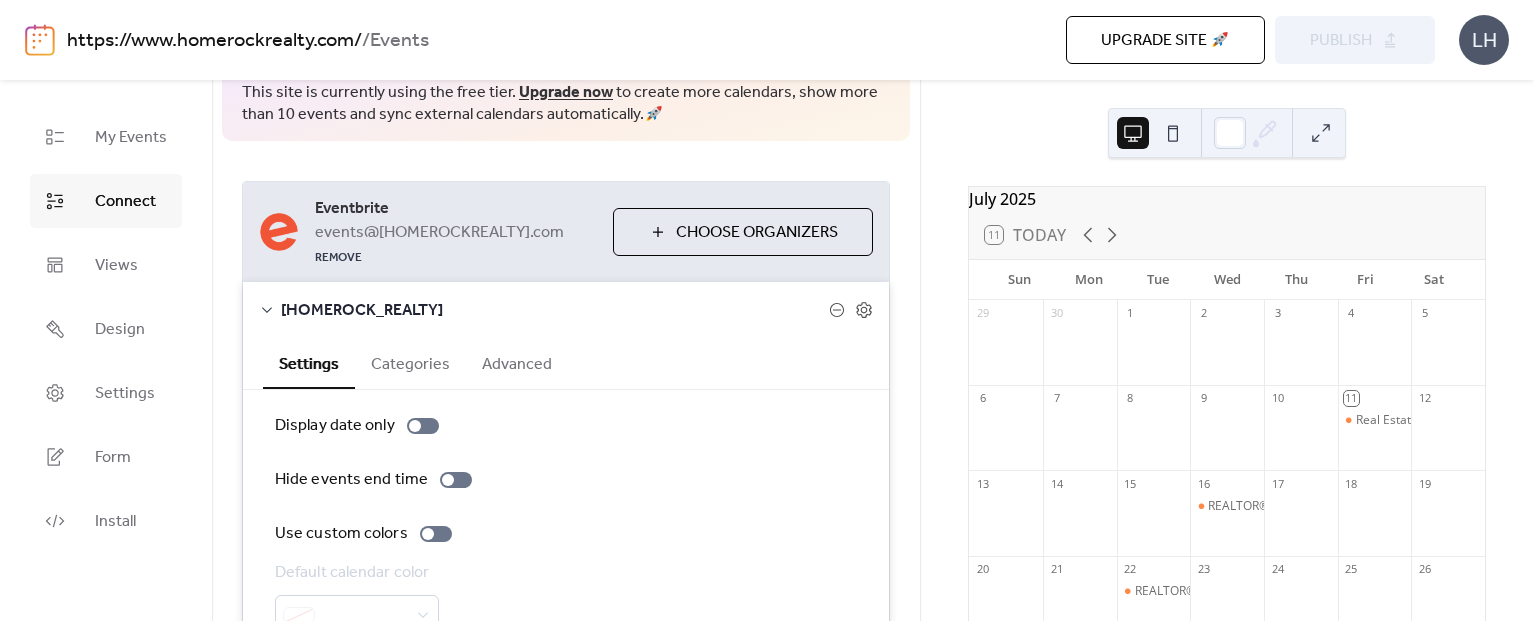 scroll, scrollTop: 163, scrollLeft: 0, axis: vertical 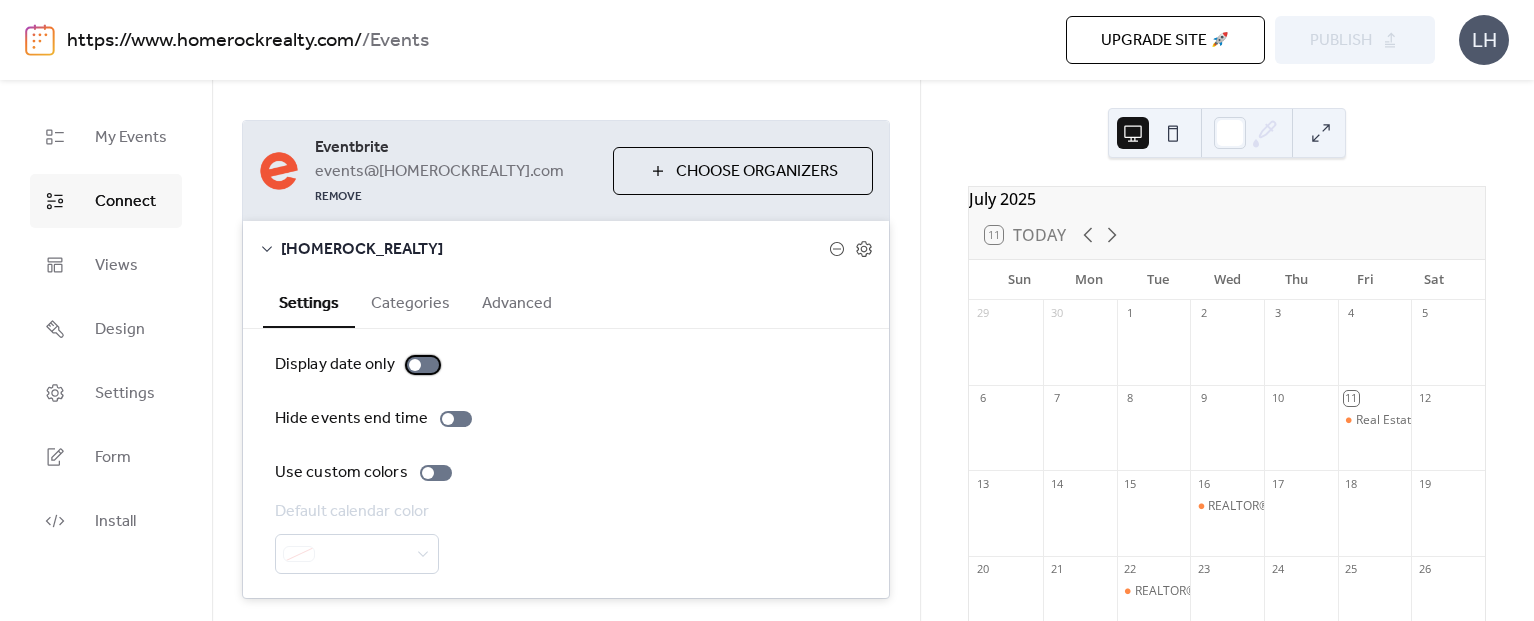 click at bounding box center [423, 365] 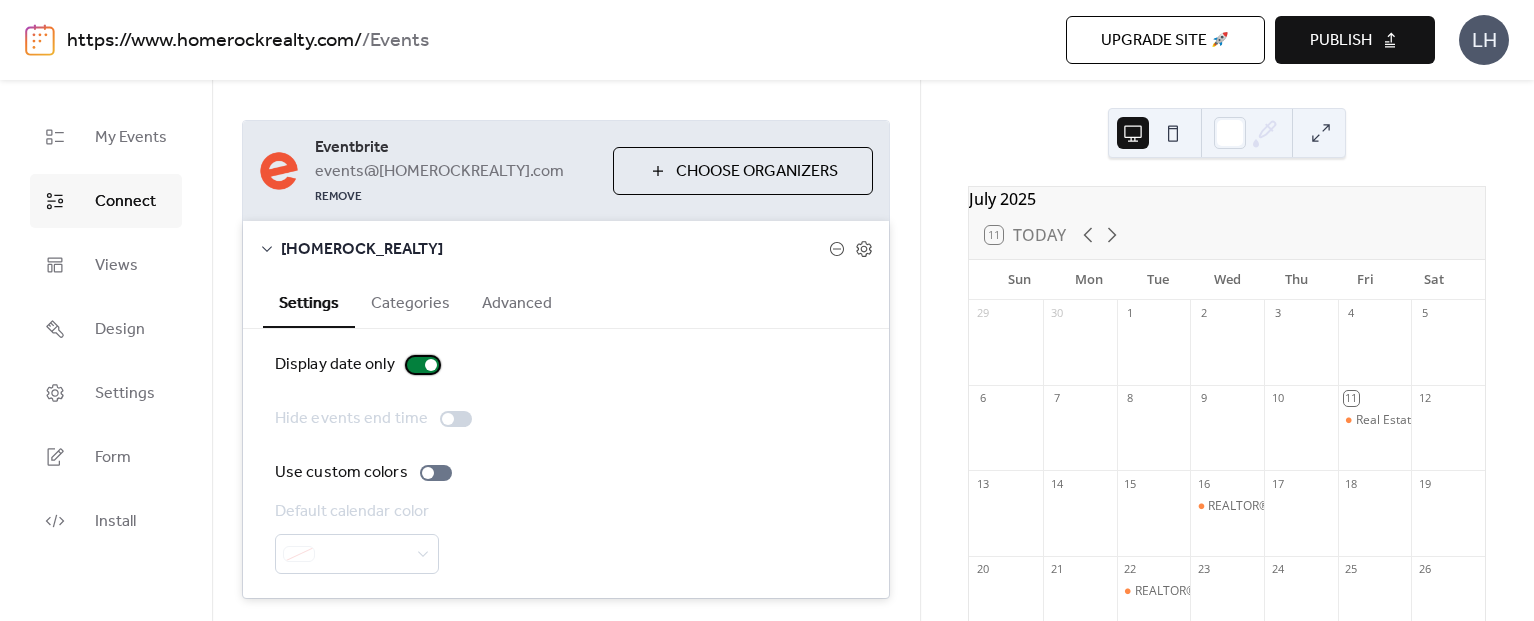 click at bounding box center (431, 365) 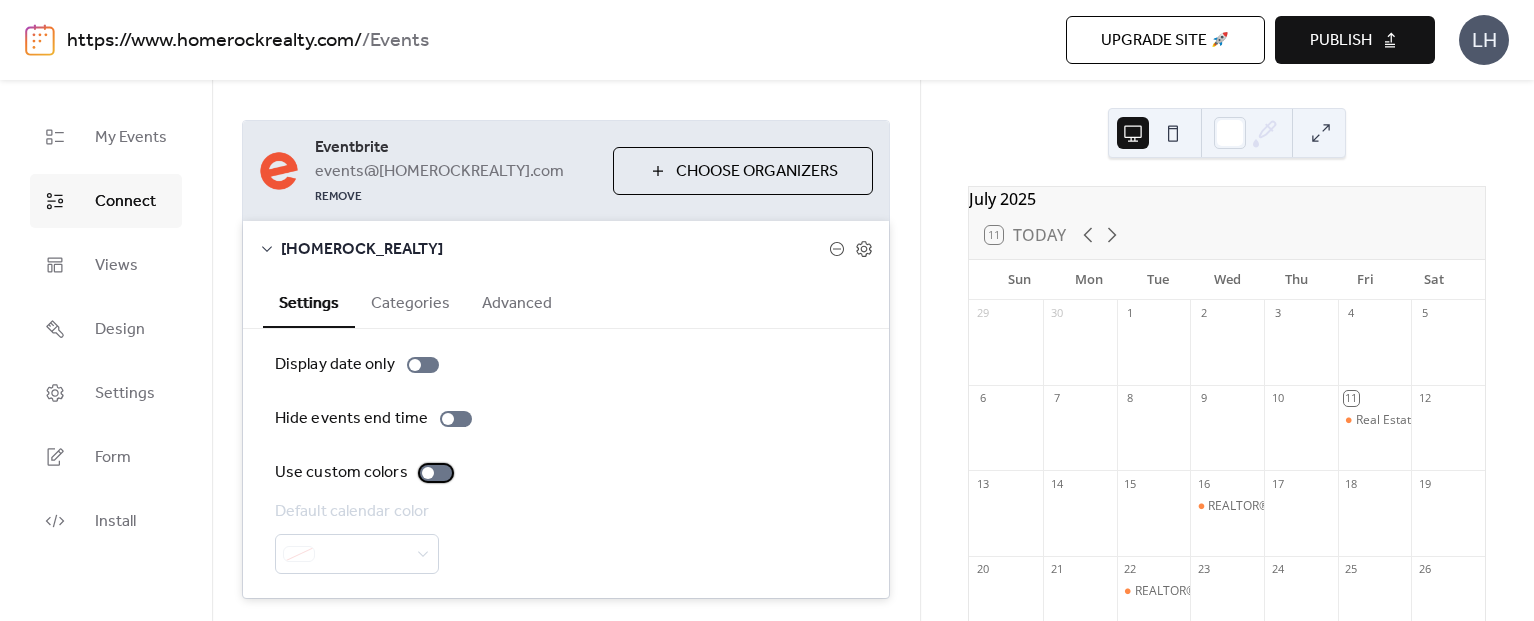 click at bounding box center [436, 473] 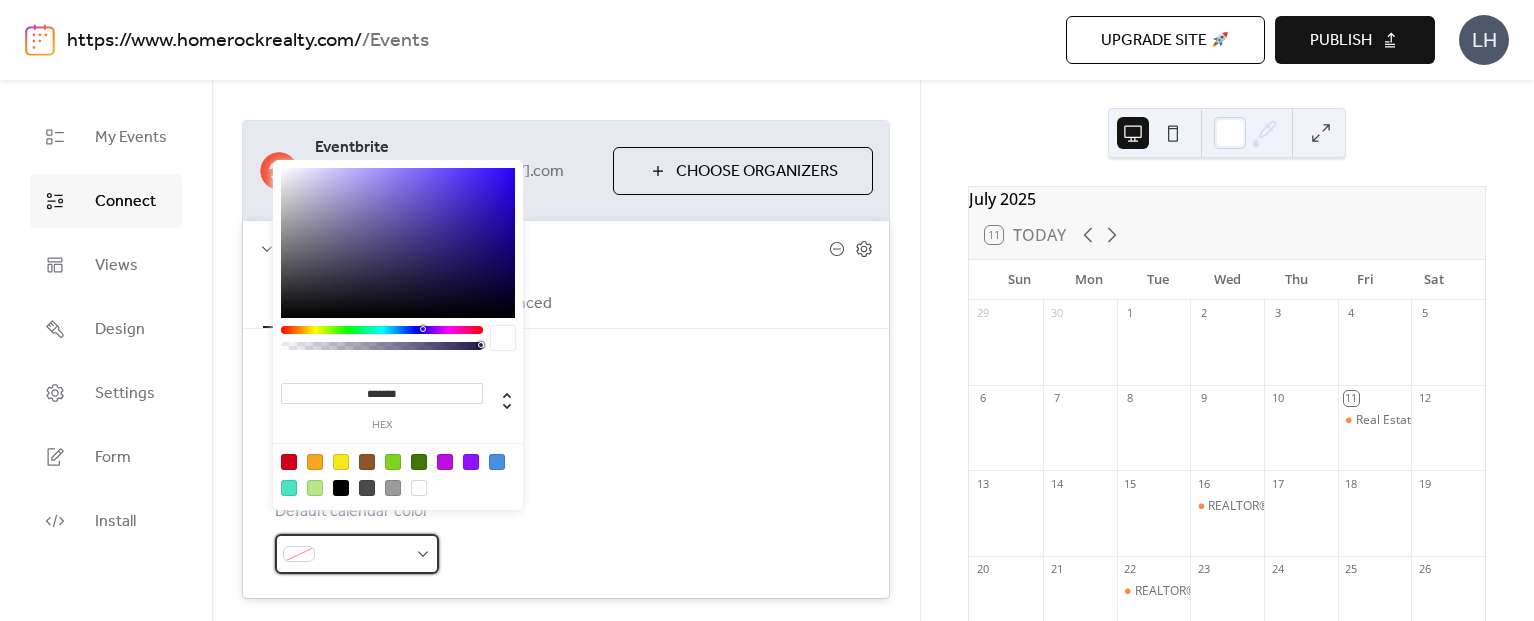 click at bounding box center (357, 554) 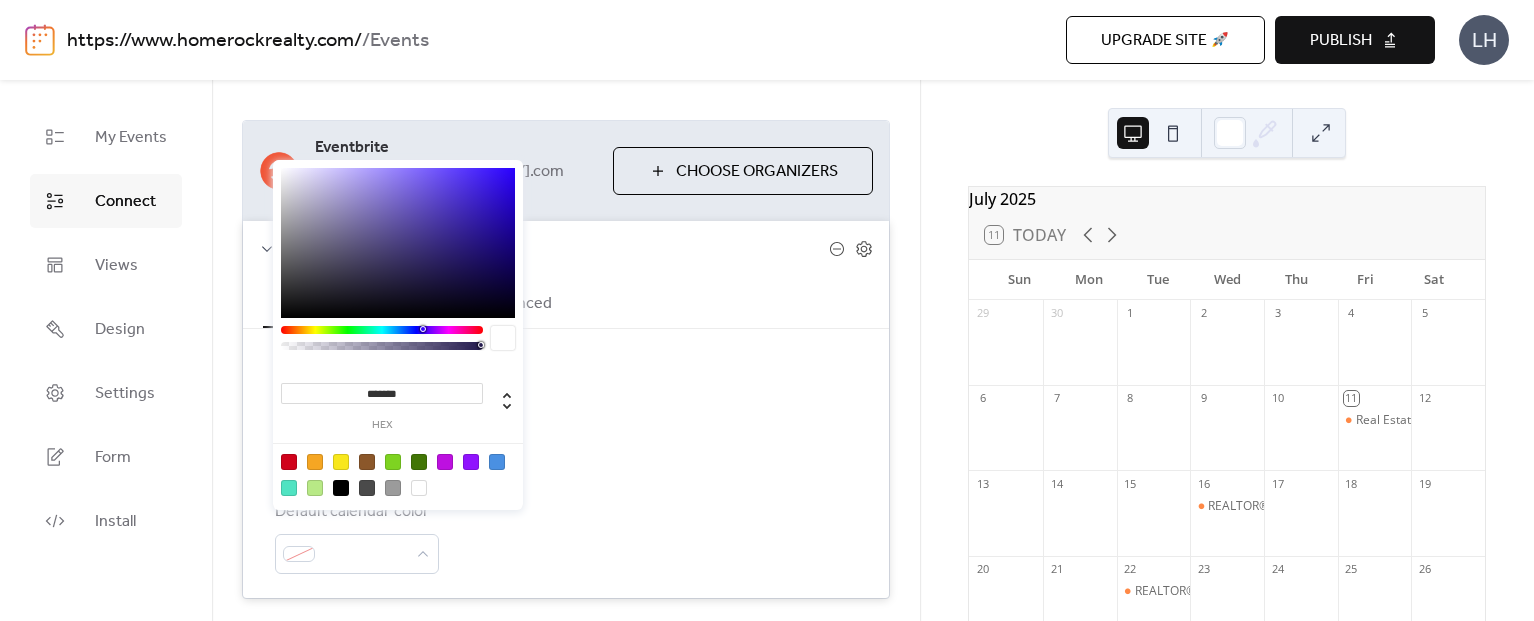 click at bounding box center (497, 462) 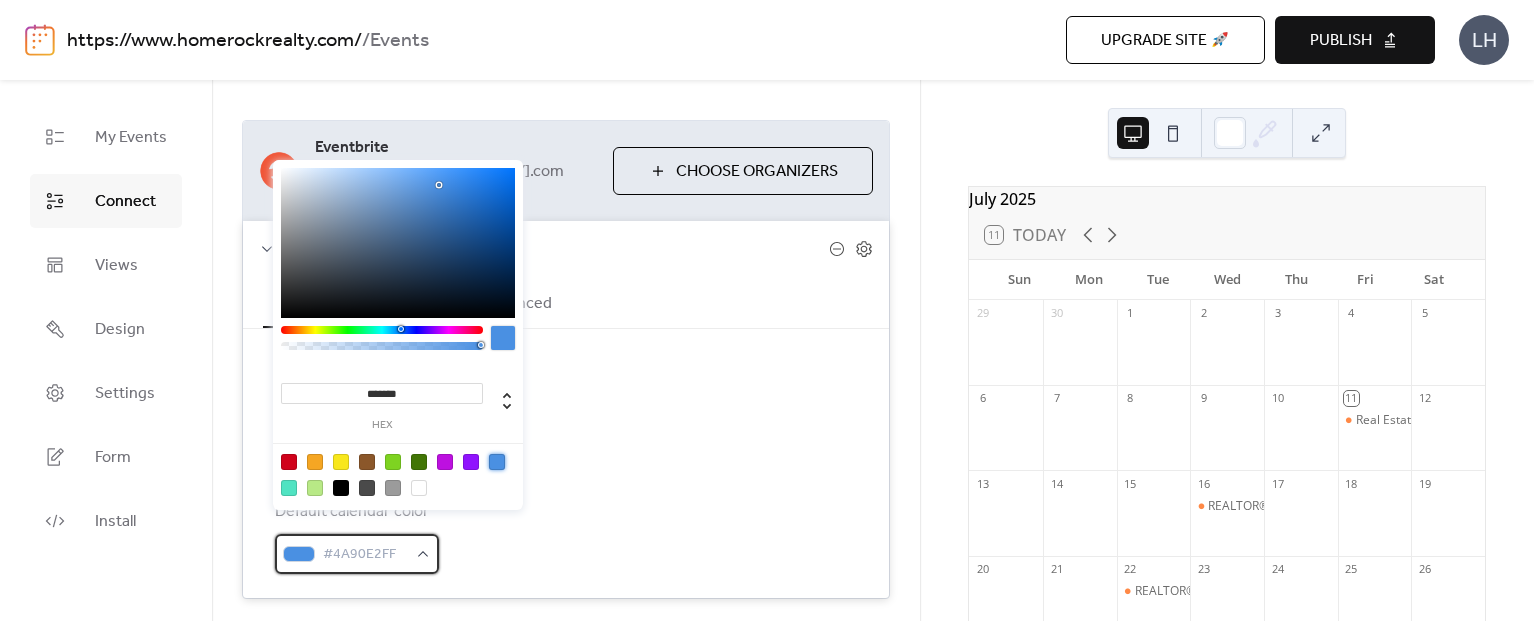 click on "#4A90E2FF" at bounding box center (357, 554) 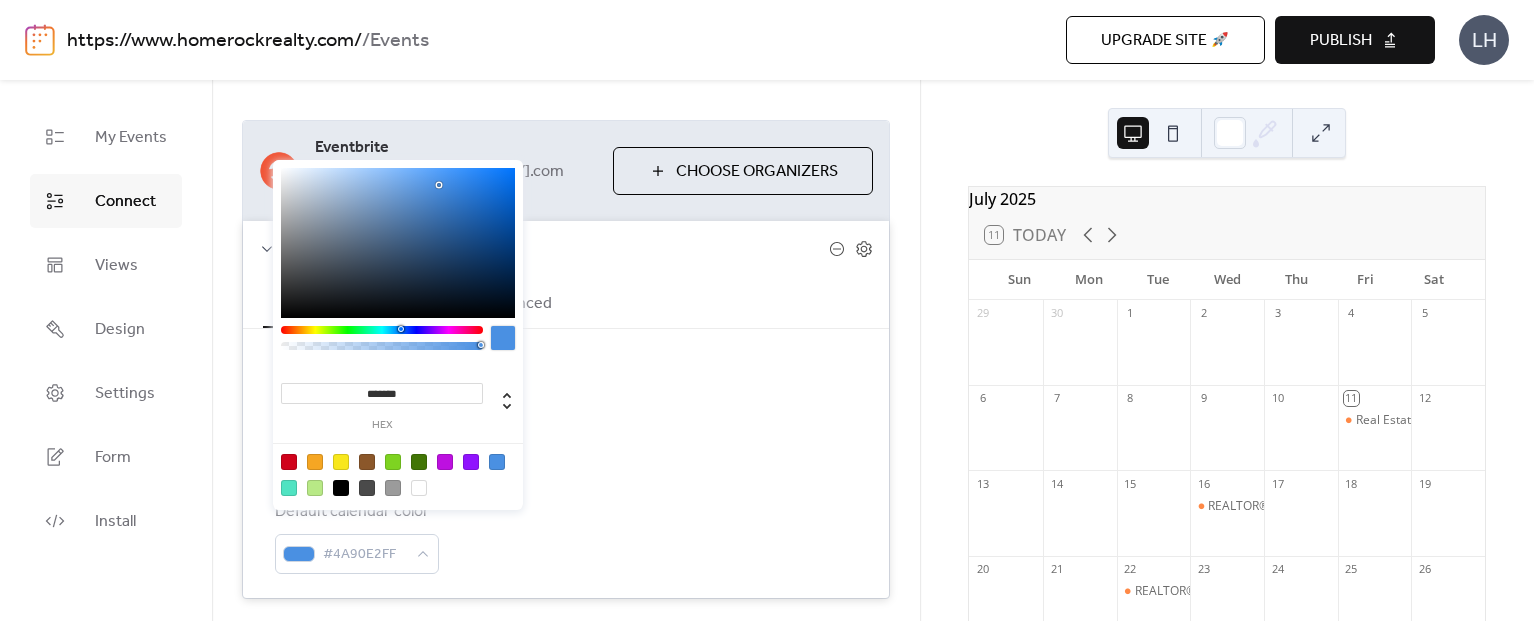 click on "Default calendar color #4A90E2FF" at bounding box center [566, 537] 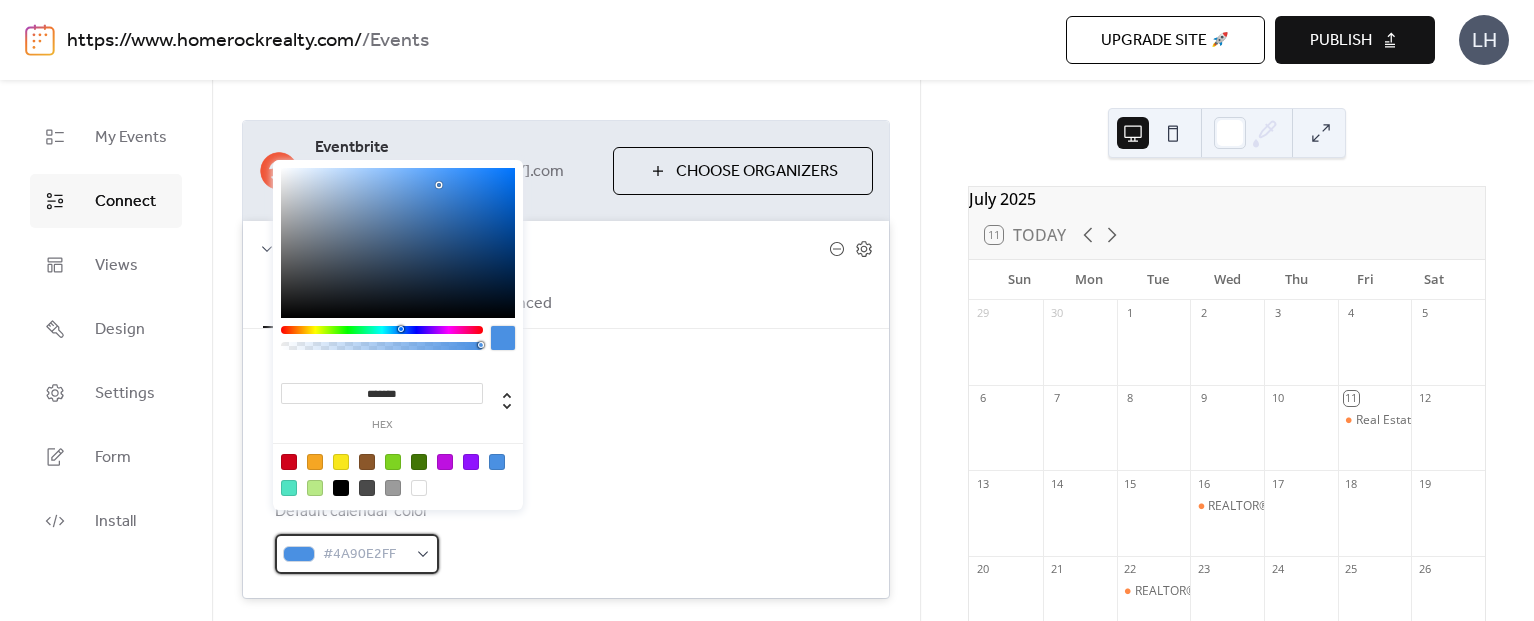 click on "#4A90E2FF" at bounding box center [357, 554] 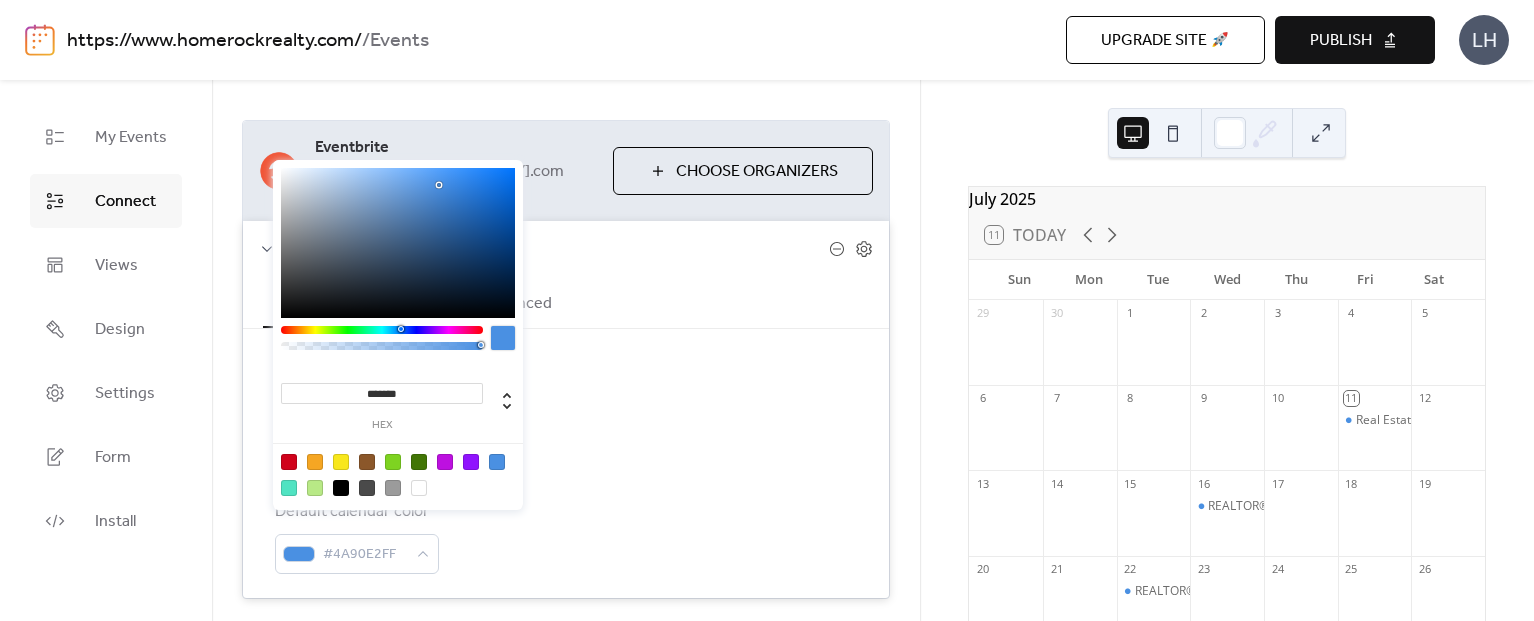 click at bounding box center [419, 488] 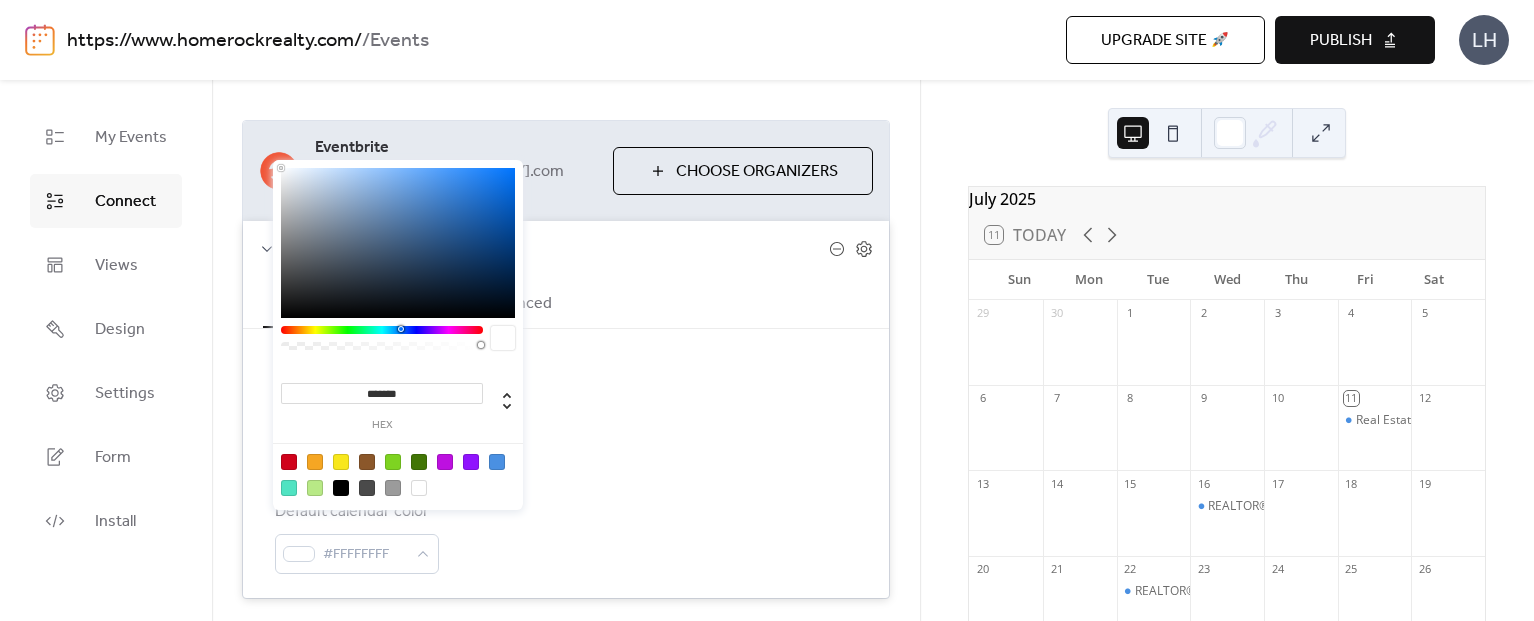 click at bounding box center [503, 338] 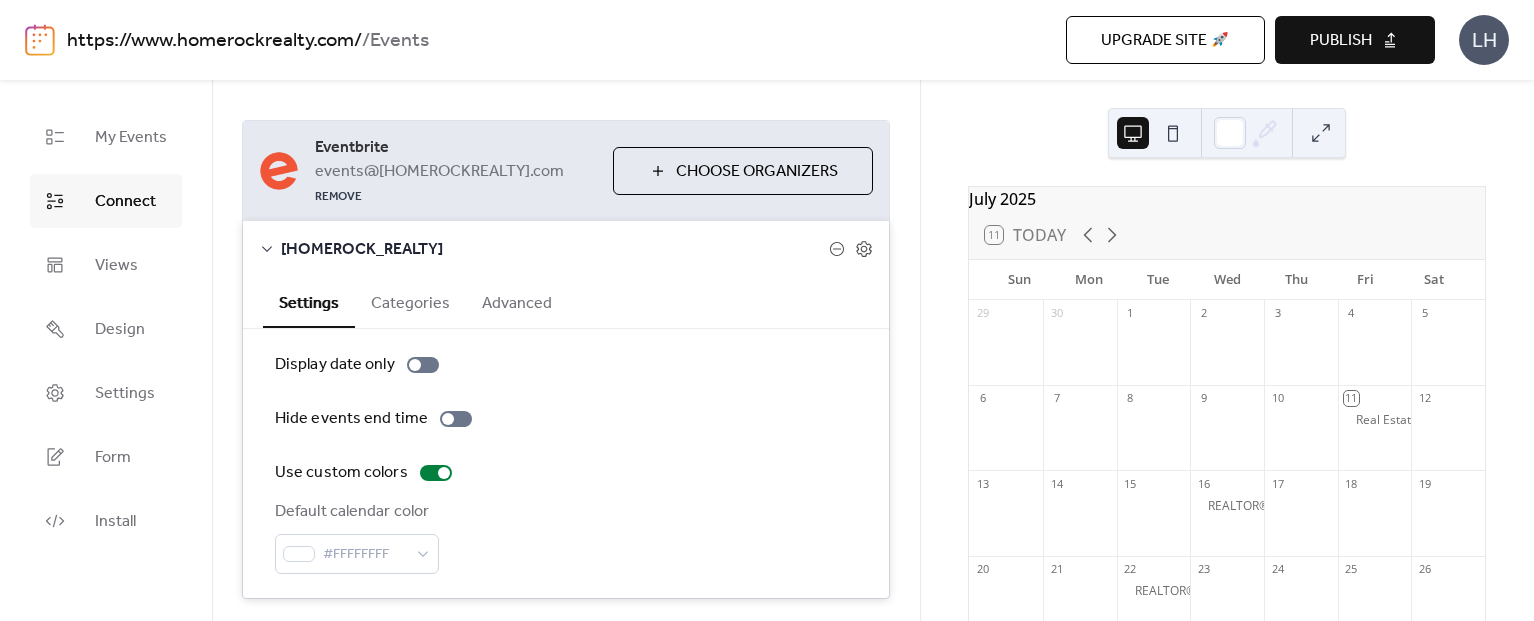 click on "Hide events end time" at bounding box center [566, 419] 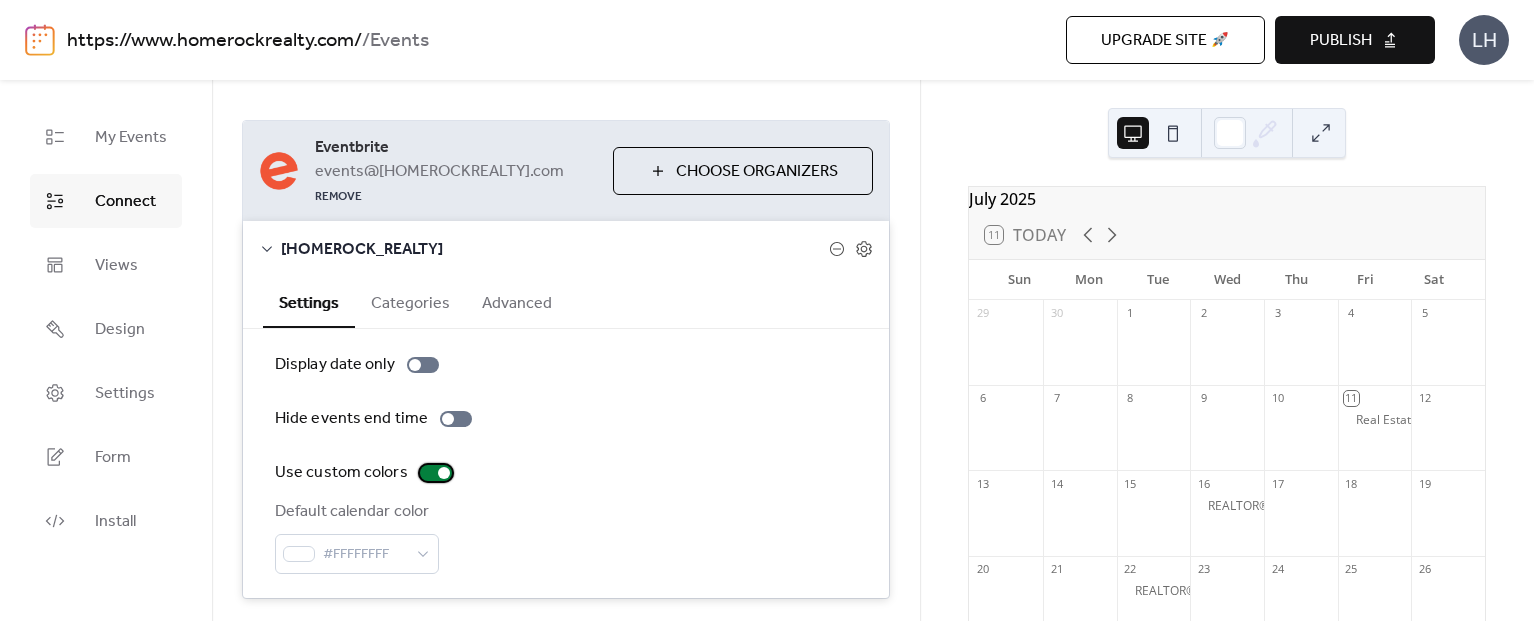 click on "Use custom colors" at bounding box center (341, 473) 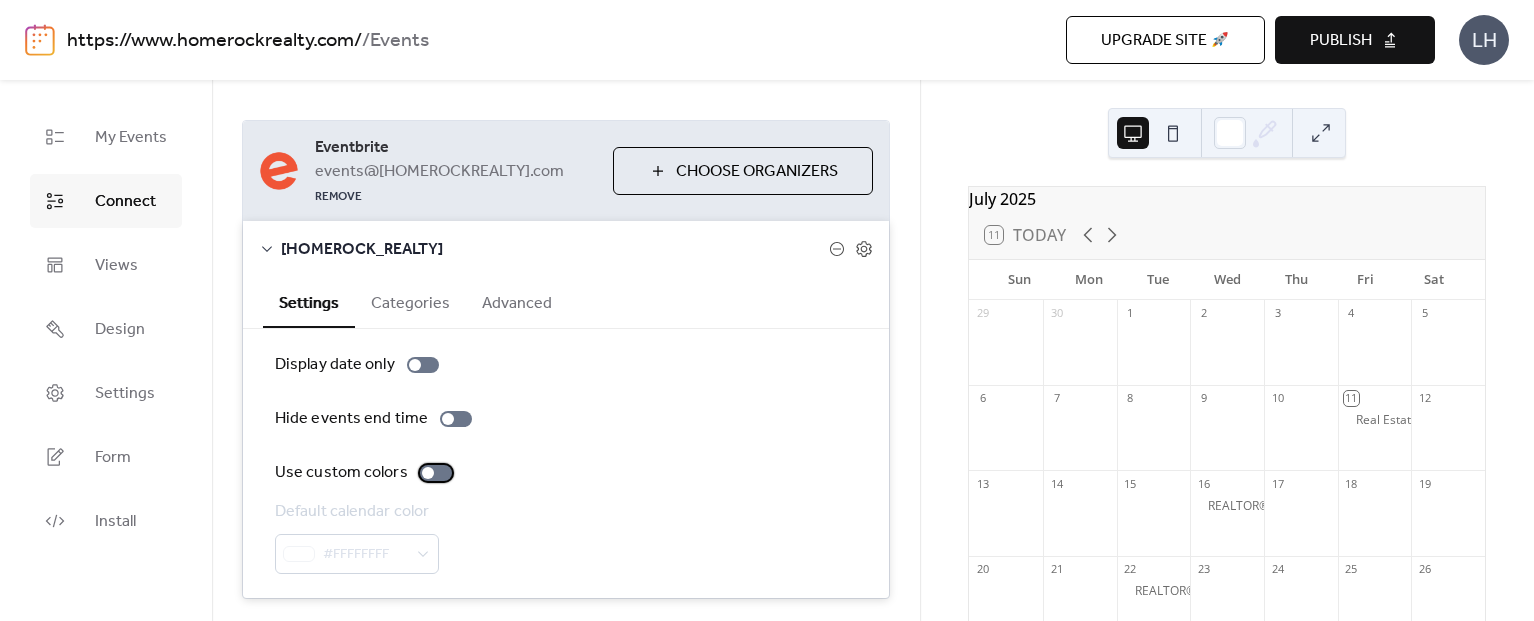 click at bounding box center (436, 473) 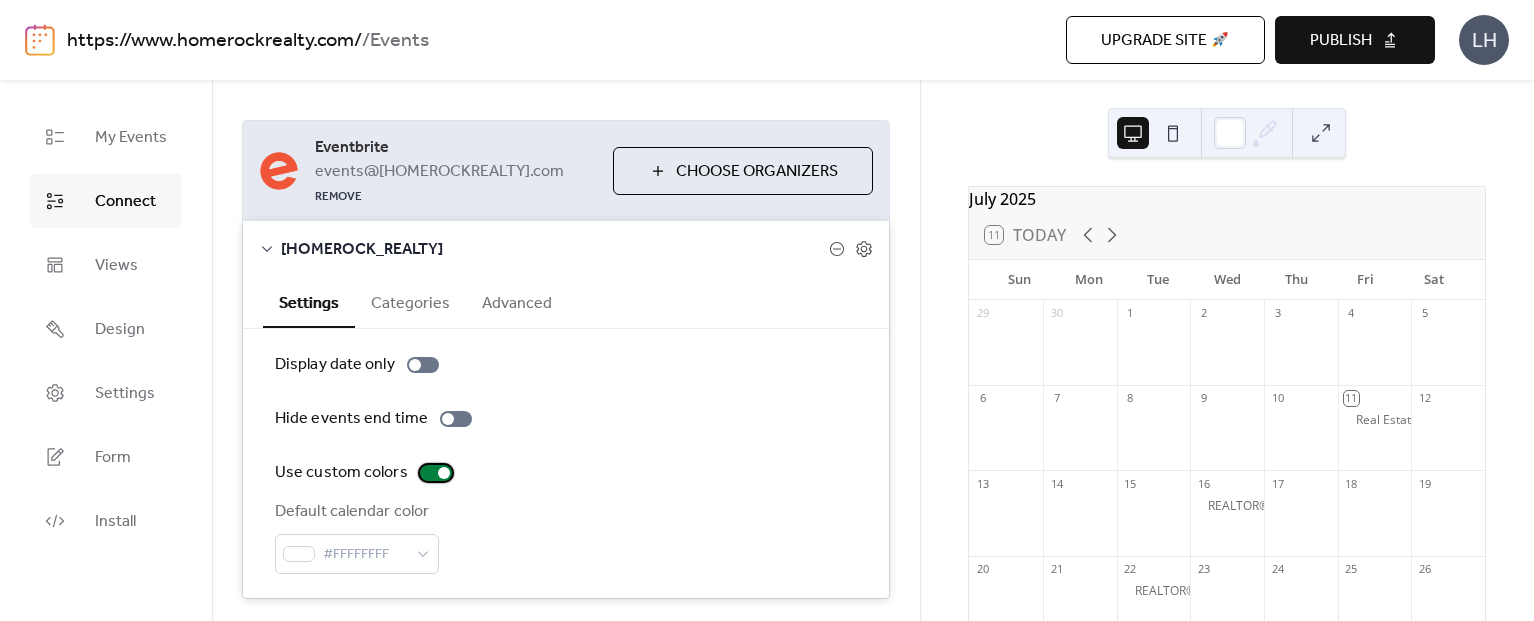 click at bounding box center [436, 473] 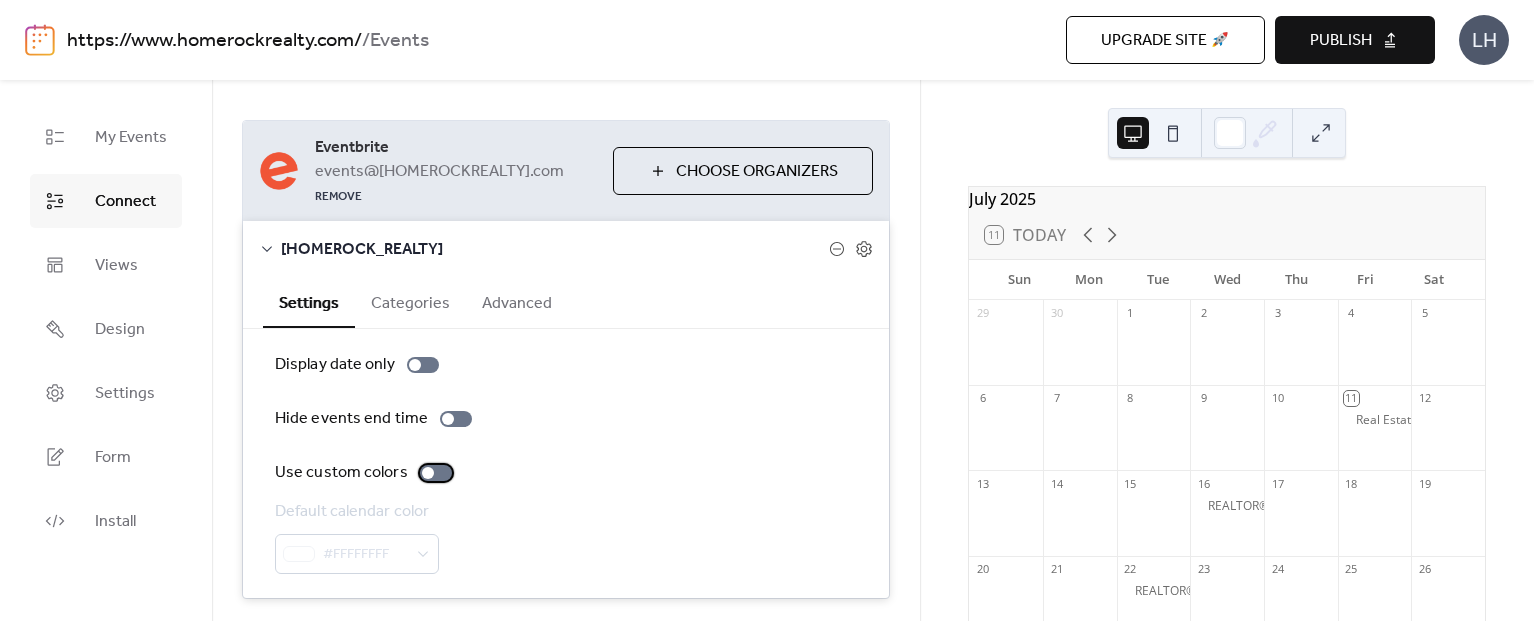 scroll, scrollTop: 0, scrollLeft: 0, axis: both 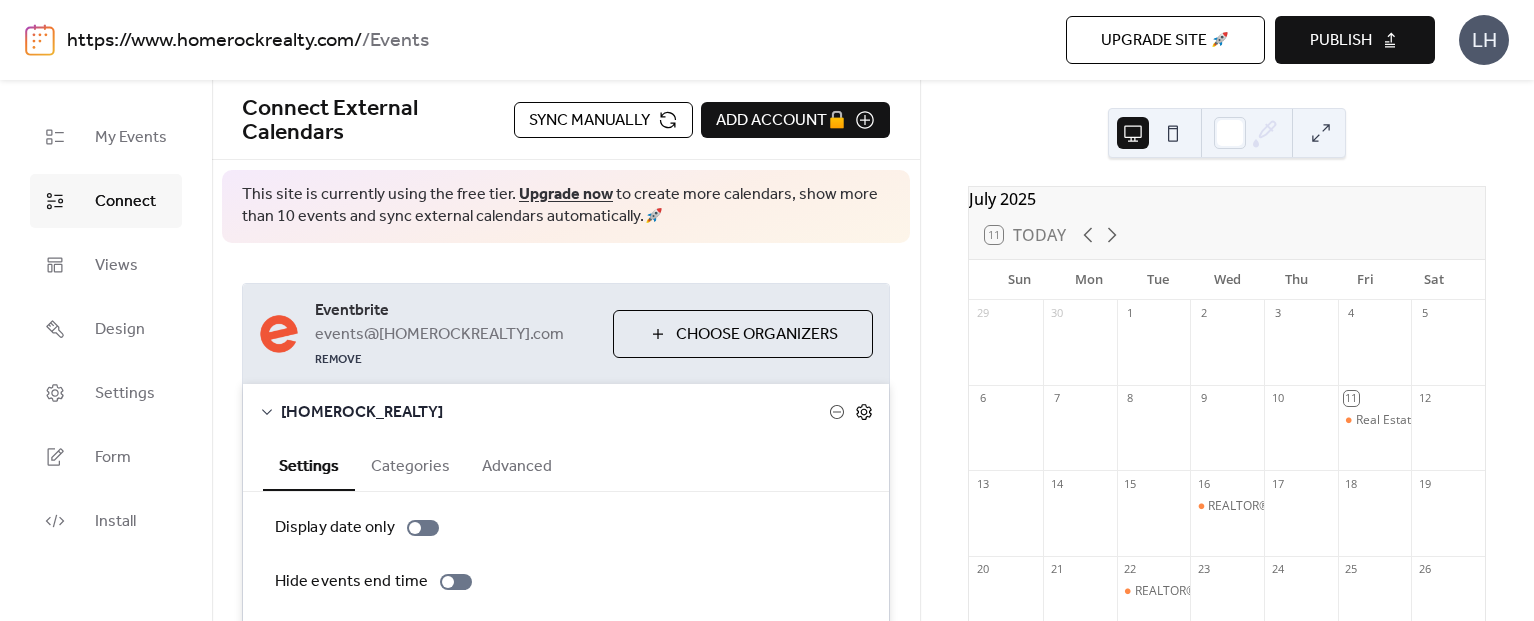 click 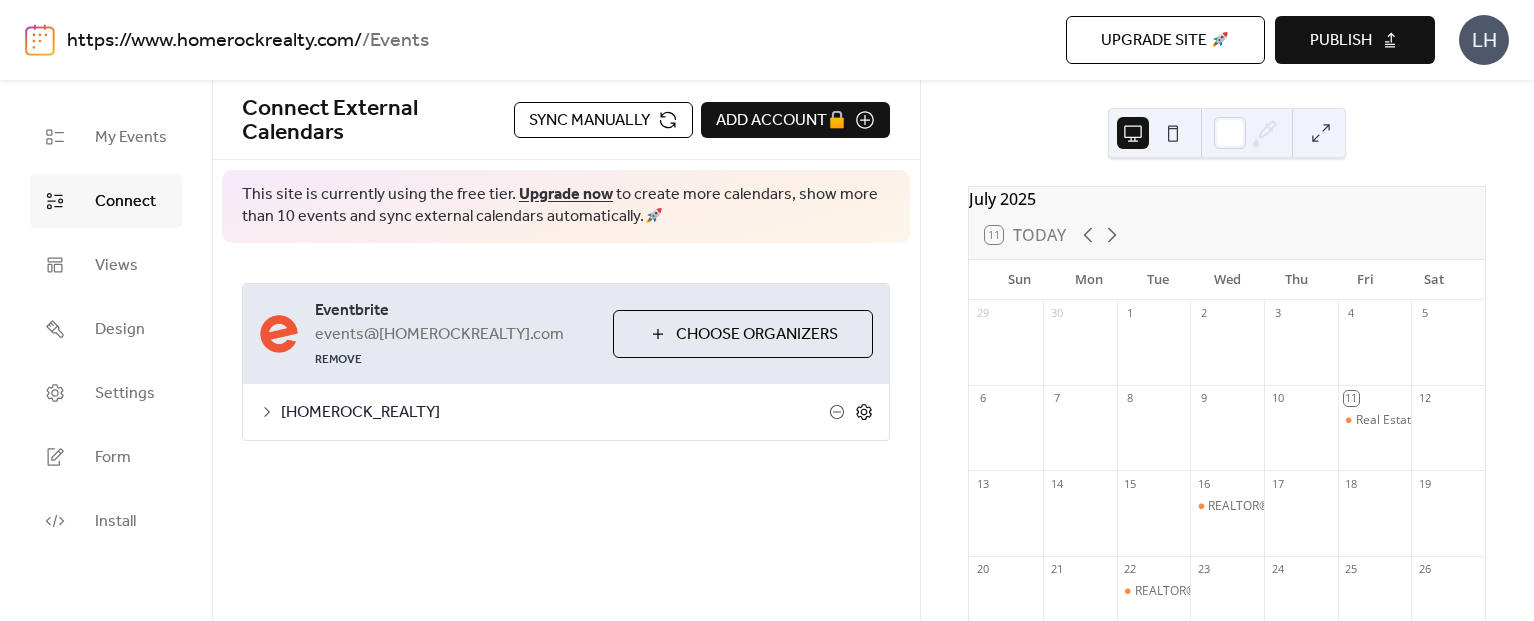 click 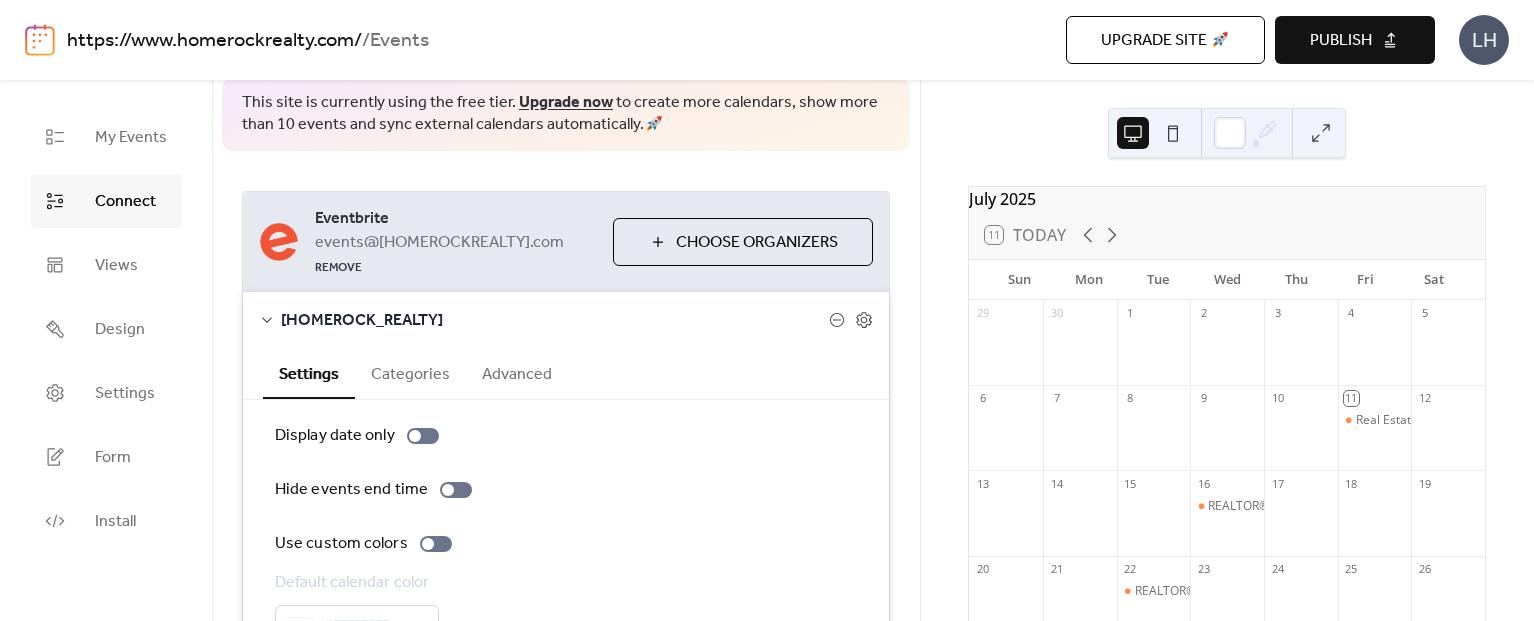 scroll, scrollTop: 111, scrollLeft: 0, axis: vertical 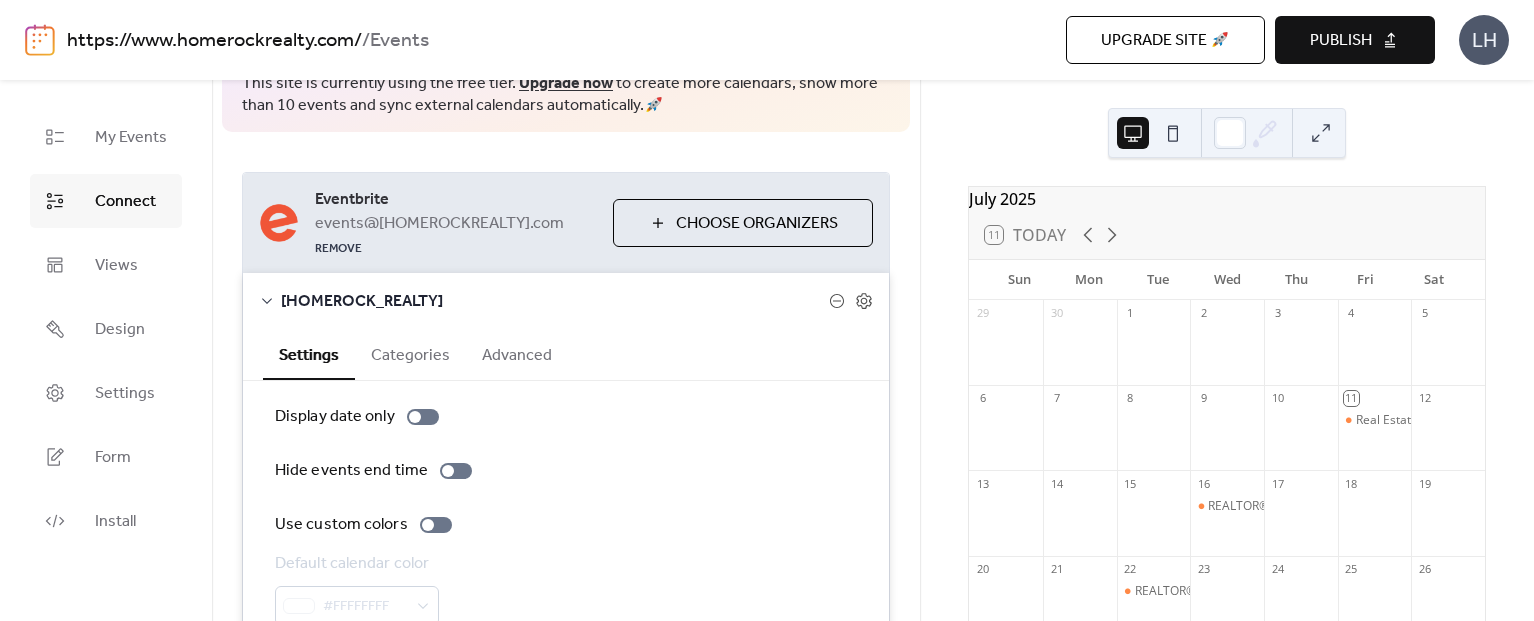 click on "Advanced" at bounding box center [517, 353] 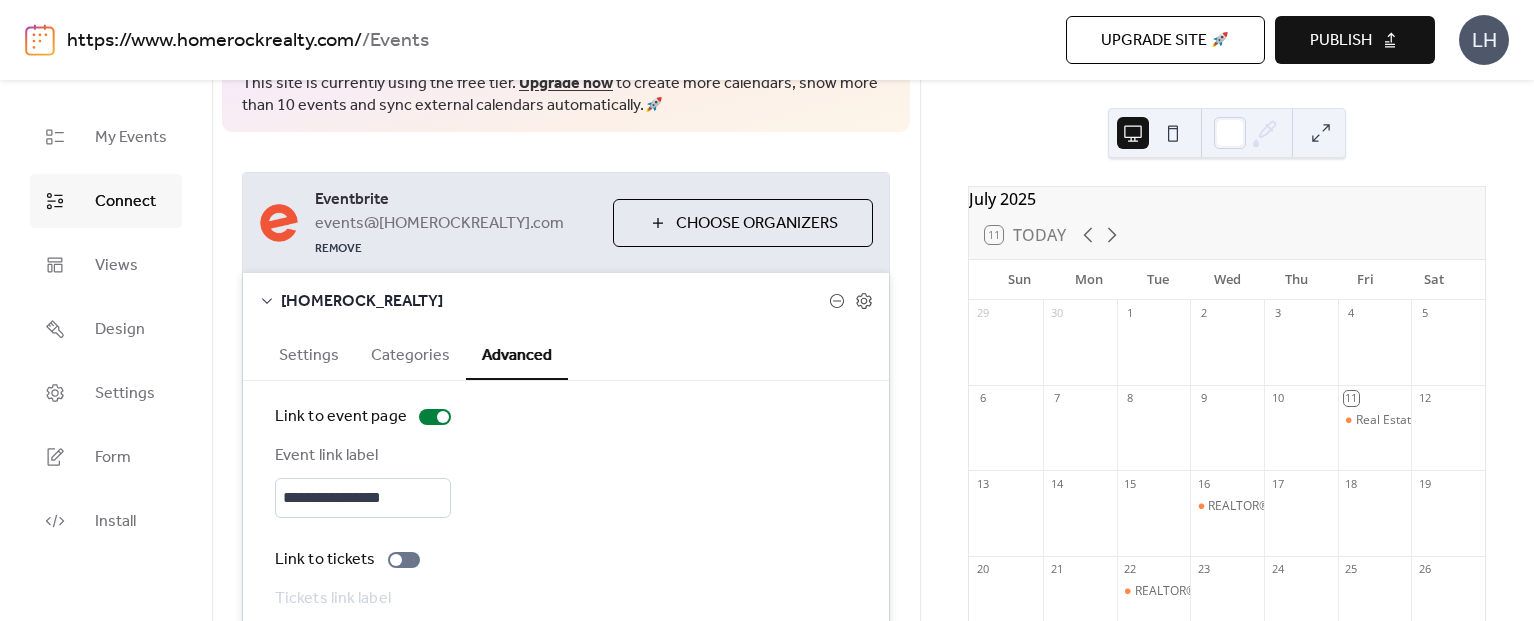 click on "Categories" at bounding box center (410, 353) 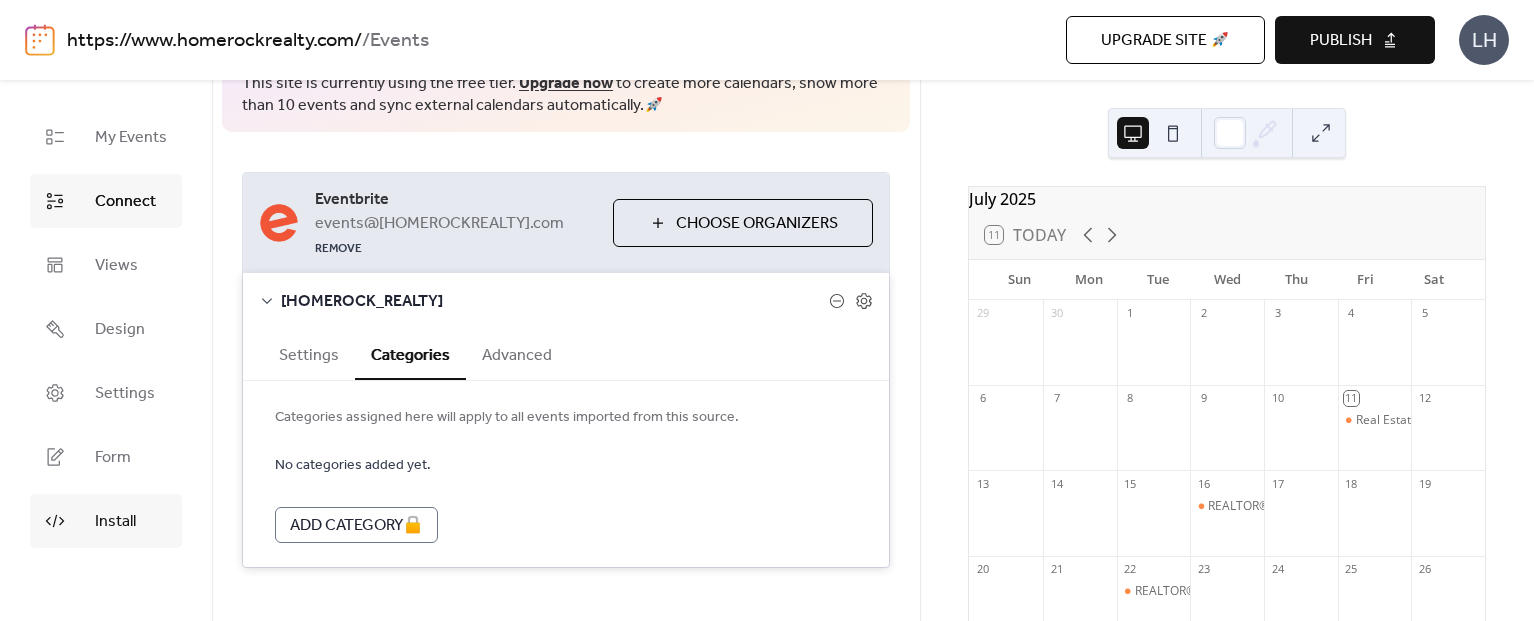 click on "Install" at bounding box center [106, 521] 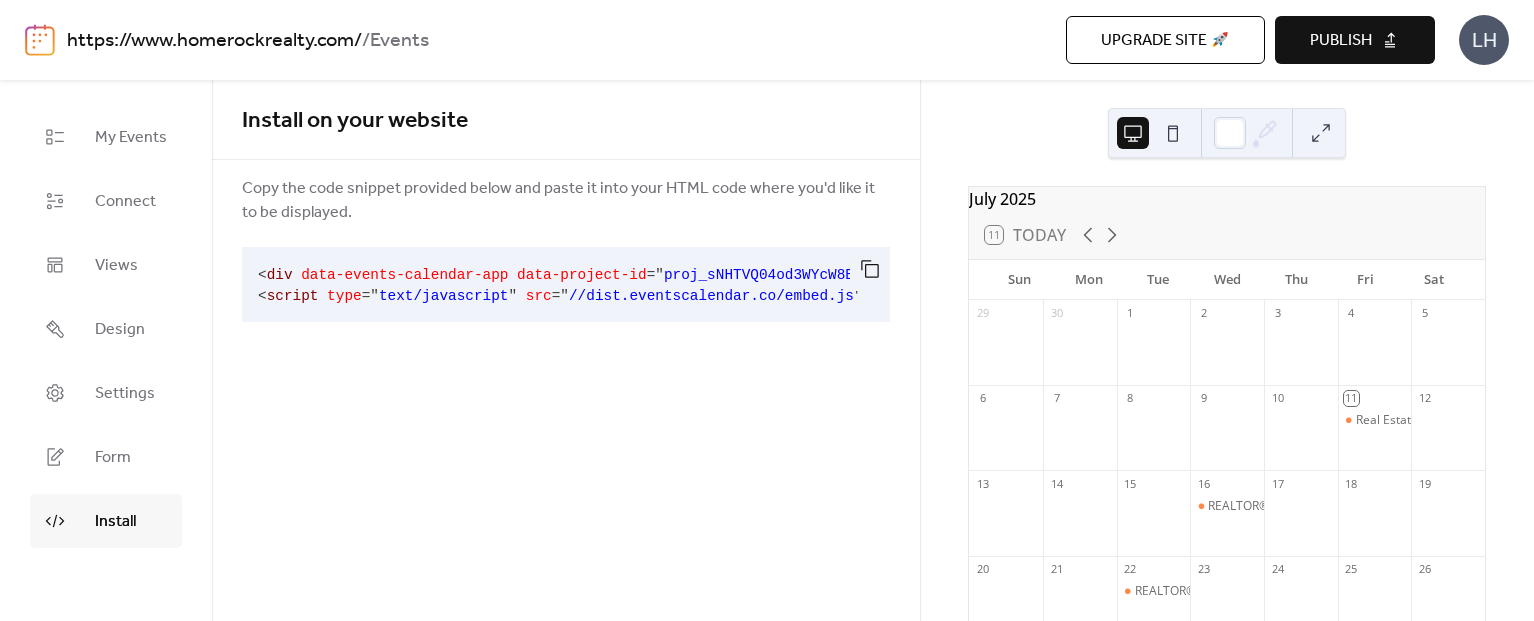 click on "LH" at bounding box center [1484, 40] 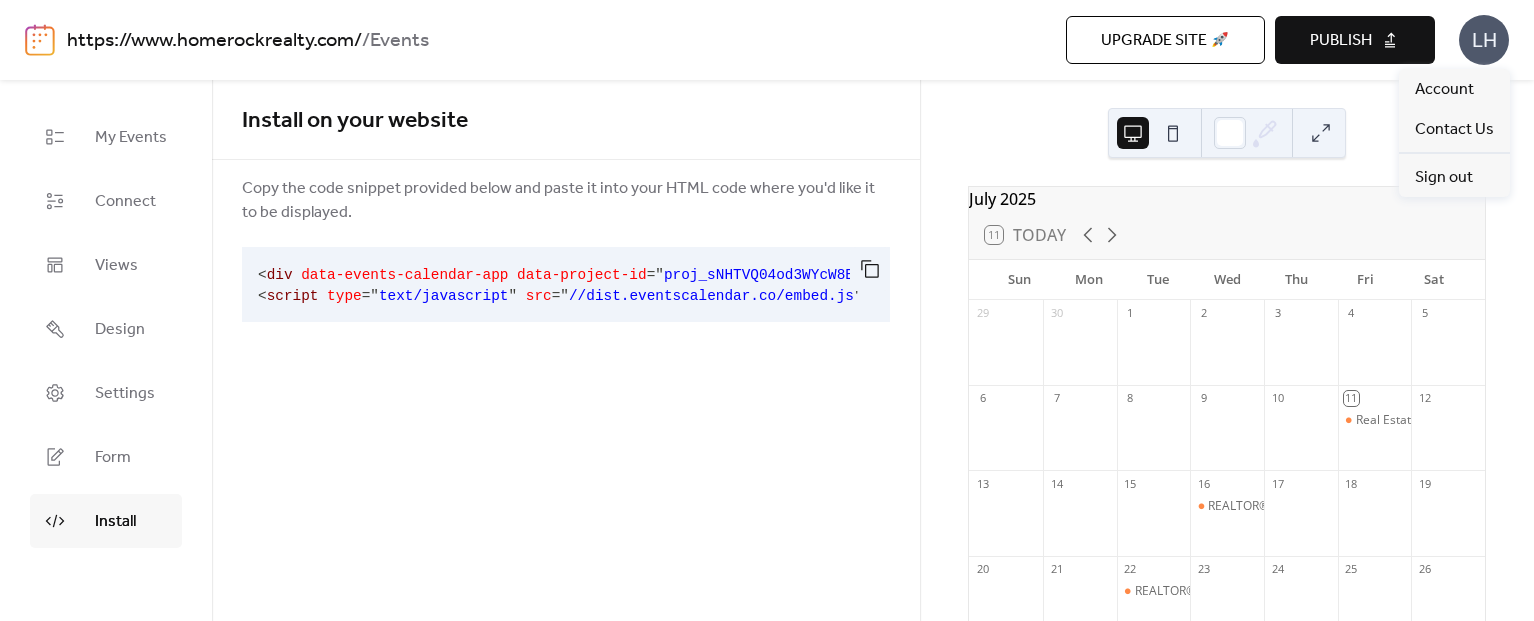 click on "Install on your website Copy the code snippet provided below and paste it into your HTML code where you'd like it to be displayed. < div   data-events-calendar-app   data-project-id = " proj_sNHTVQ04od3WYcW8BILdO "   > </ div >
< script   type = " text/javascript "   src = " //dist.eventscalendar.co/embed.js " > </ script >" at bounding box center [566, 350] 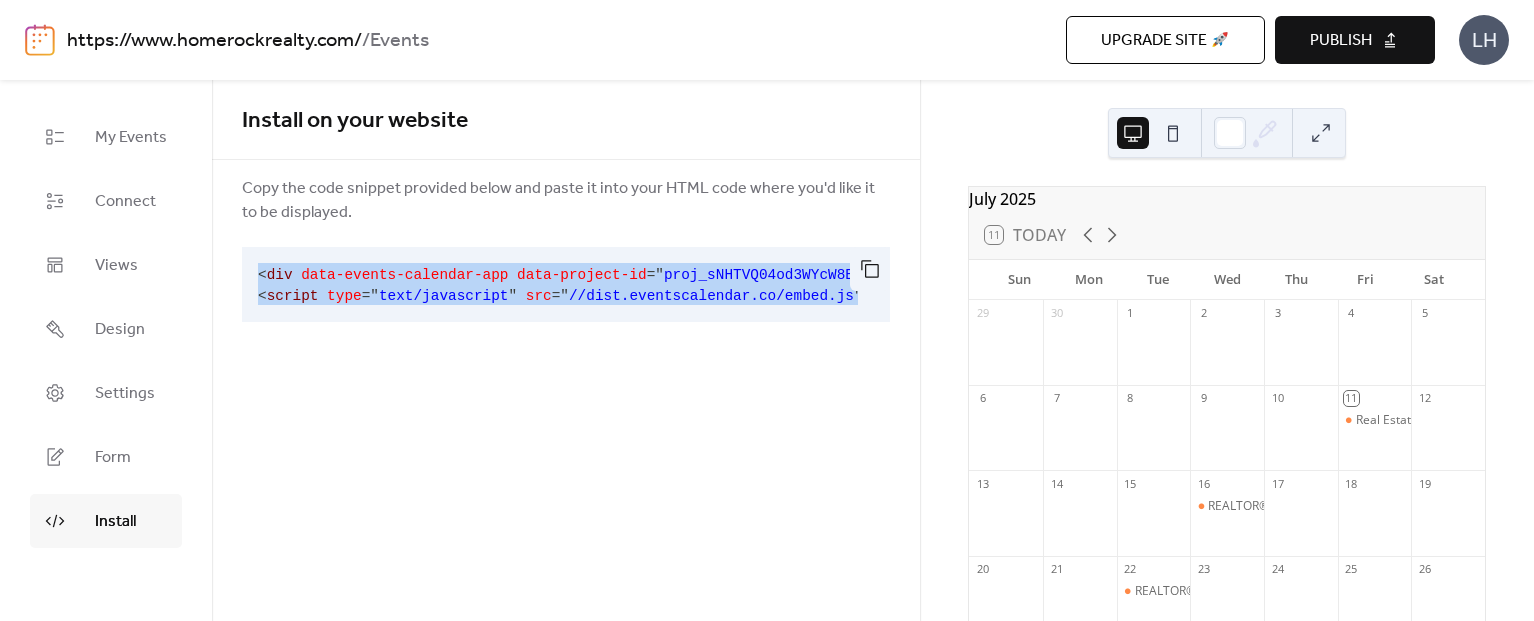 drag, startPoint x: 257, startPoint y: 274, endPoint x: 412, endPoint y: 416, distance: 210.21179 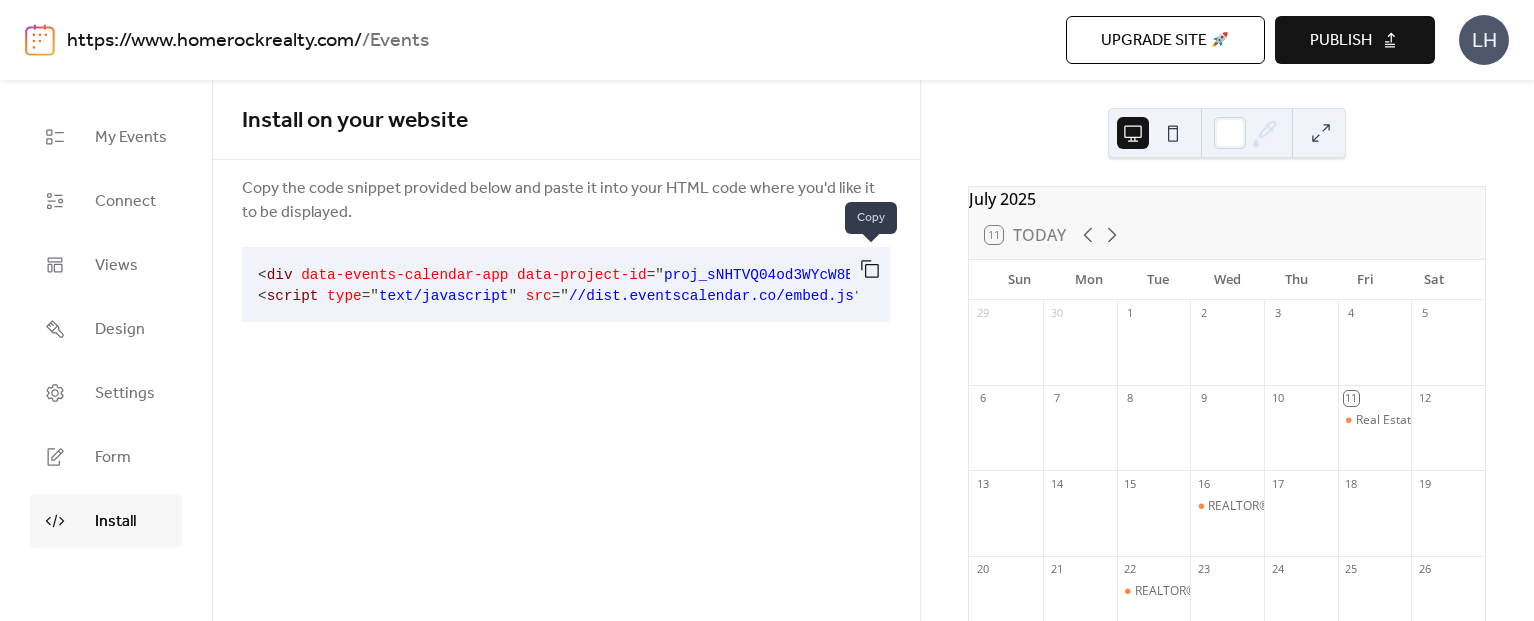 click at bounding box center [870, 269] 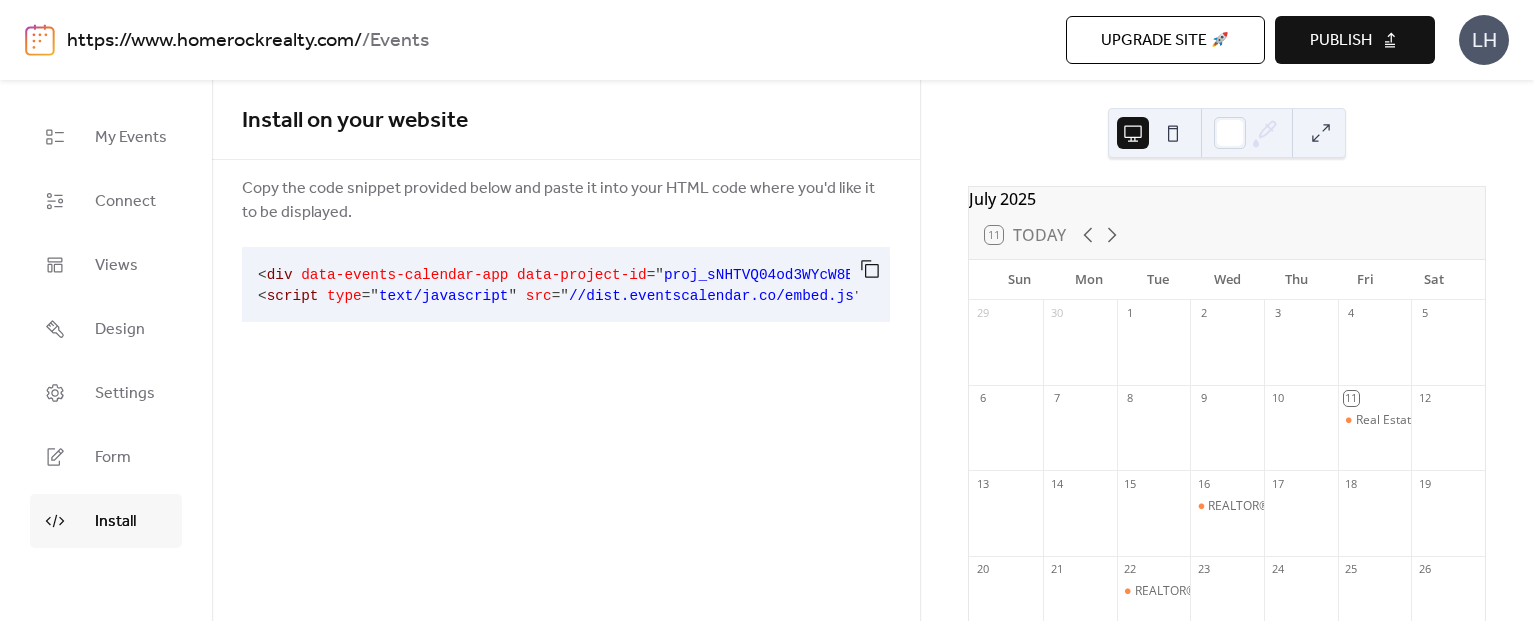 click on "Install on your website Copy the code snippet provided below and paste it into your HTML code where you'd like it to be displayed. < div   data-events-calendar-app   data-project-id = " proj_sNHTVQ04od3WYcW8BILdO "   > </ div >
< script   type = " text/javascript "   src = " //dist.eventscalendar.co/embed.js " > </ script >" at bounding box center (566, 350) 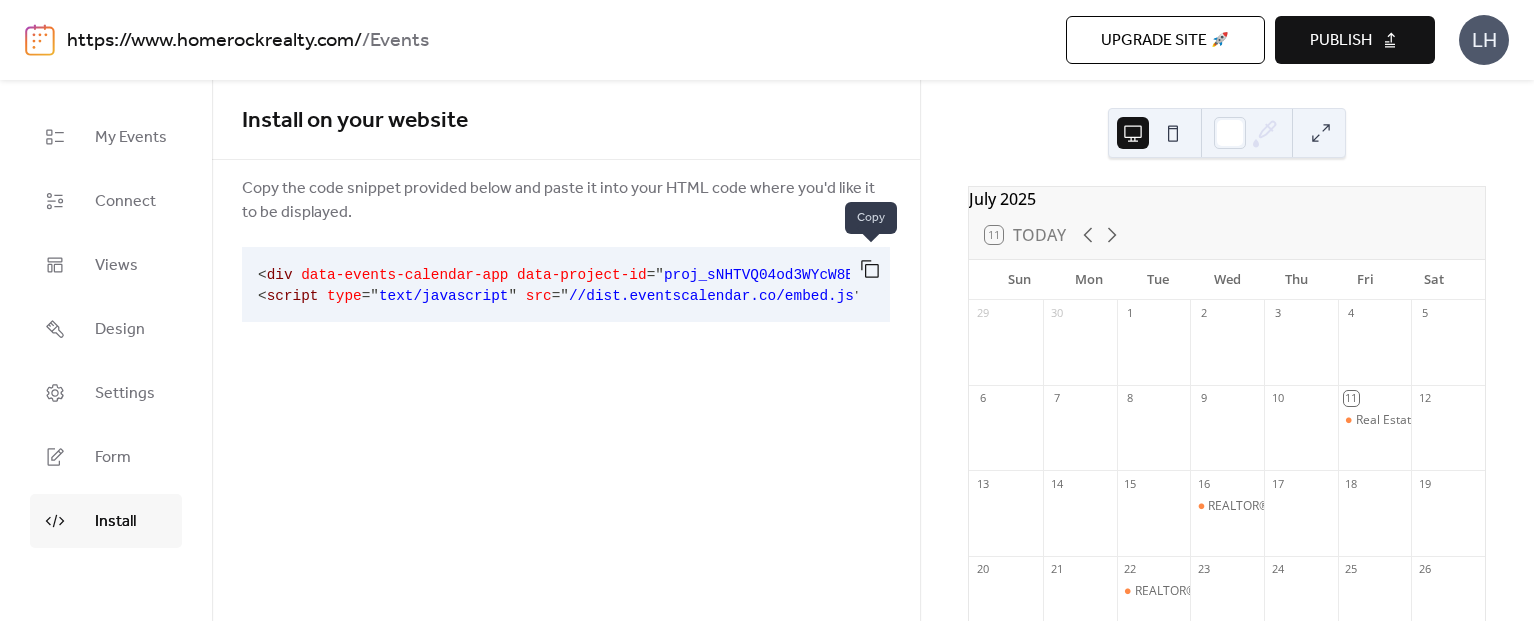 click at bounding box center (870, 269) 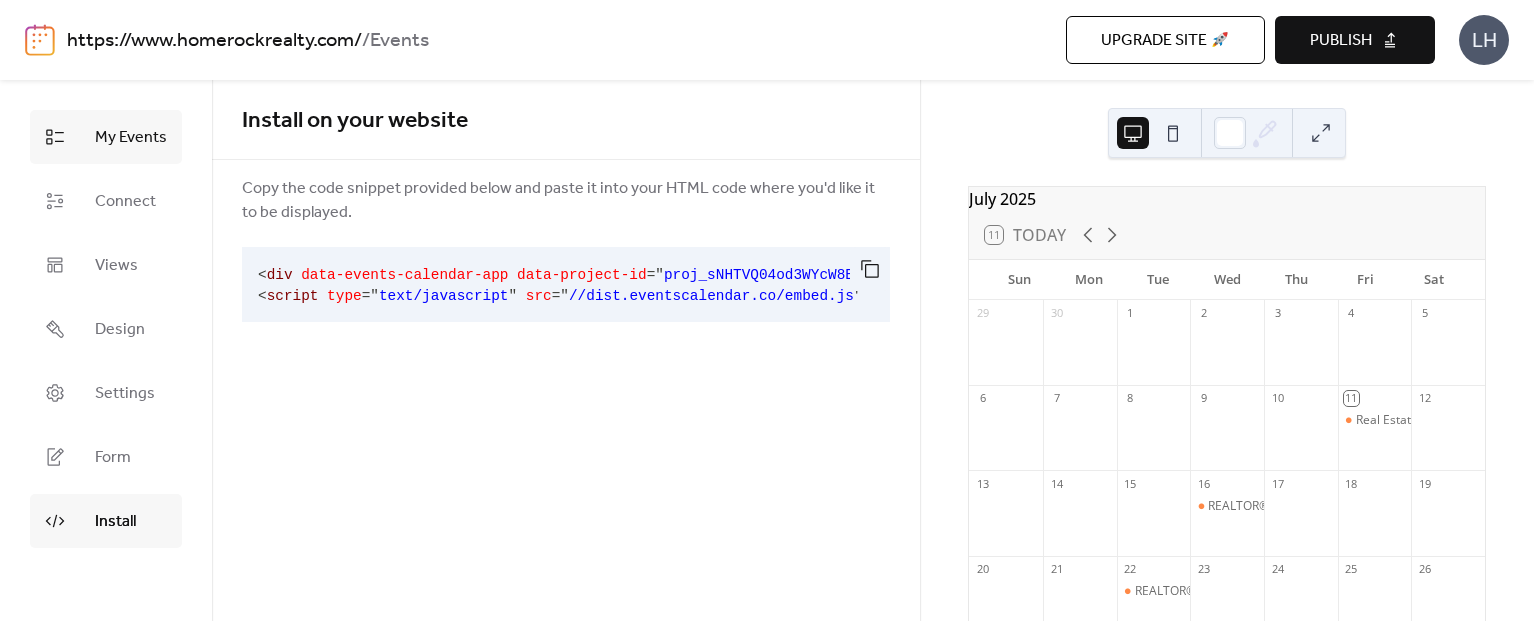 click on "My Events" at bounding box center (106, 137) 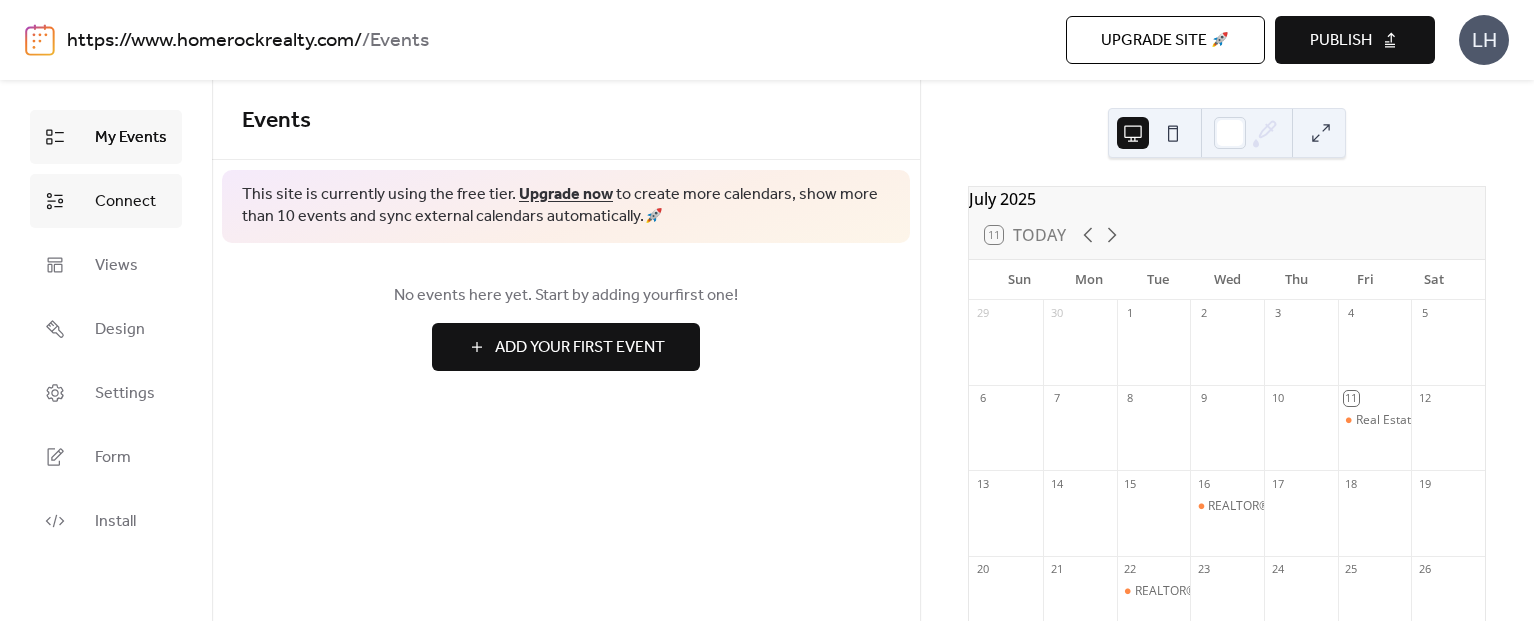 click on "Connect" at bounding box center [106, 201] 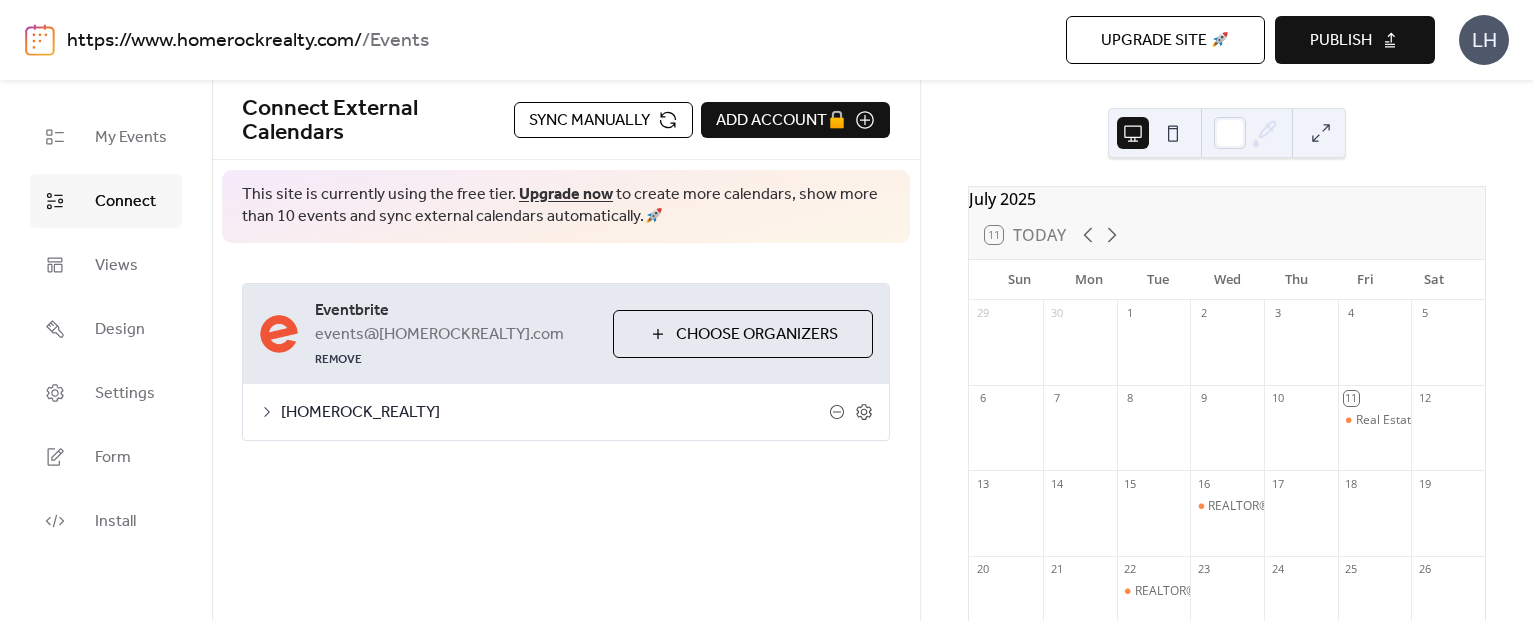 click on "[HOMEROCK_REALTY]" at bounding box center (555, 413) 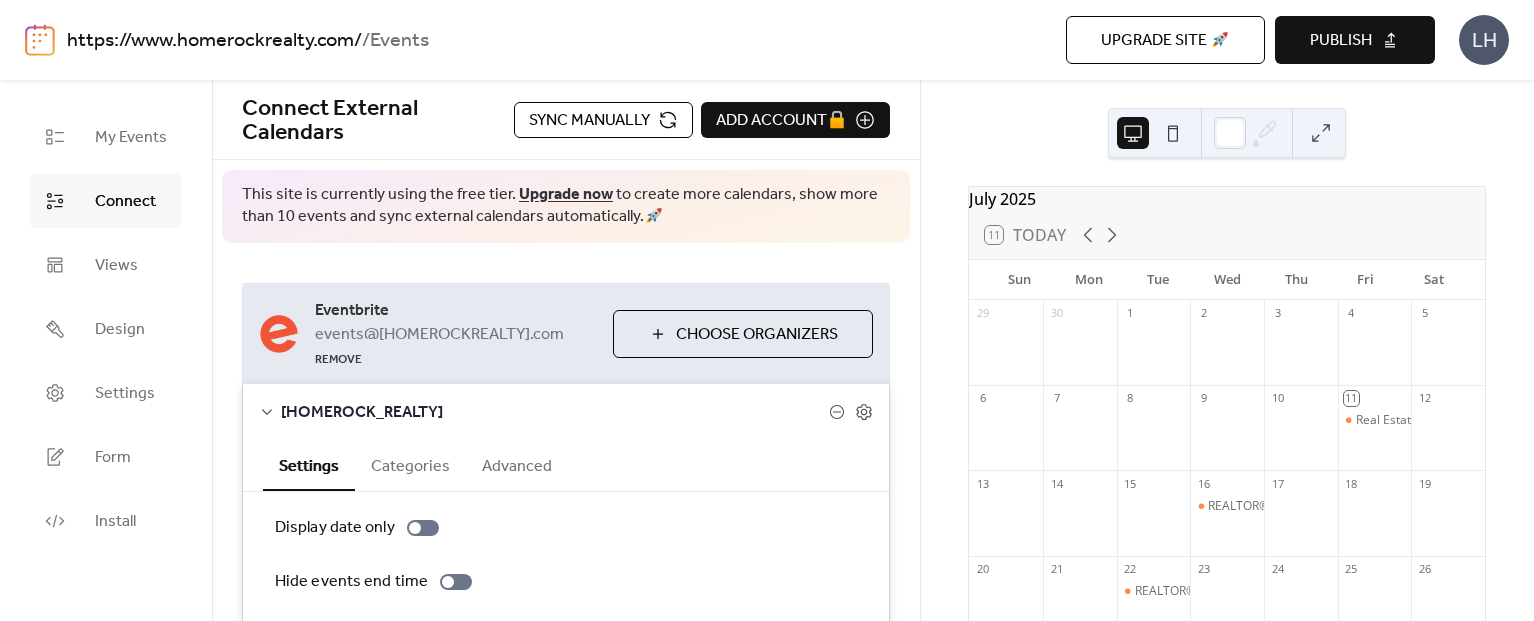 scroll, scrollTop: 197, scrollLeft: 0, axis: vertical 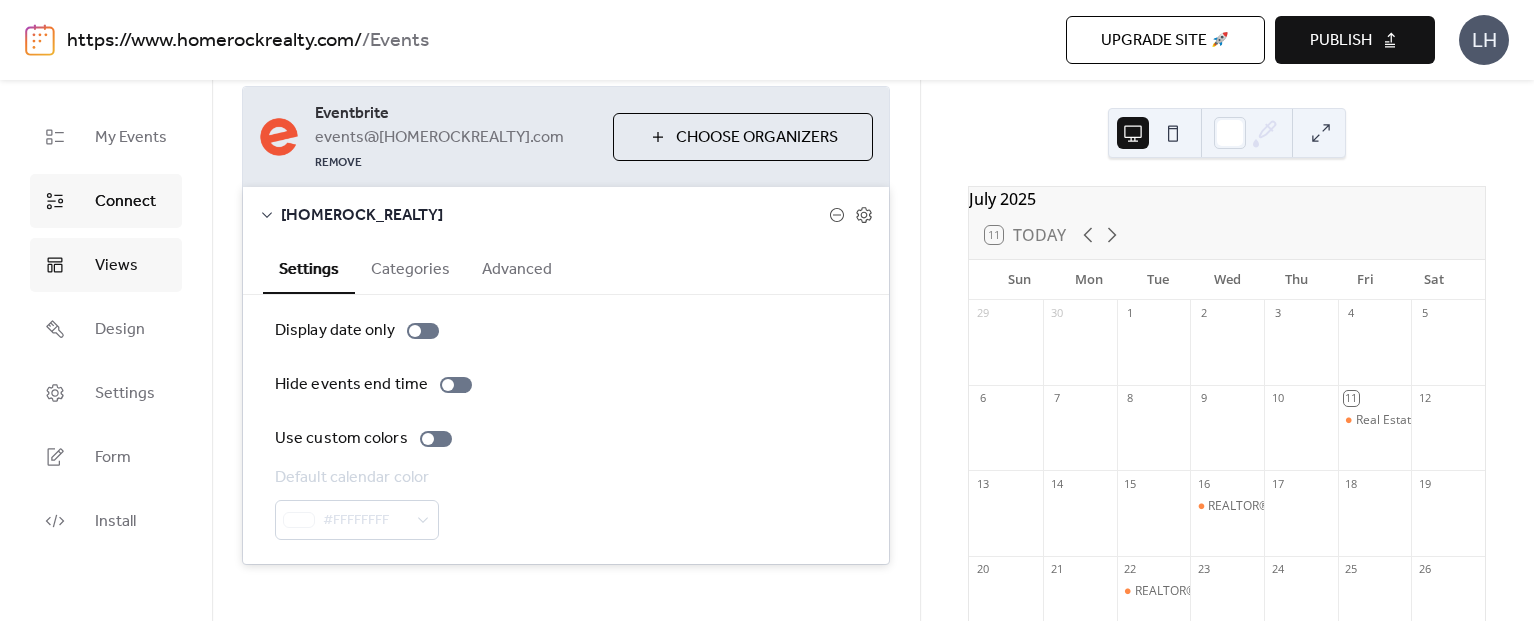 click on "Views" at bounding box center (116, 266) 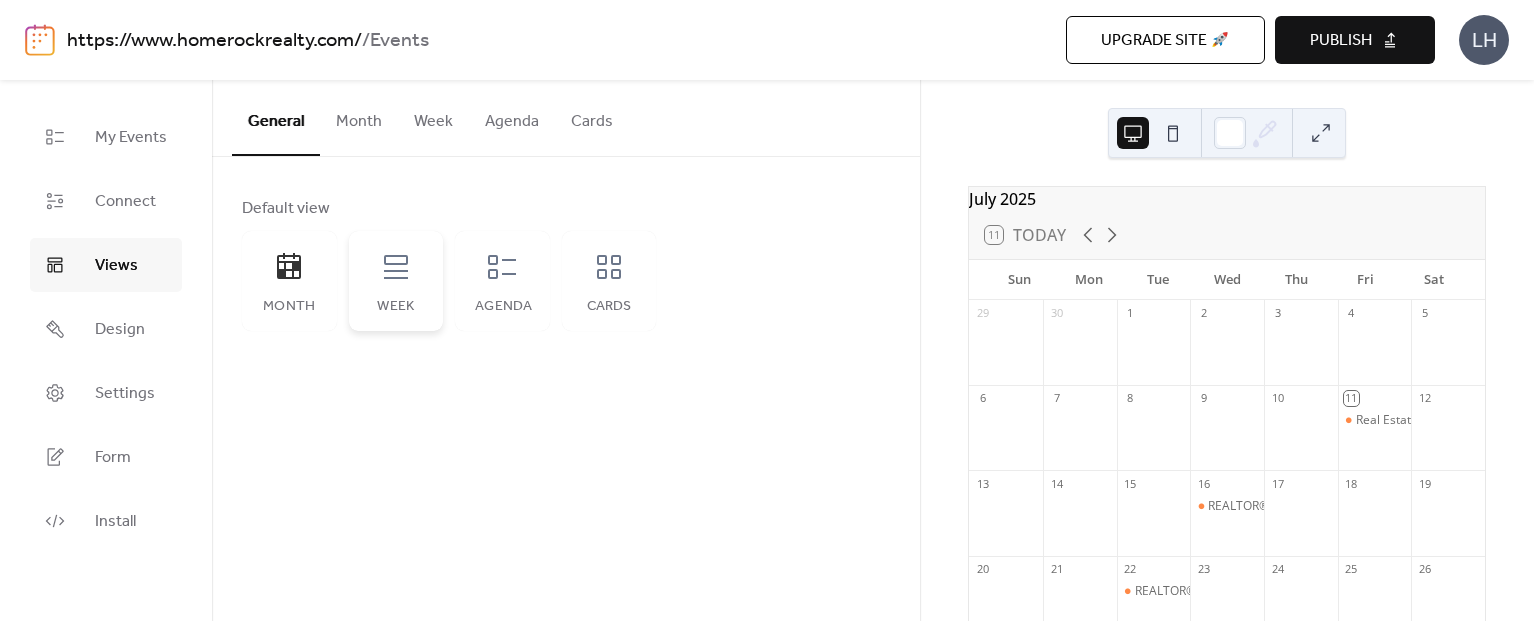 click on "Week" at bounding box center [396, 281] 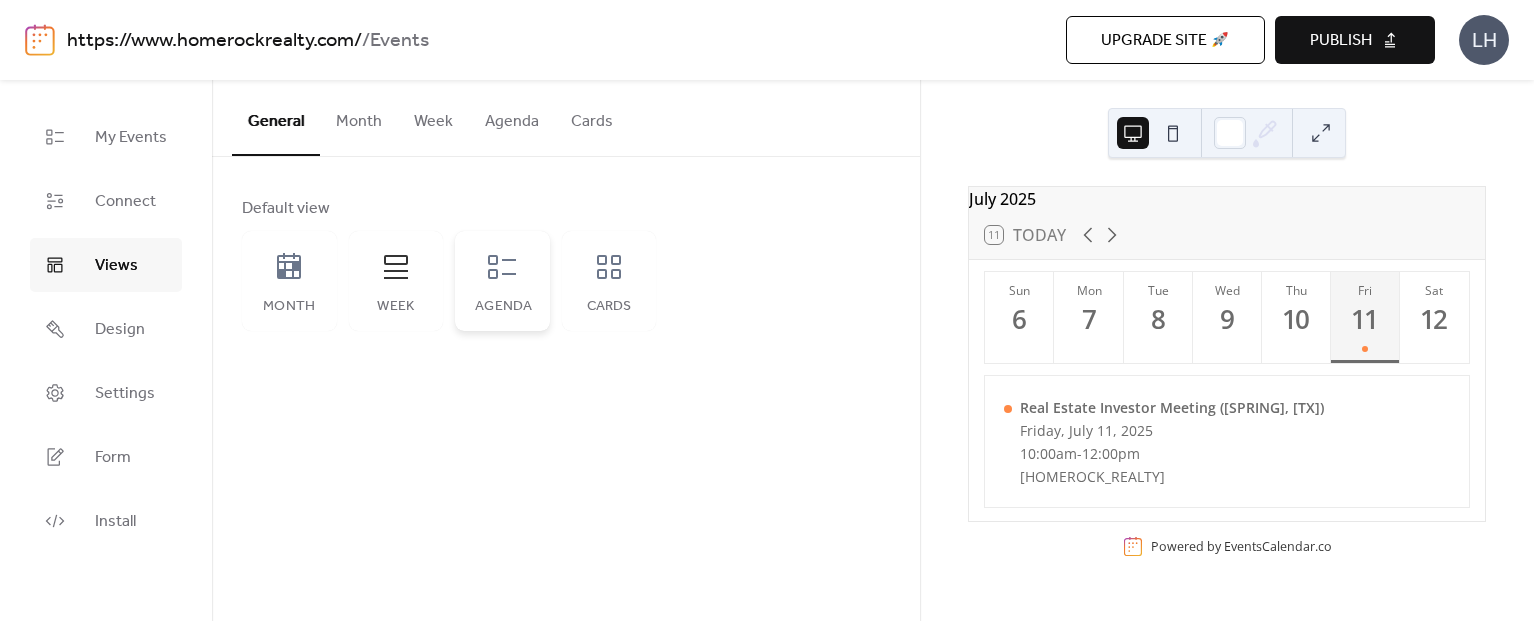 click on "Agenda" at bounding box center (502, 307) 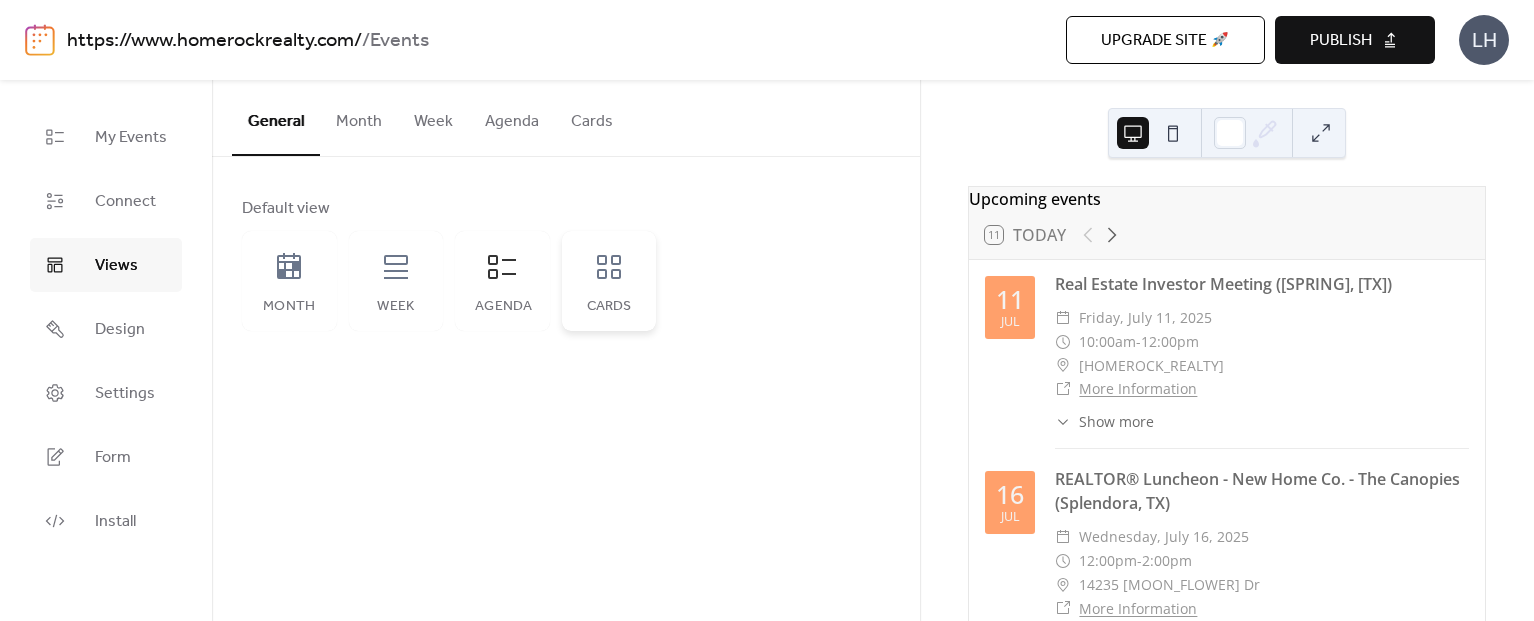 click on "Cards" at bounding box center [609, 307] 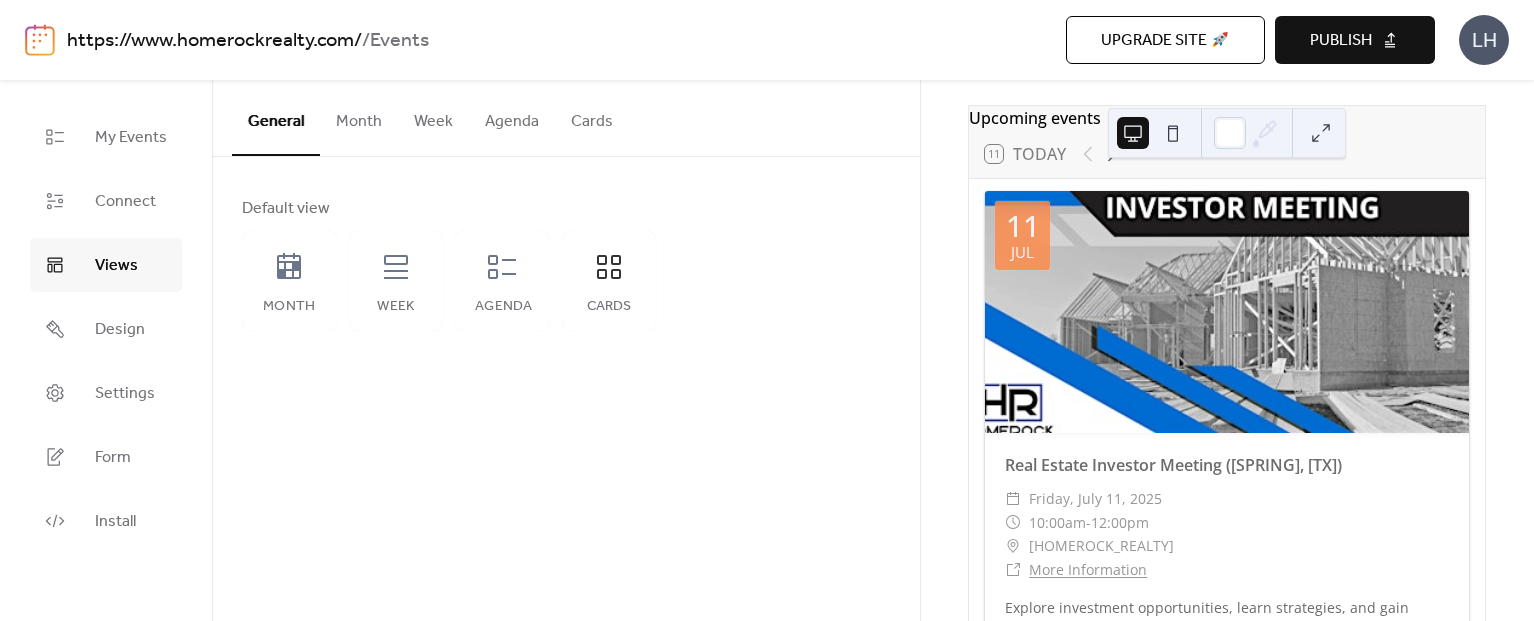 scroll, scrollTop: 0, scrollLeft: 0, axis: both 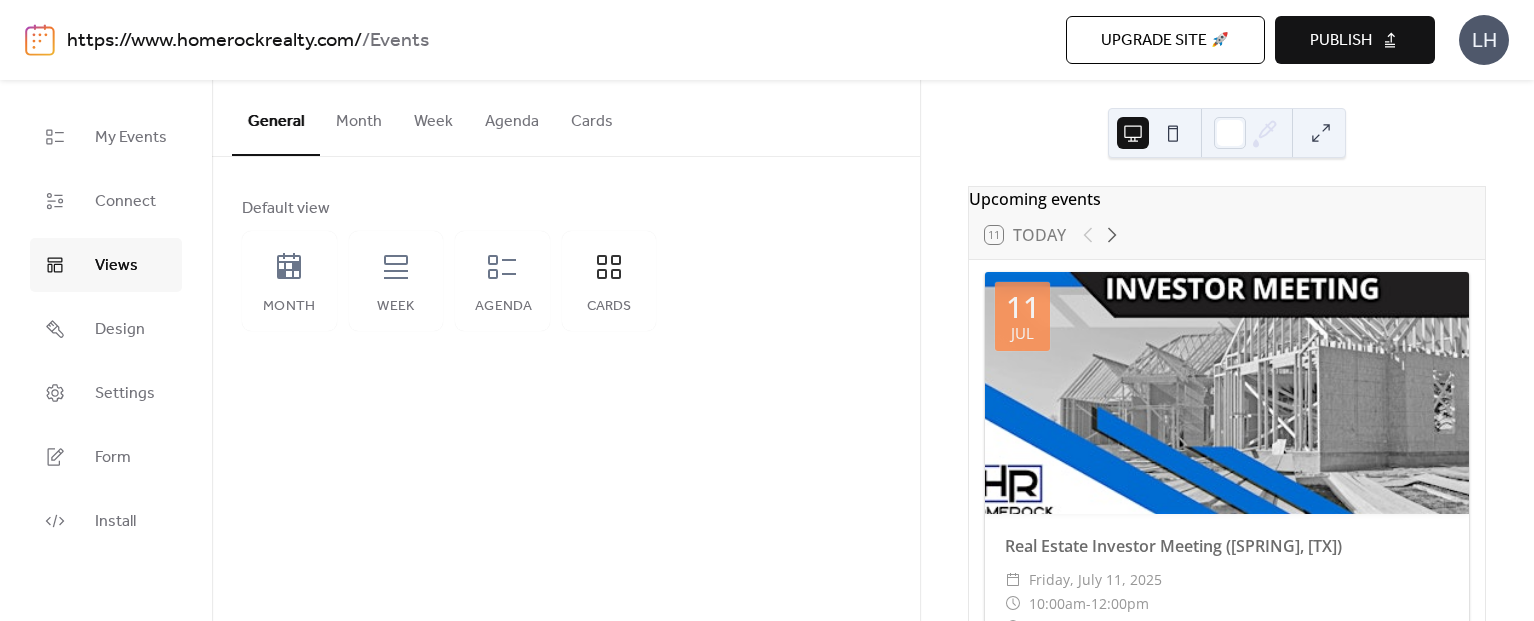 click at bounding box center (1227, 133) 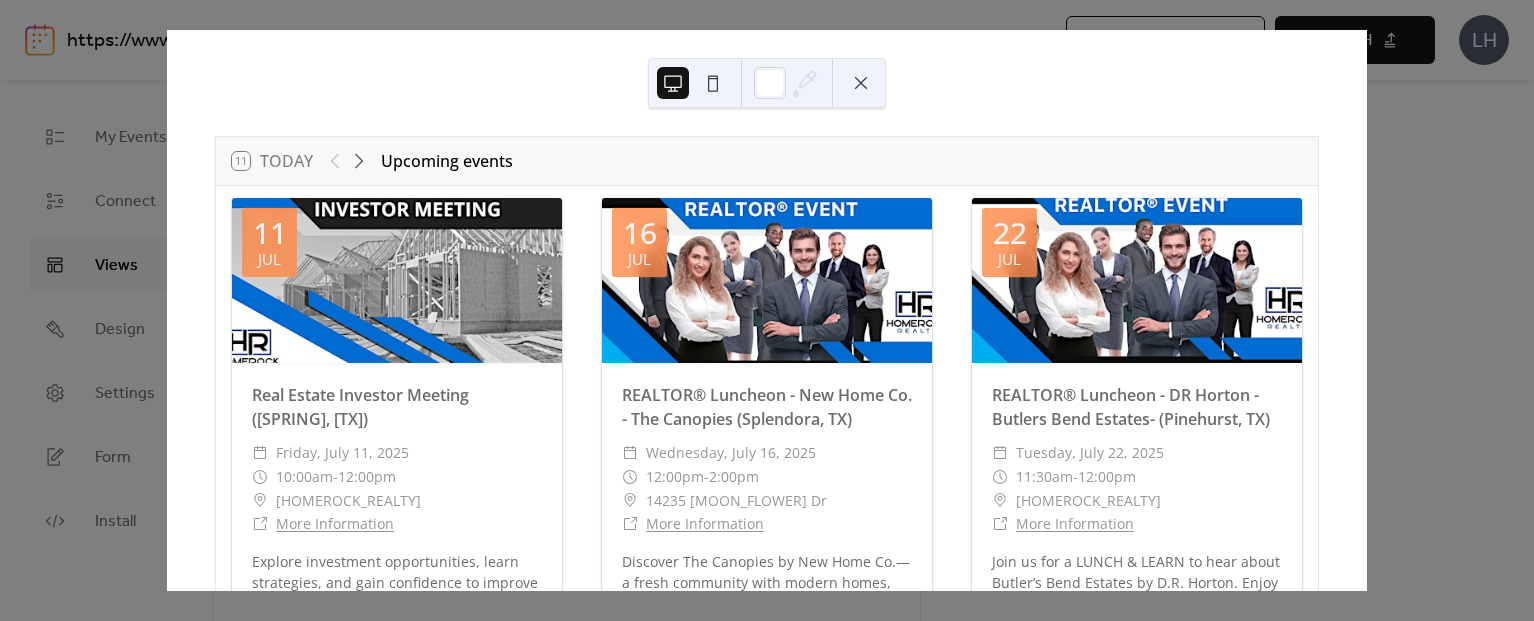 click at bounding box center [861, 83] 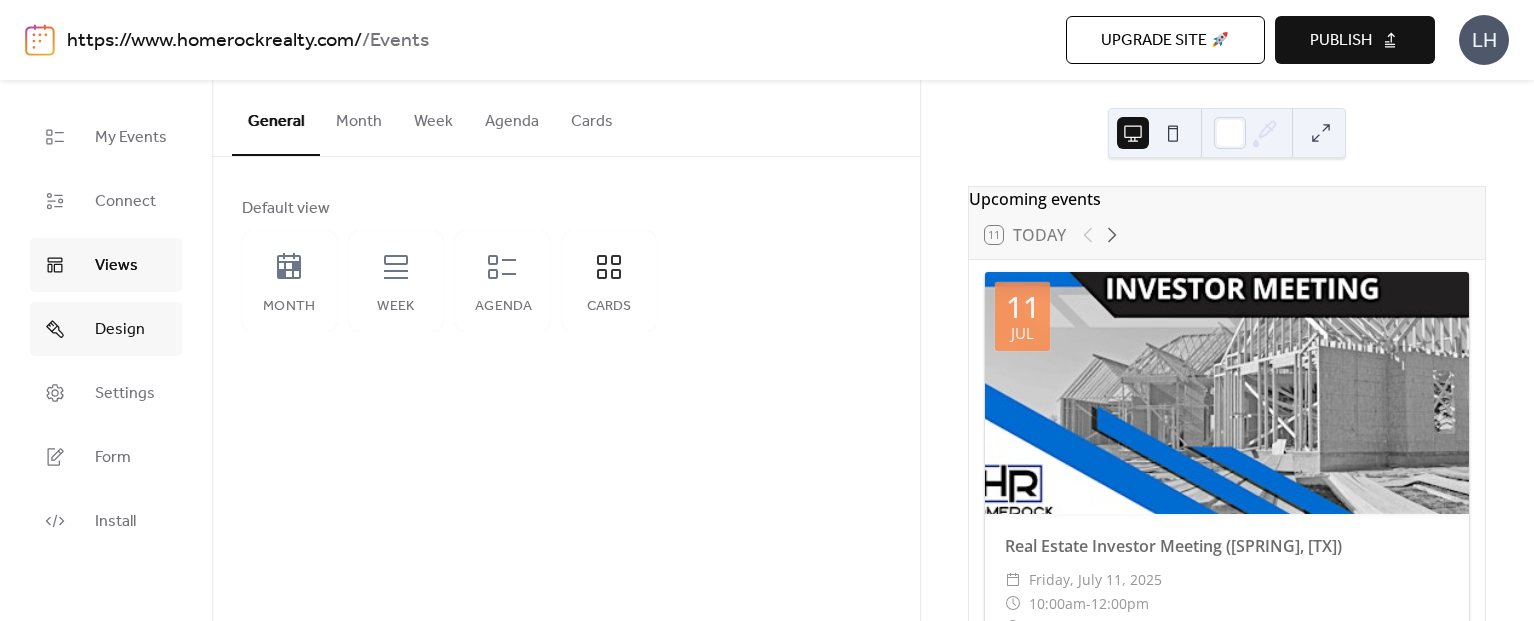click on "Design" at bounding box center [120, 330] 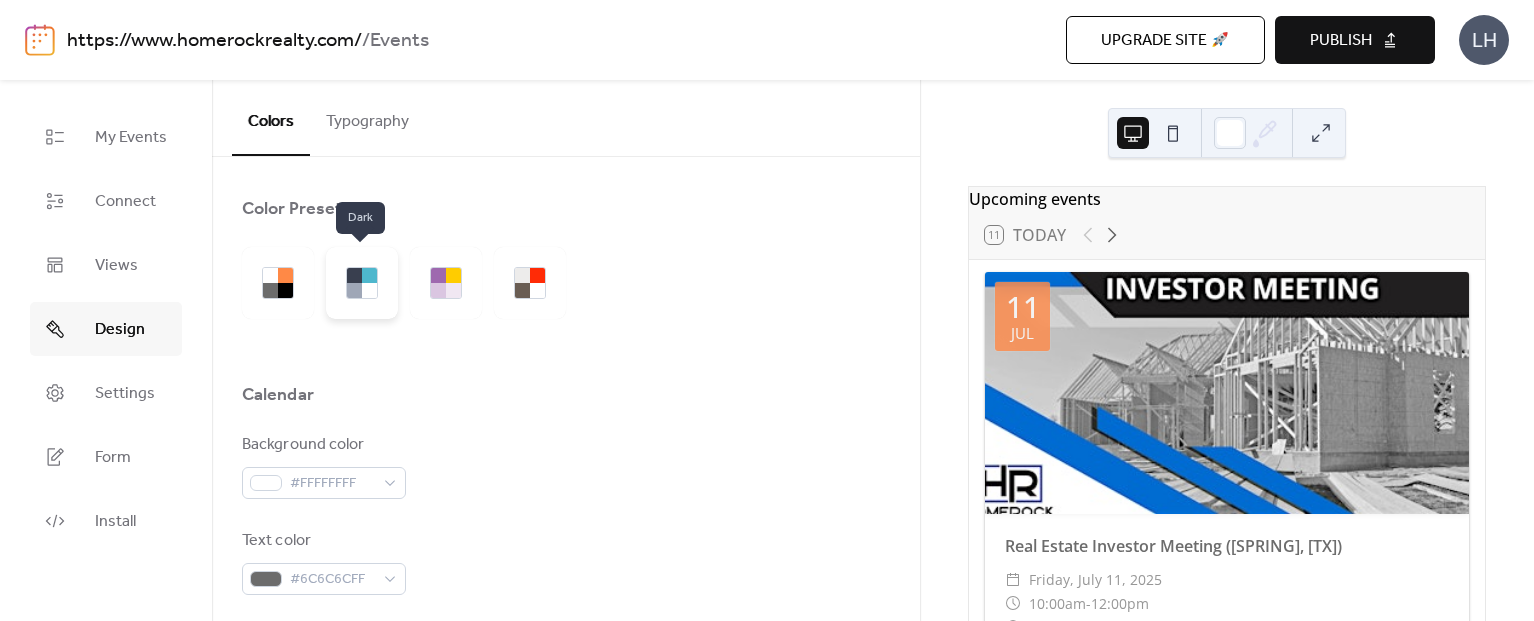 click at bounding box center [362, 283] 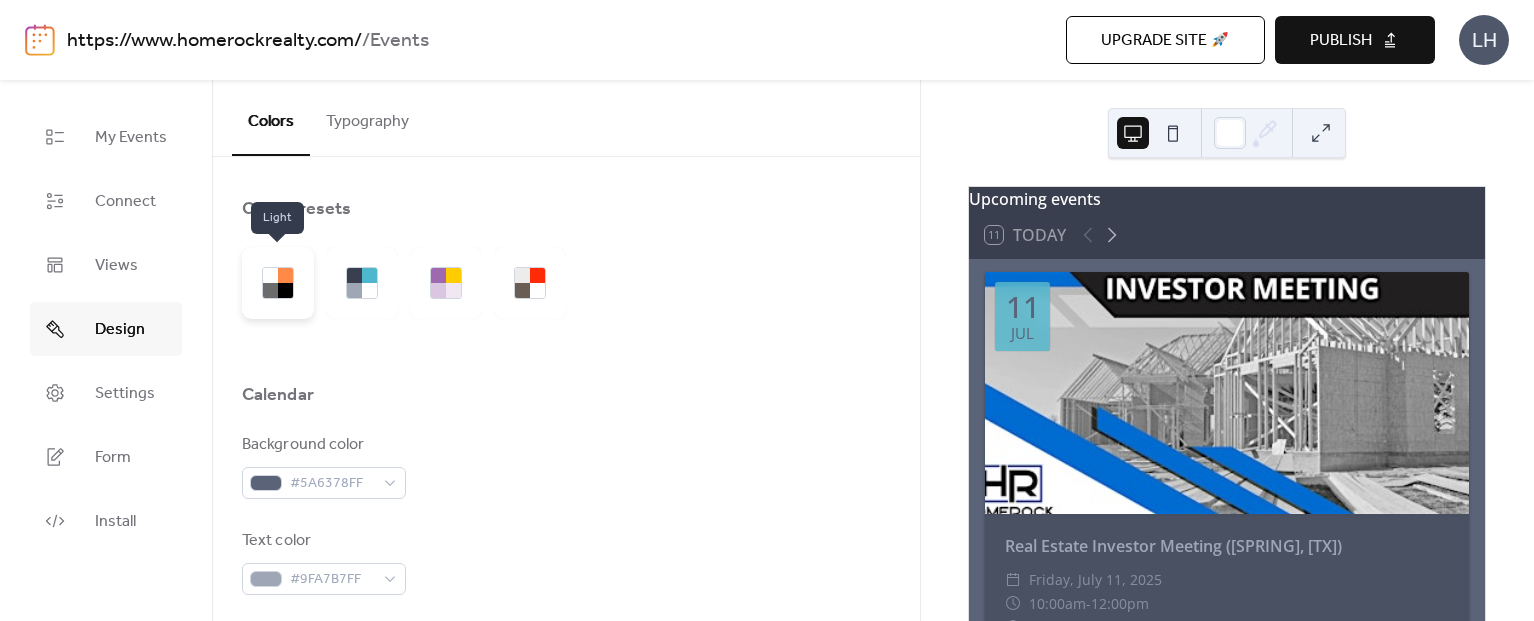 click at bounding box center [278, 283] 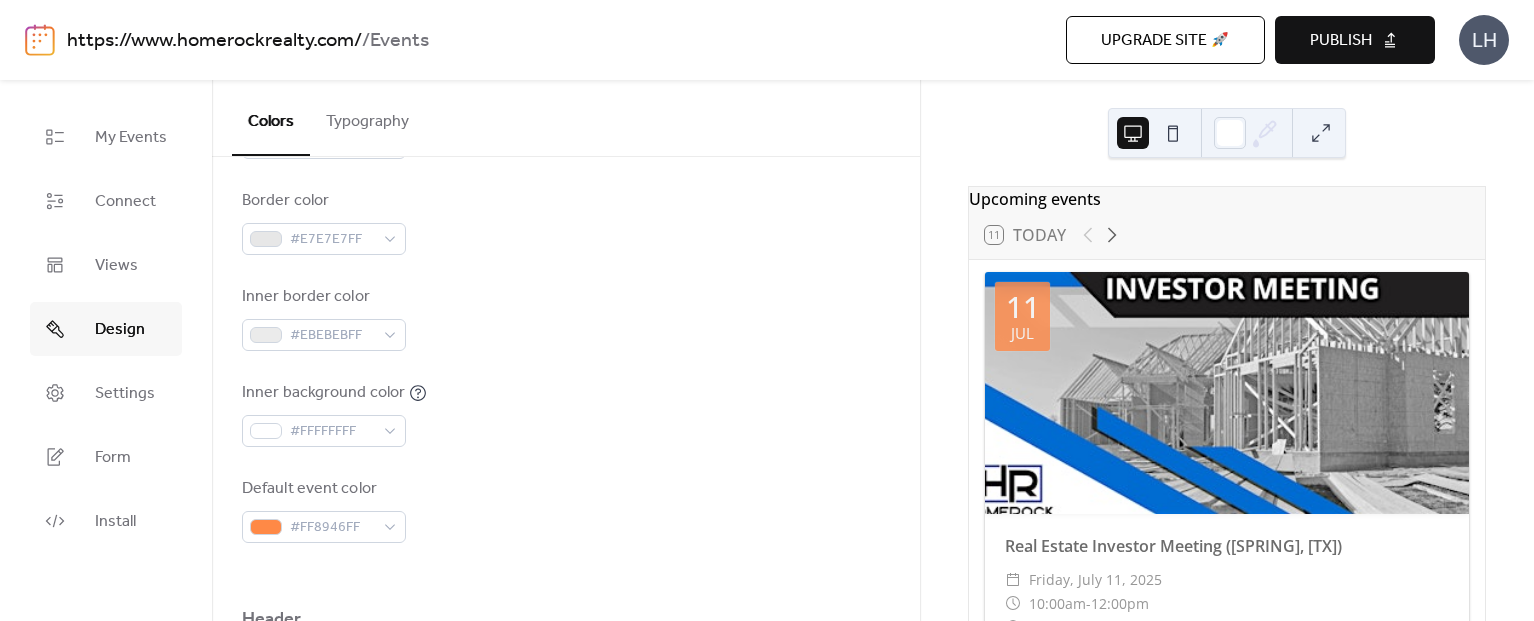 scroll, scrollTop: 439, scrollLeft: 0, axis: vertical 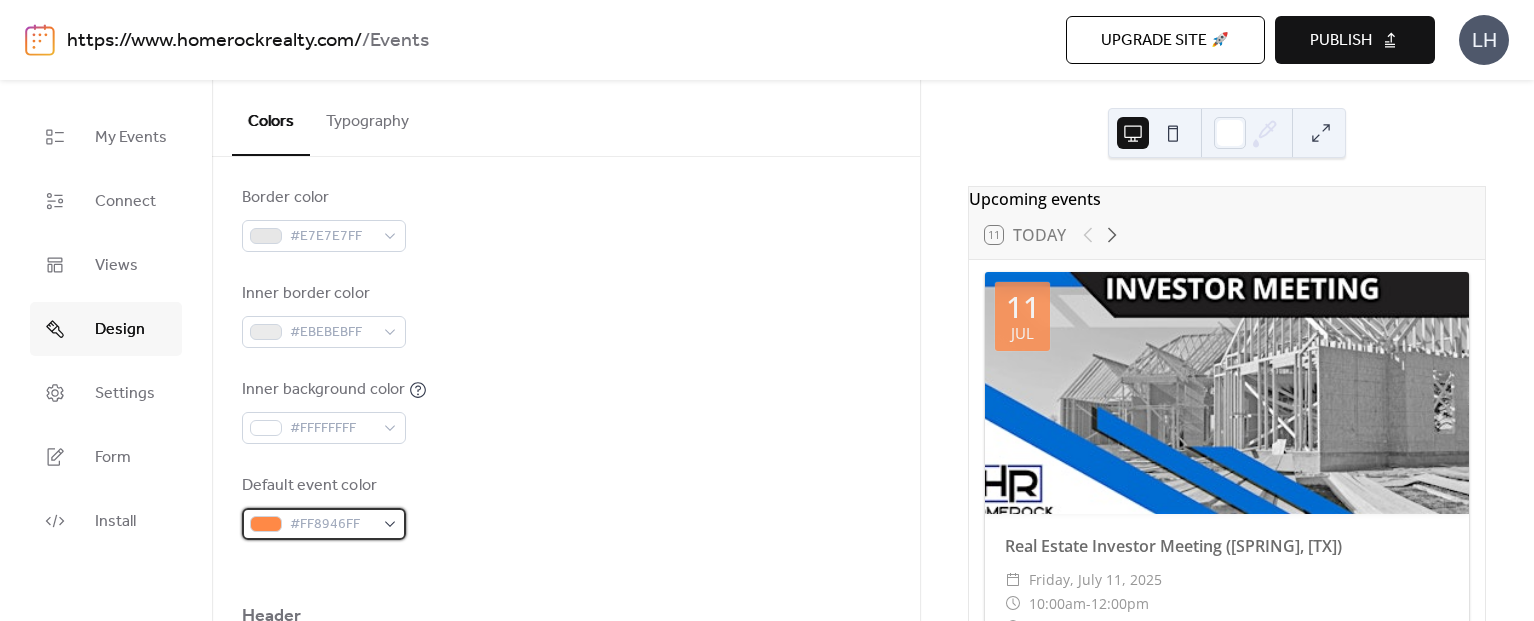 click on "#FF8946FF" at bounding box center (324, 524) 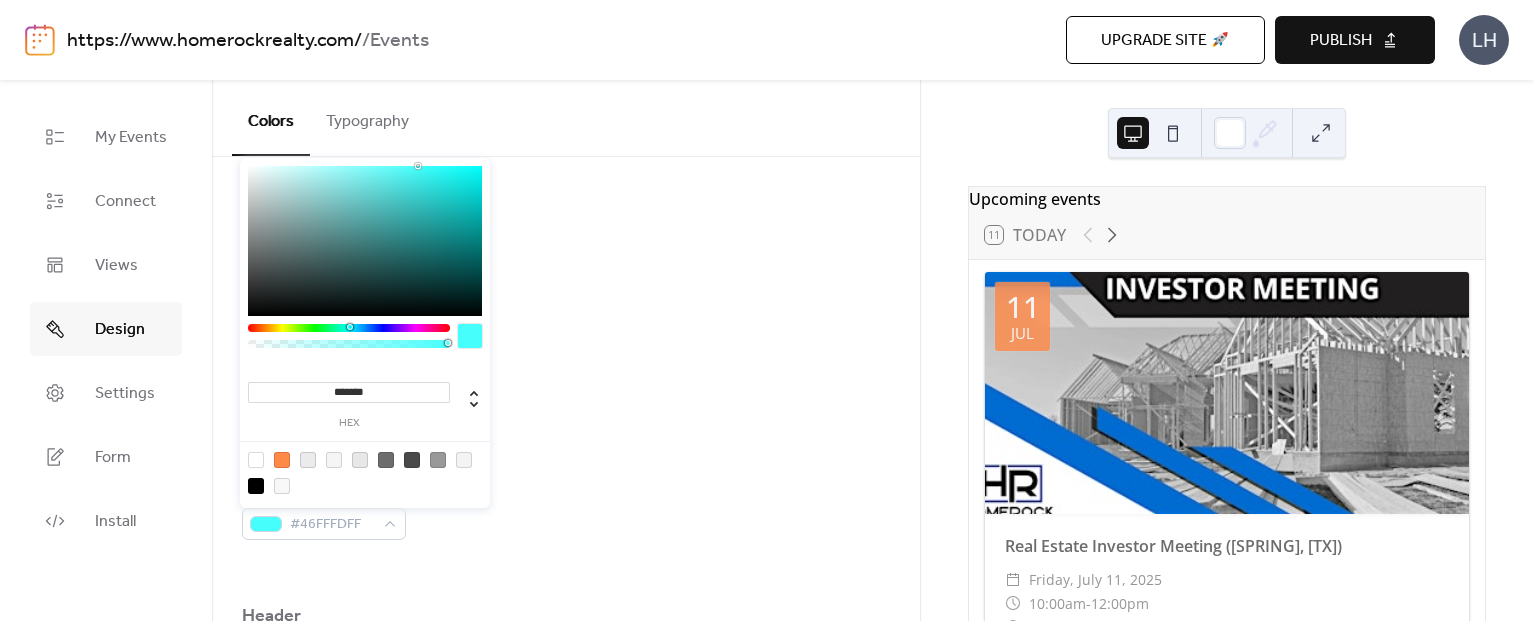 click at bounding box center [349, 328] 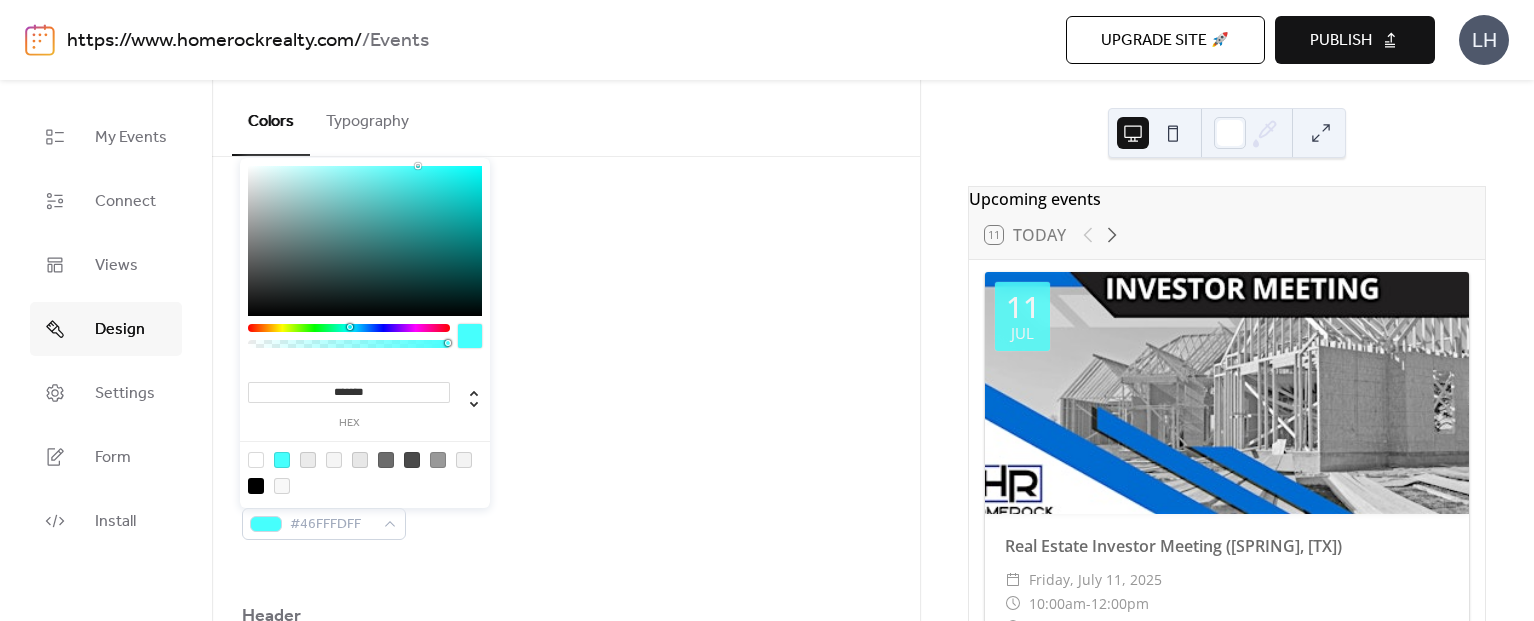 click at bounding box center [349, 328] 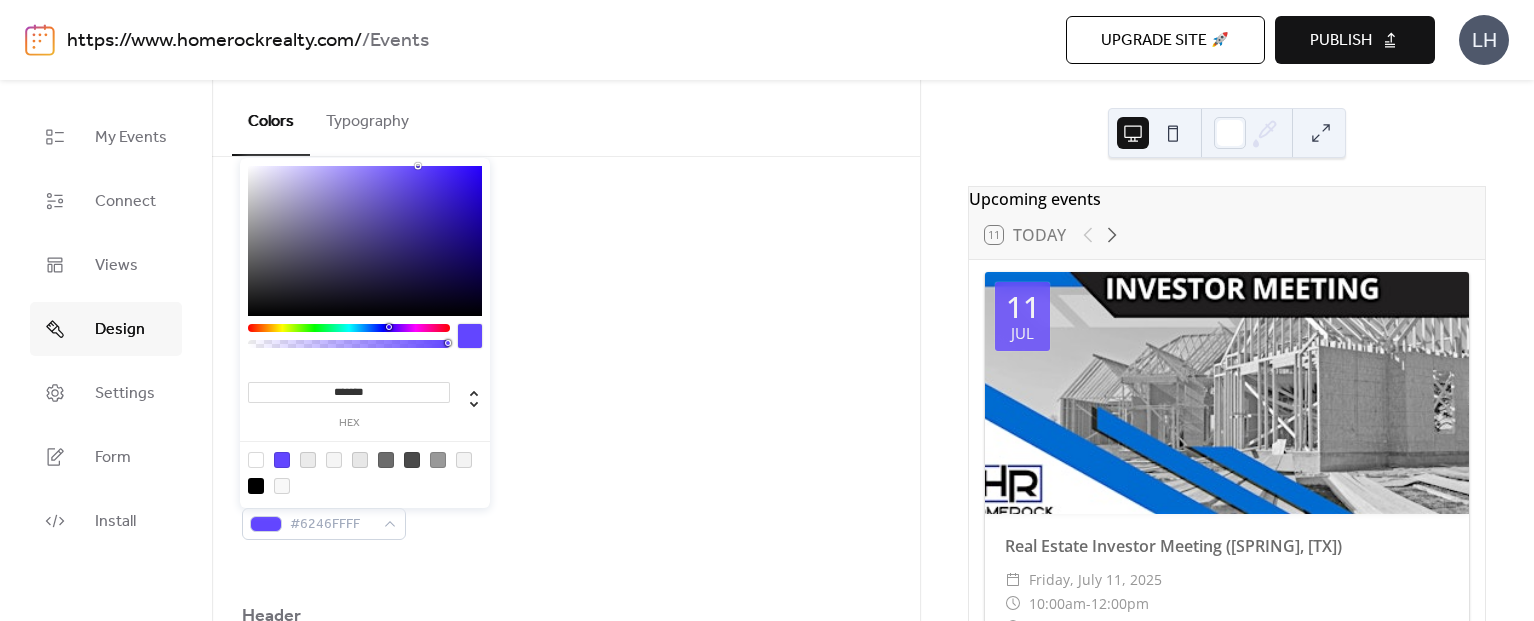 click at bounding box center [349, 341] 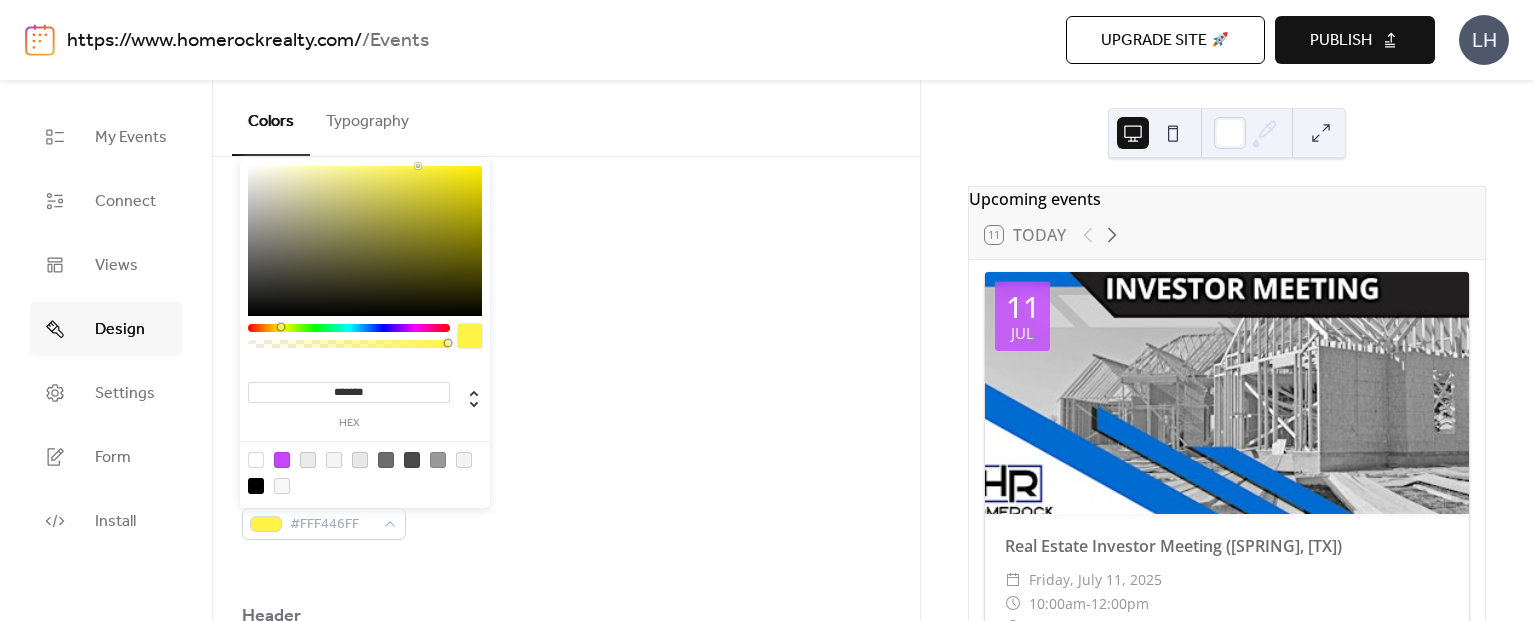 click at bounding box center [349, 328] 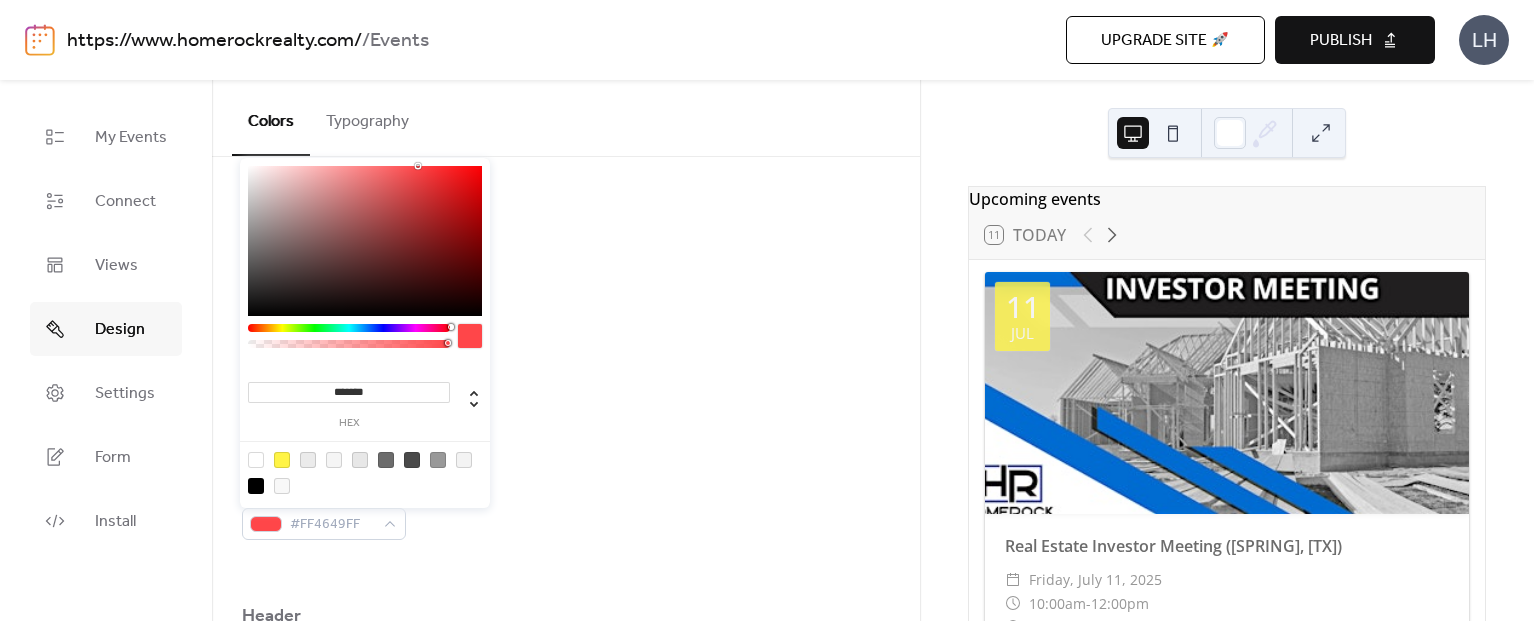 drag, startPoint x: 345, startPoint y: 328, endPoint x: 459, endPoint y: 328, distance: 114 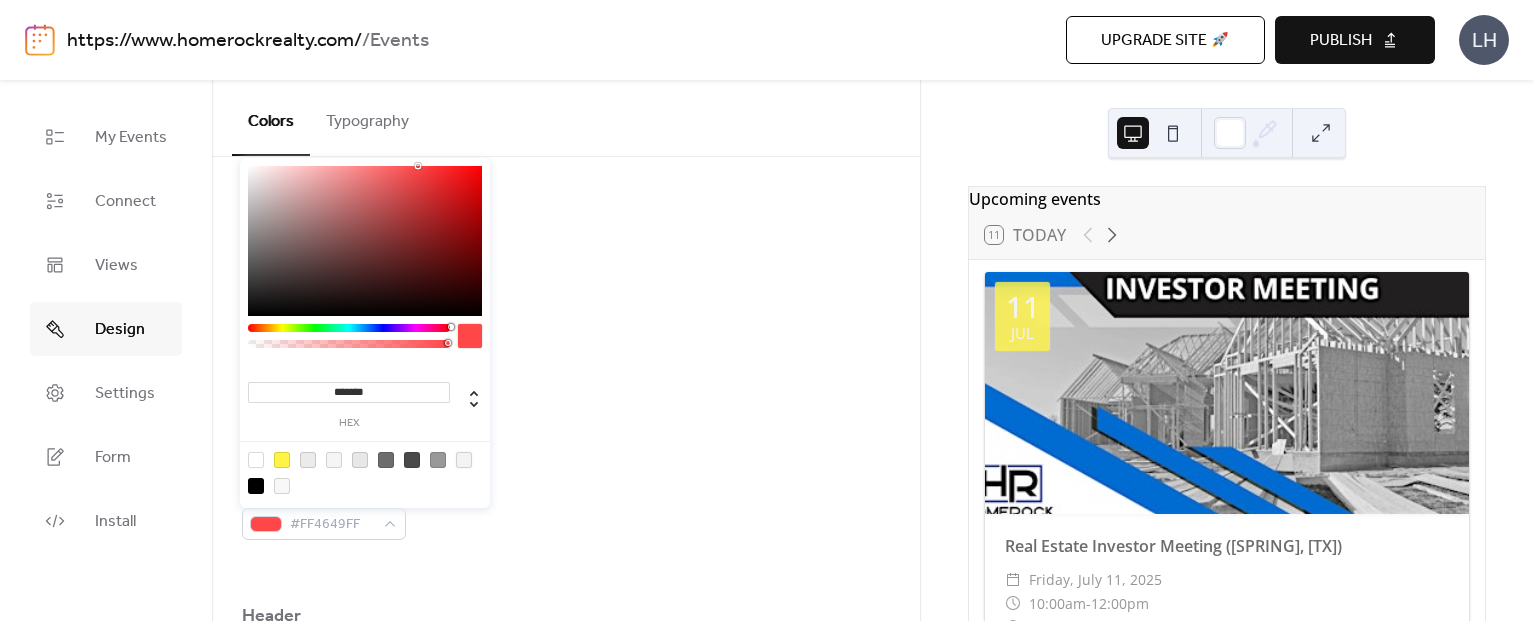 click at bounding box center [464, 460] 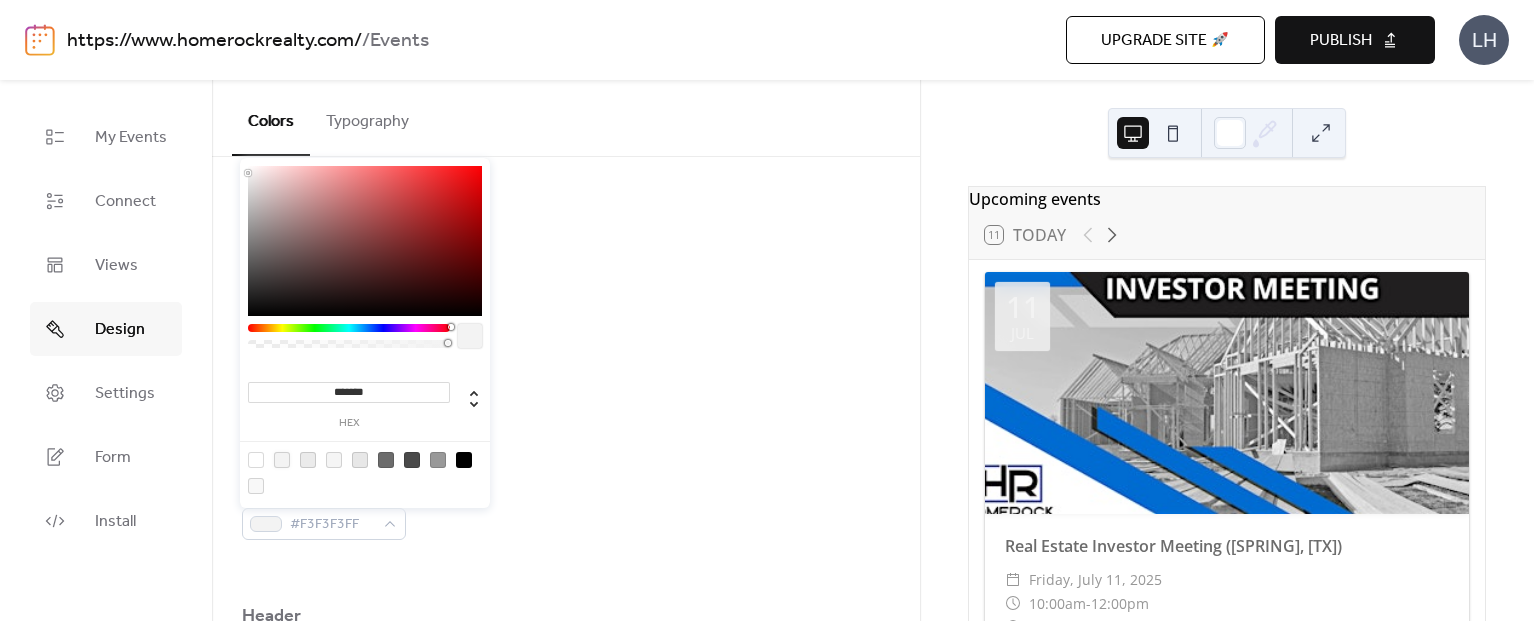 click at bounding box center [412, 460] 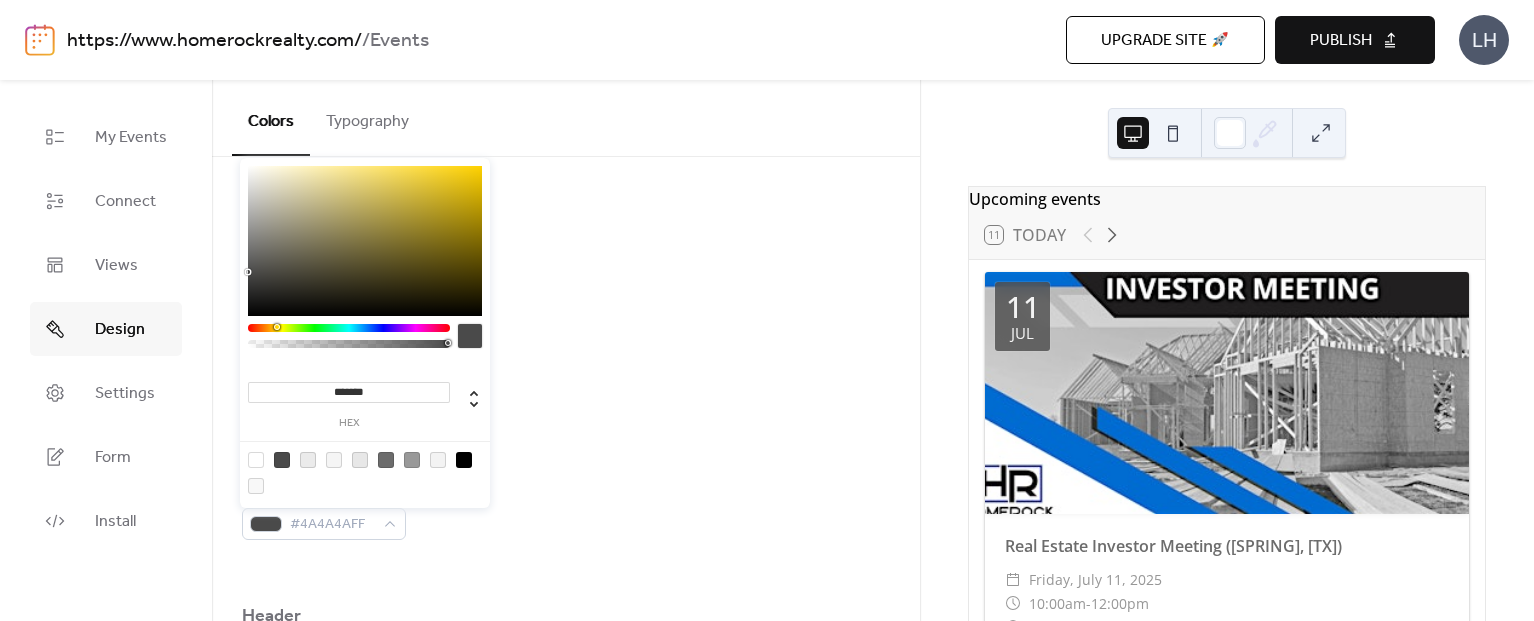 click at bounding box center (349, 328) 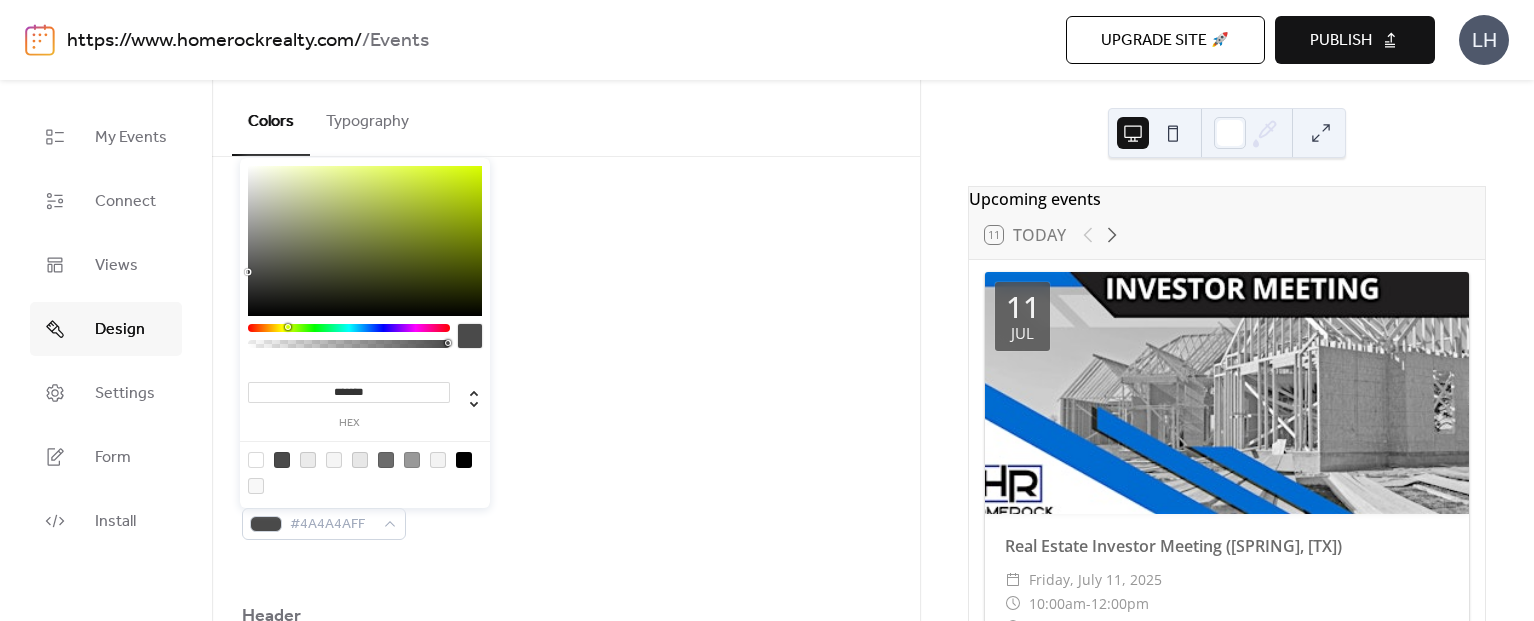 click on "Border color #E7E7E7FF" at bounding box center (566, 219) 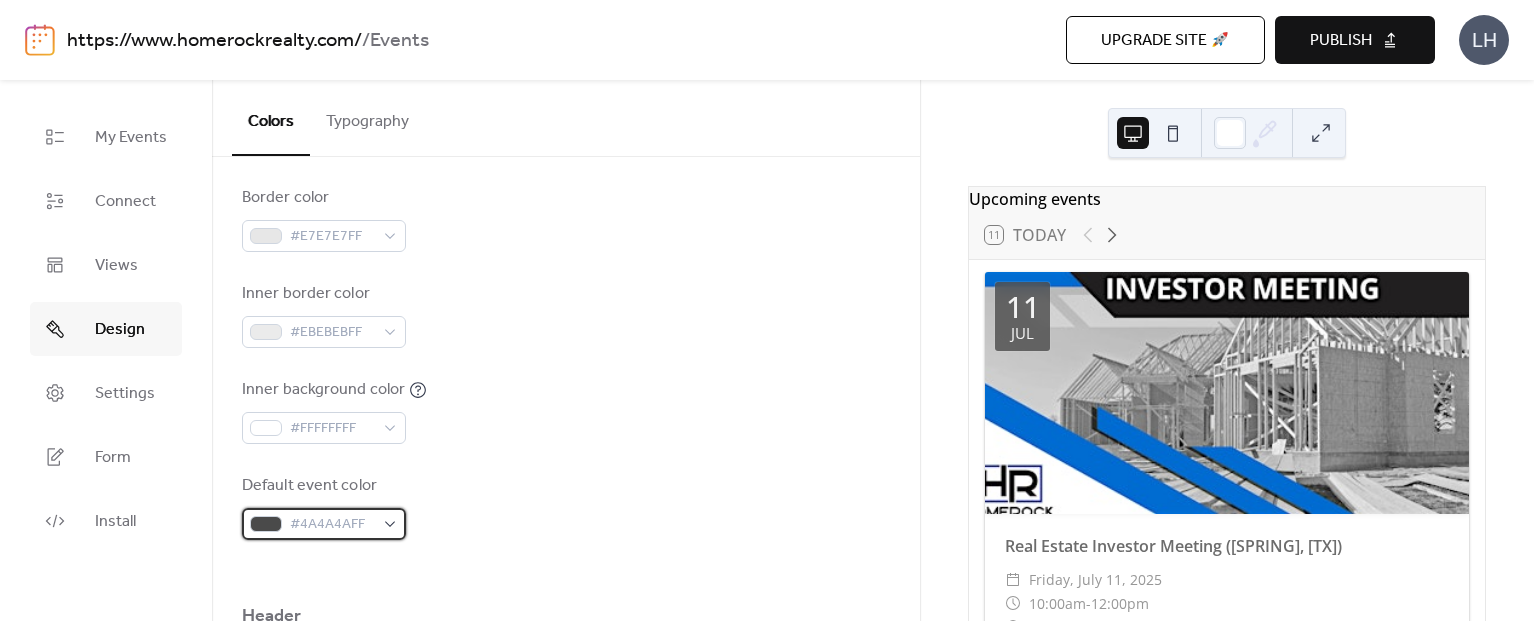 click on "#4A4A4AFF" at bounding box center (332, 525) 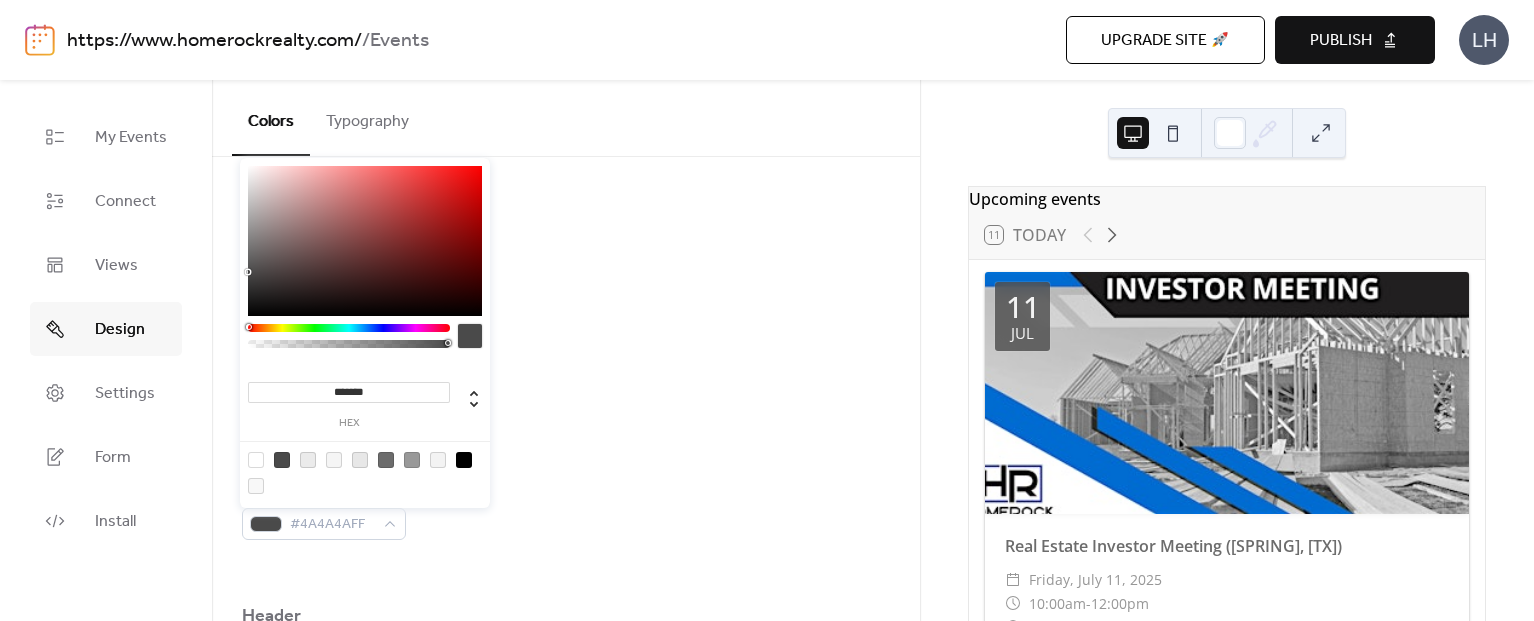 click at bounding box center [349, 328] 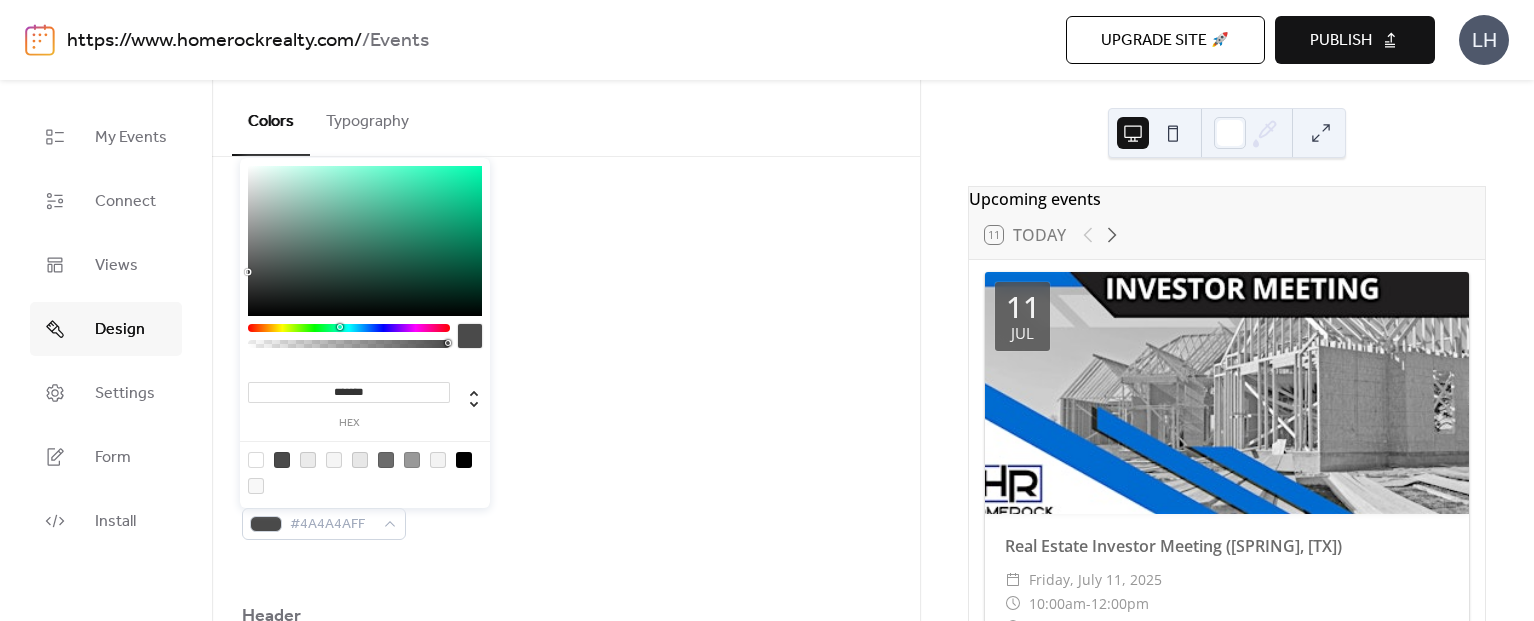 click at bounding box center [256, 460] 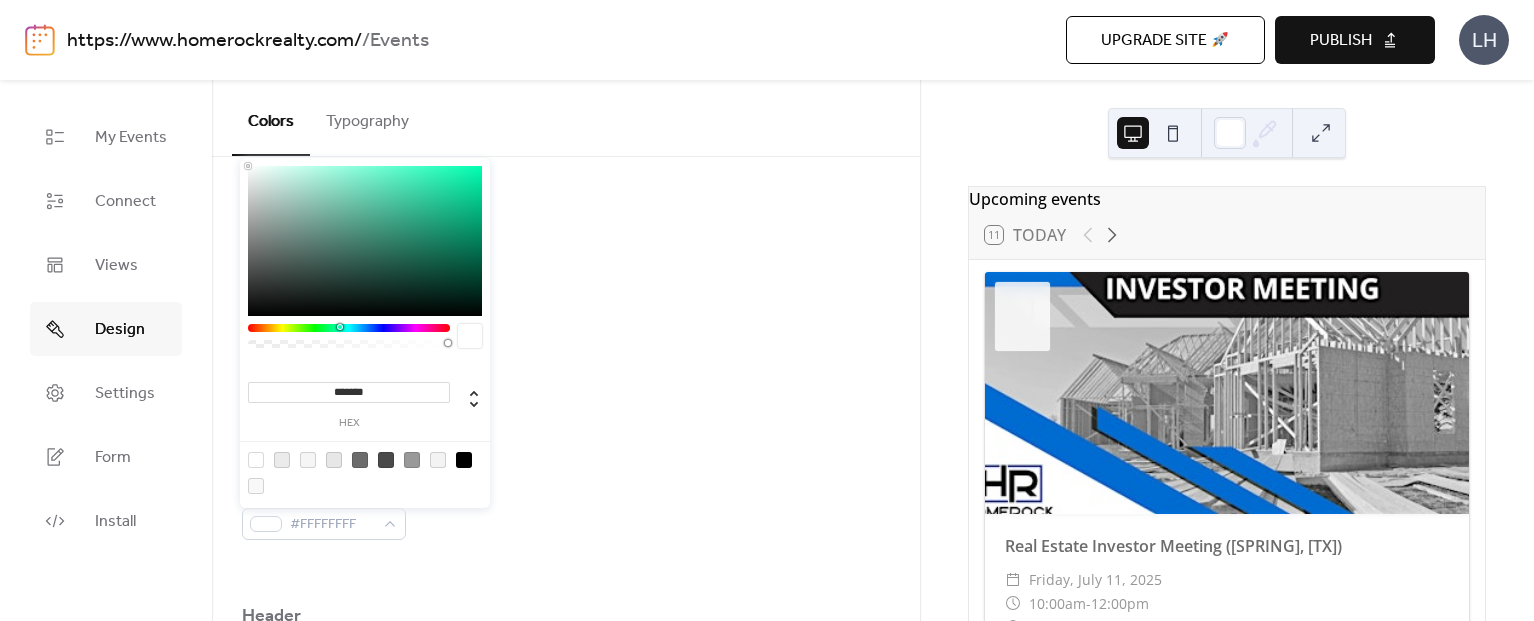 click on "******* hex" at bounding box center (365, 335) 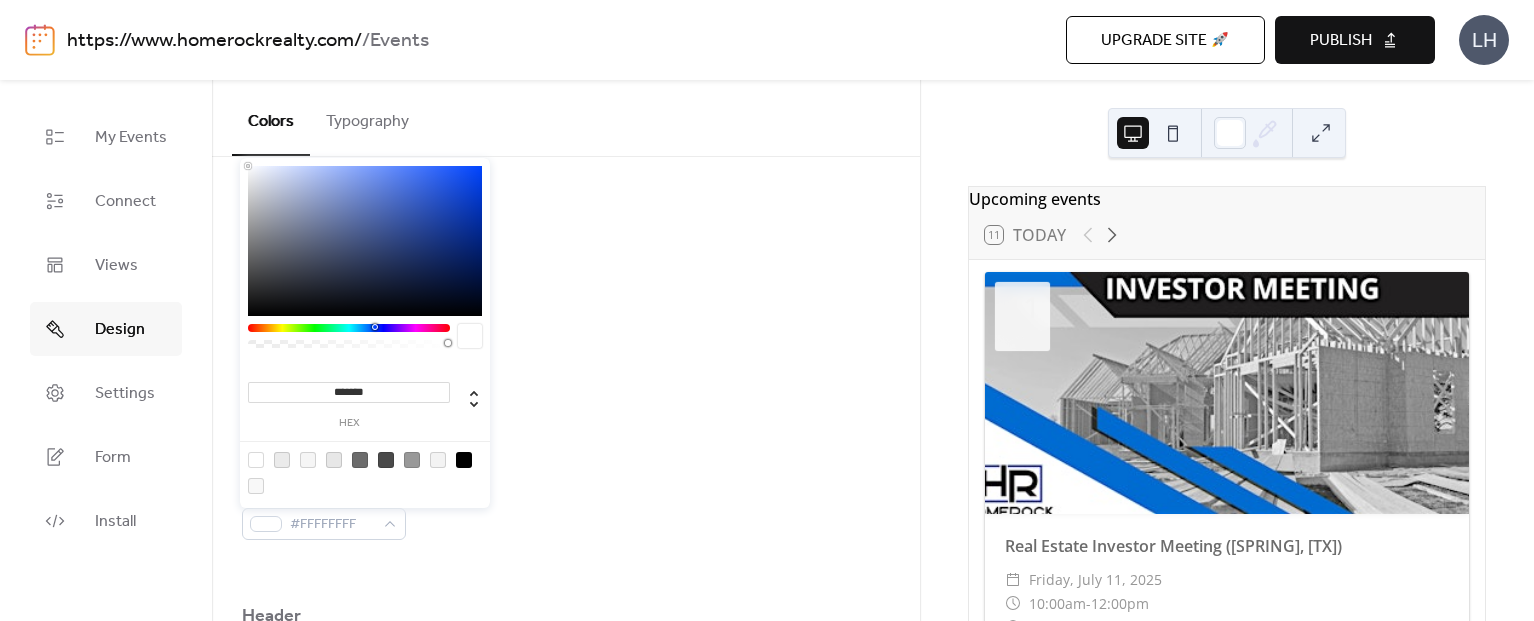 click at bounding box center (349, 328) 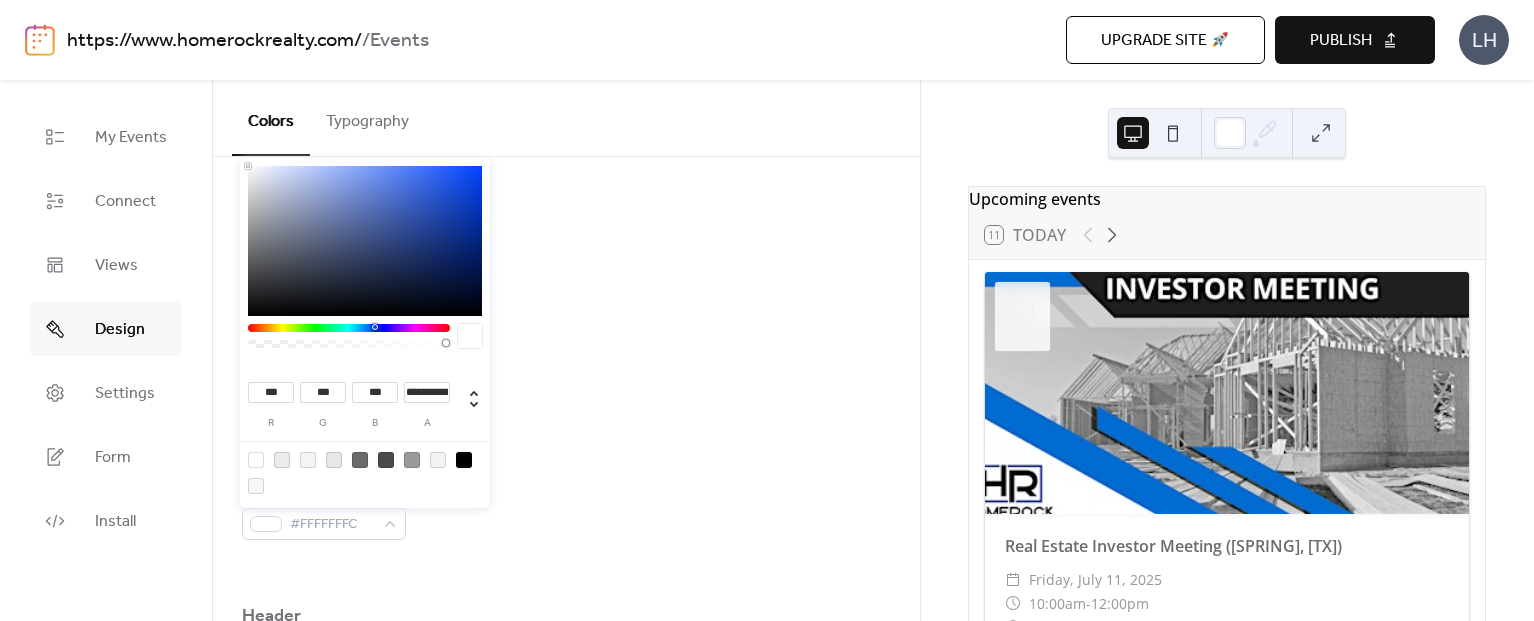 type on "**********" 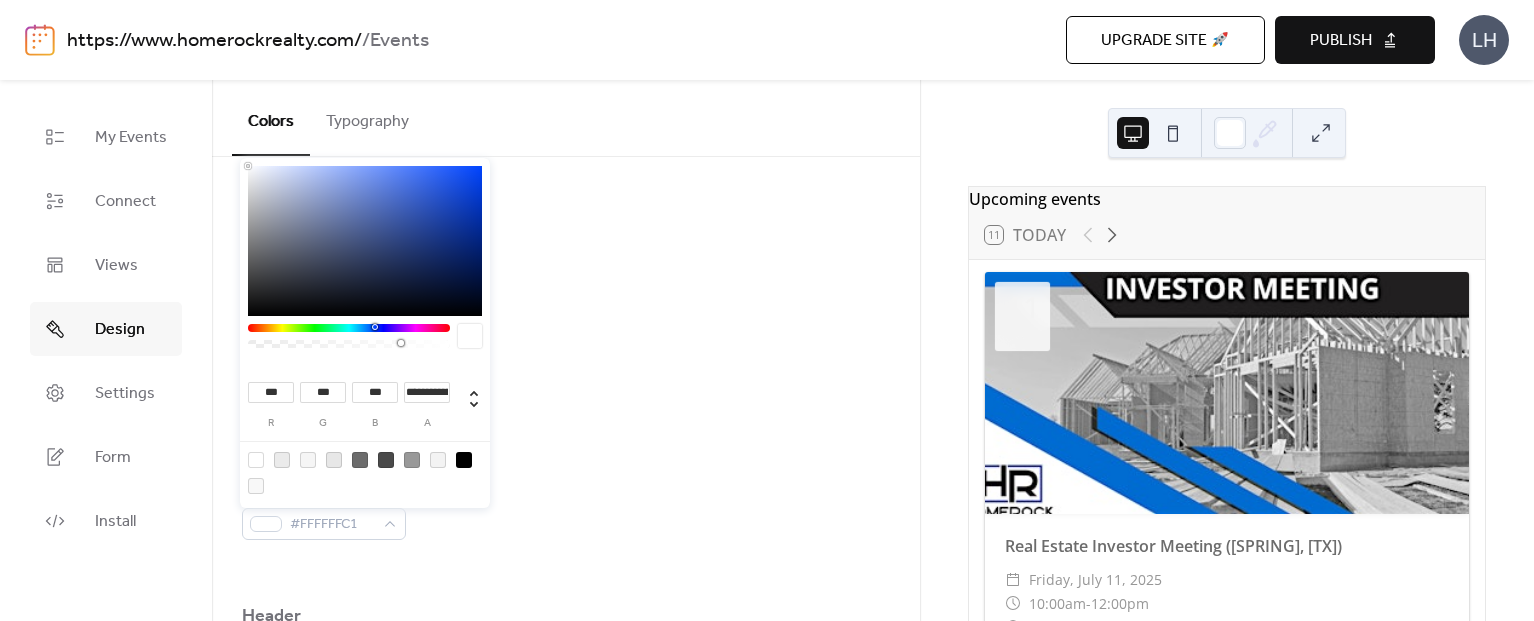drag, startPoint x: 446, startPoint y: 345, endPoint x: 400, endPoint y: 353, distance: 46.69047 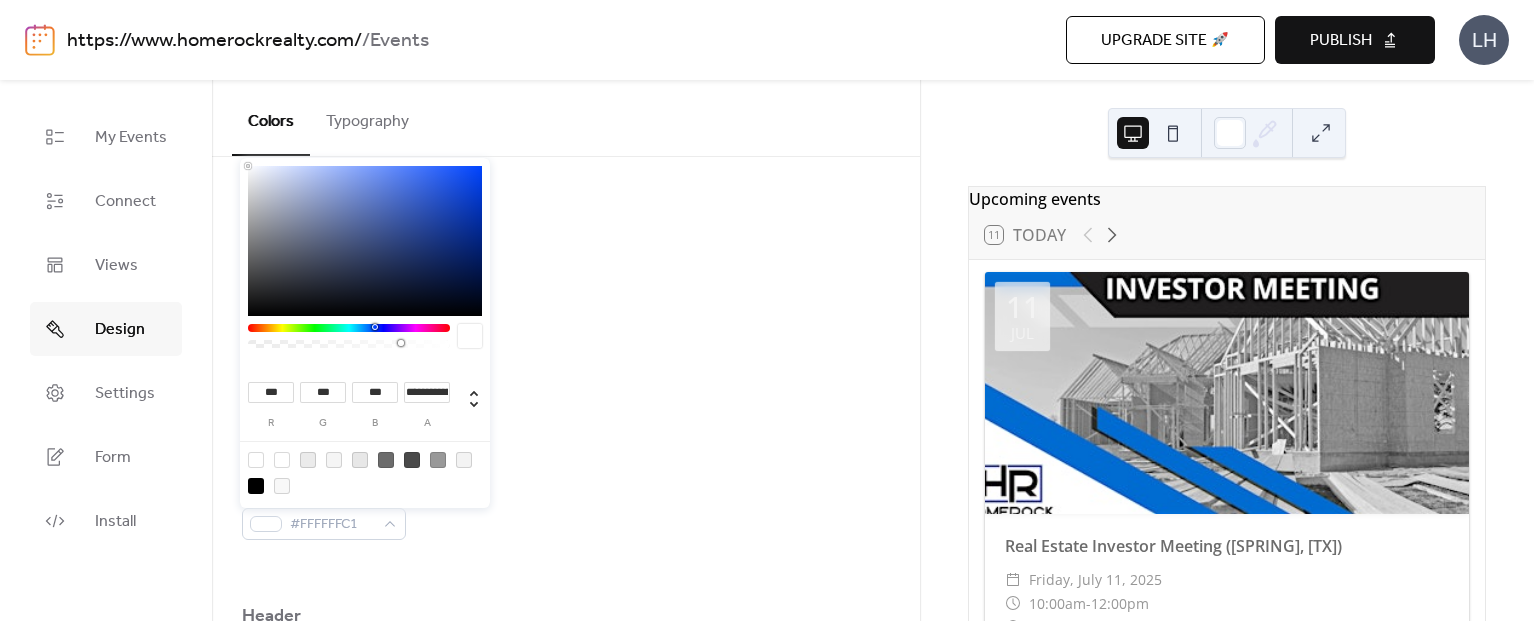 drag, startPoint x: 400, startPoint y: 353, endPoint x: 512, endPoint y: 350, distance: 112.04017 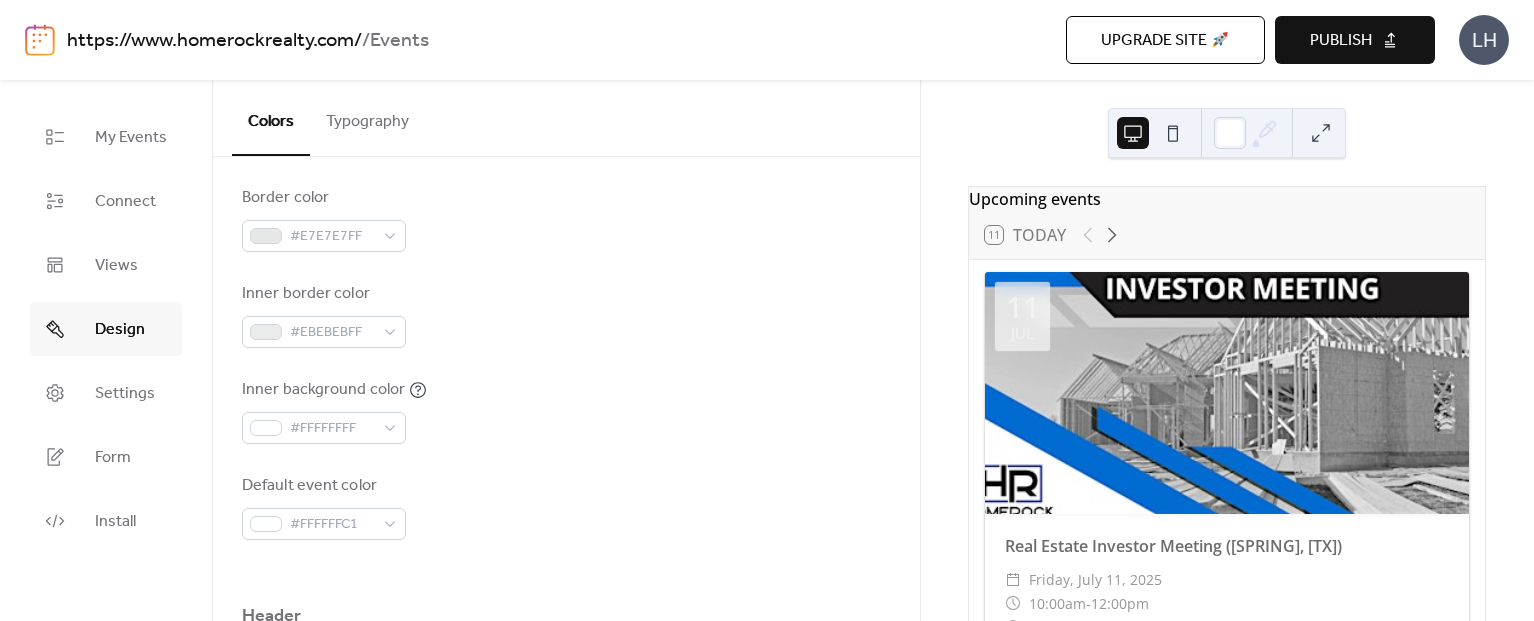 scroll, scrollTop: 0, scrollLeft: 0, axis: both 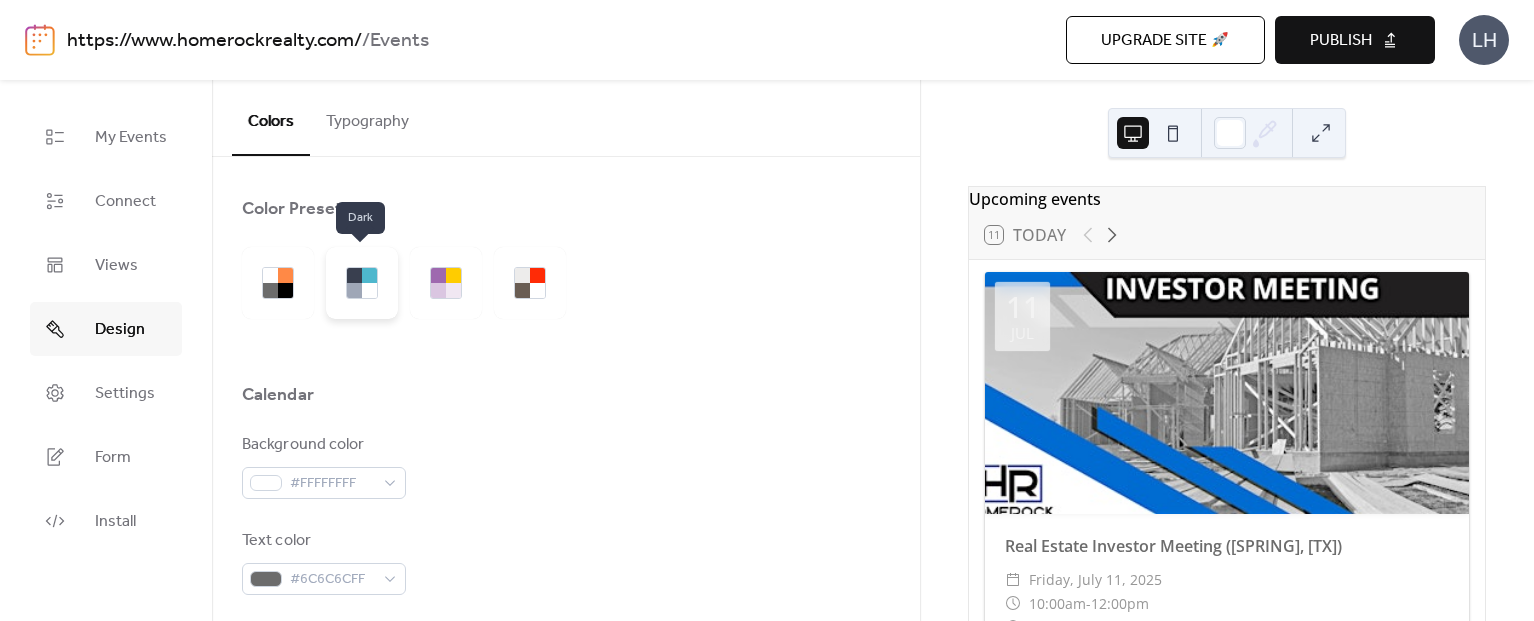 click at bounding box center [369, 290] 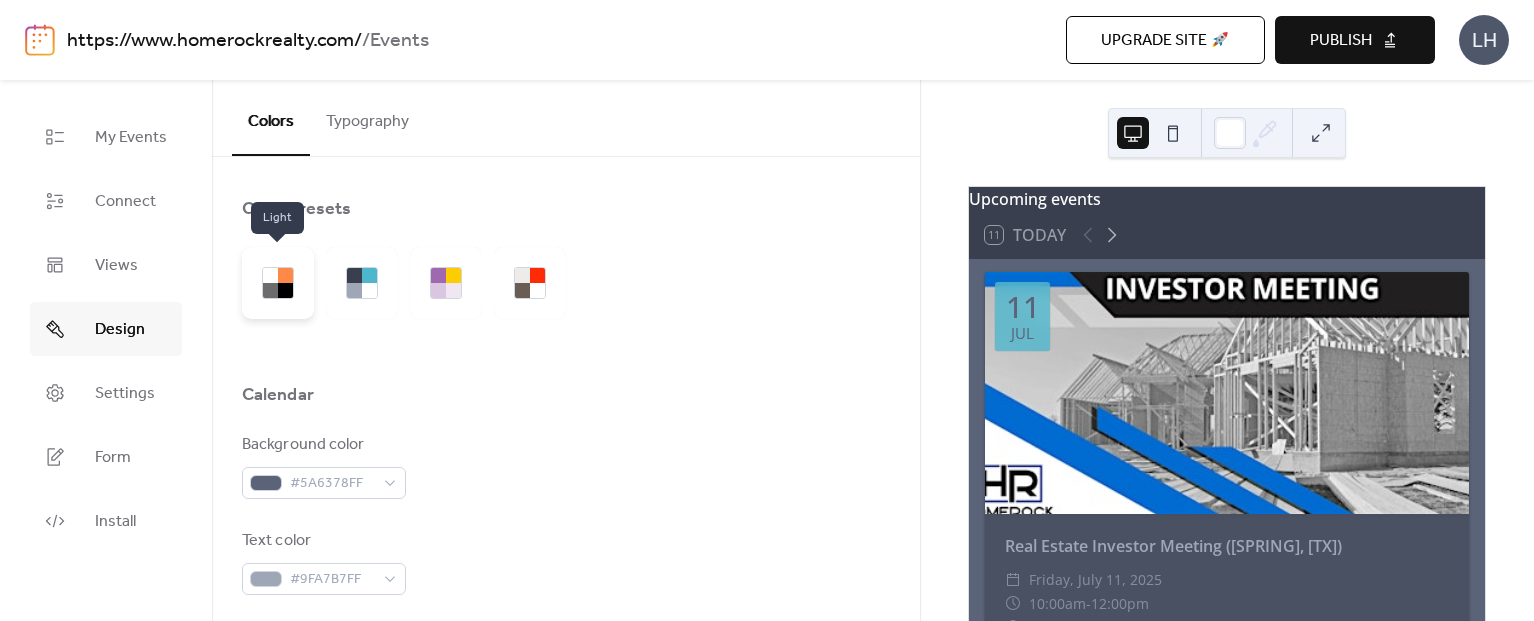 click at bounding box center [285, 290] 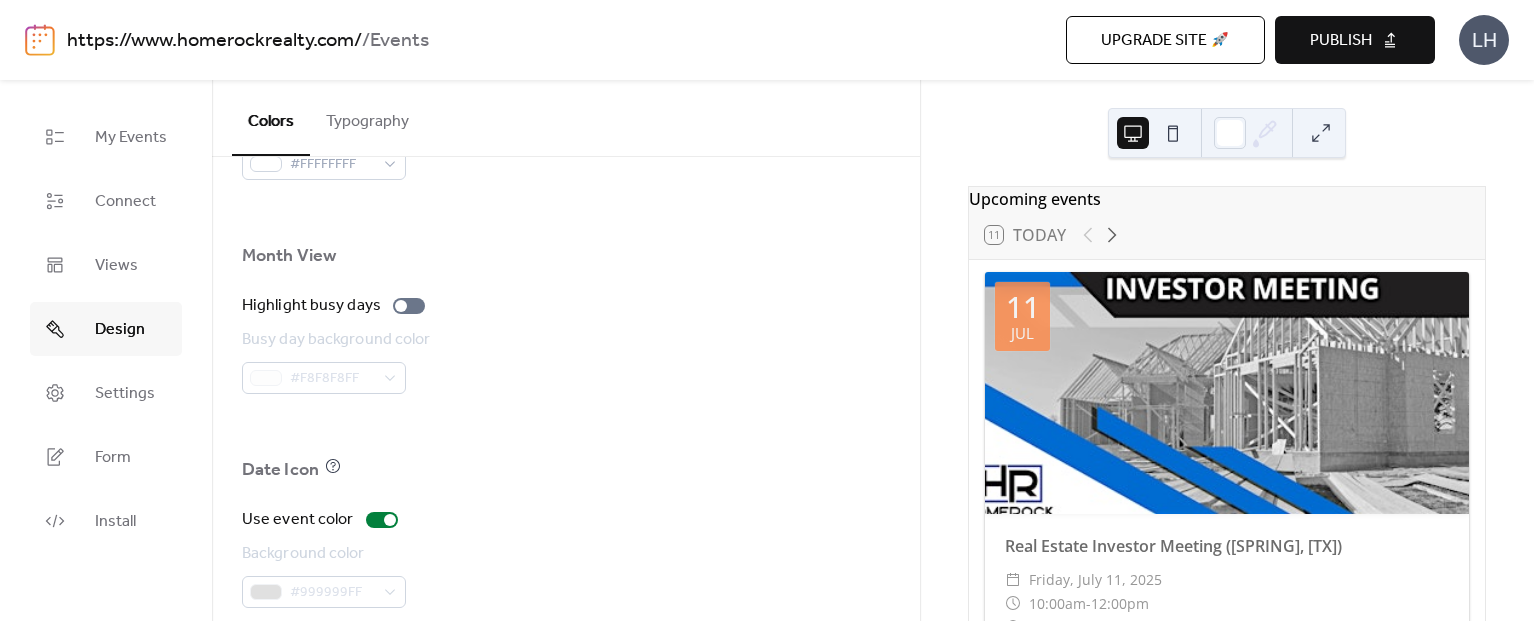 scroll, scrollTop: 1474, scrollLeft: 0, axis: vertical 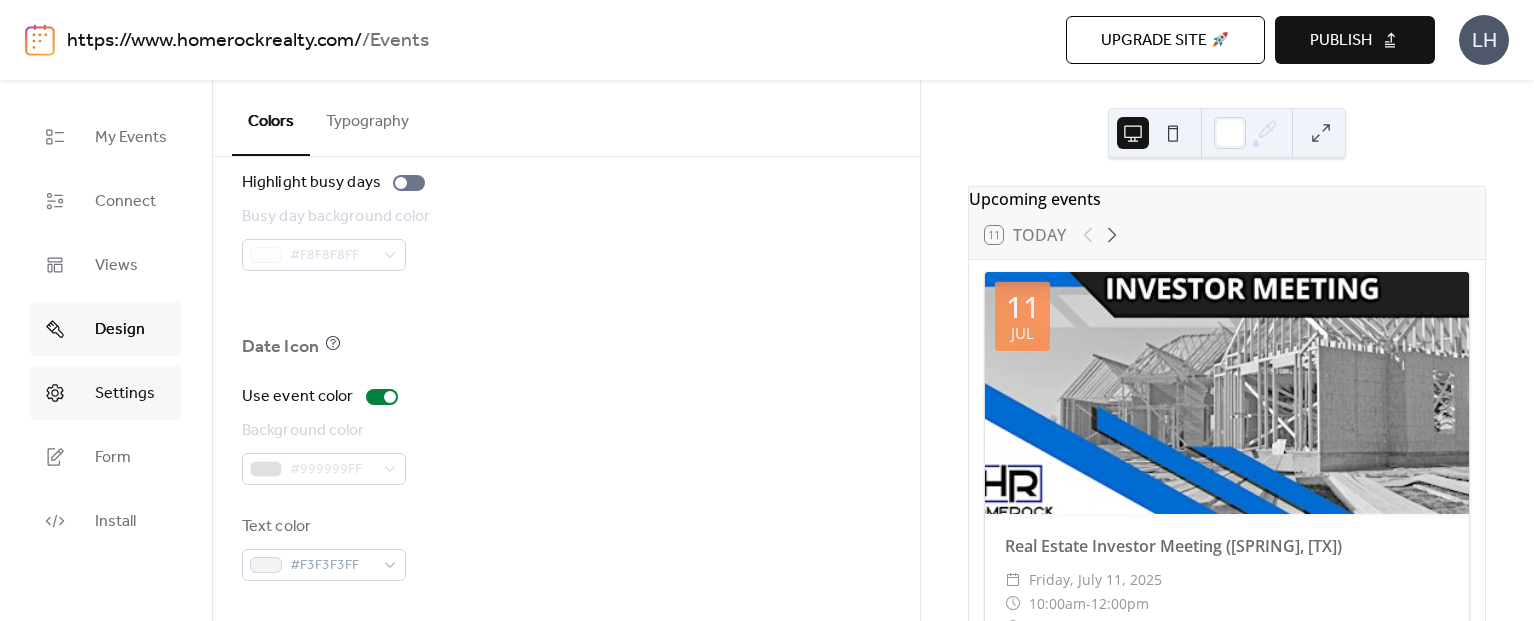 click on "Settings" at bounding box center [125, 394] 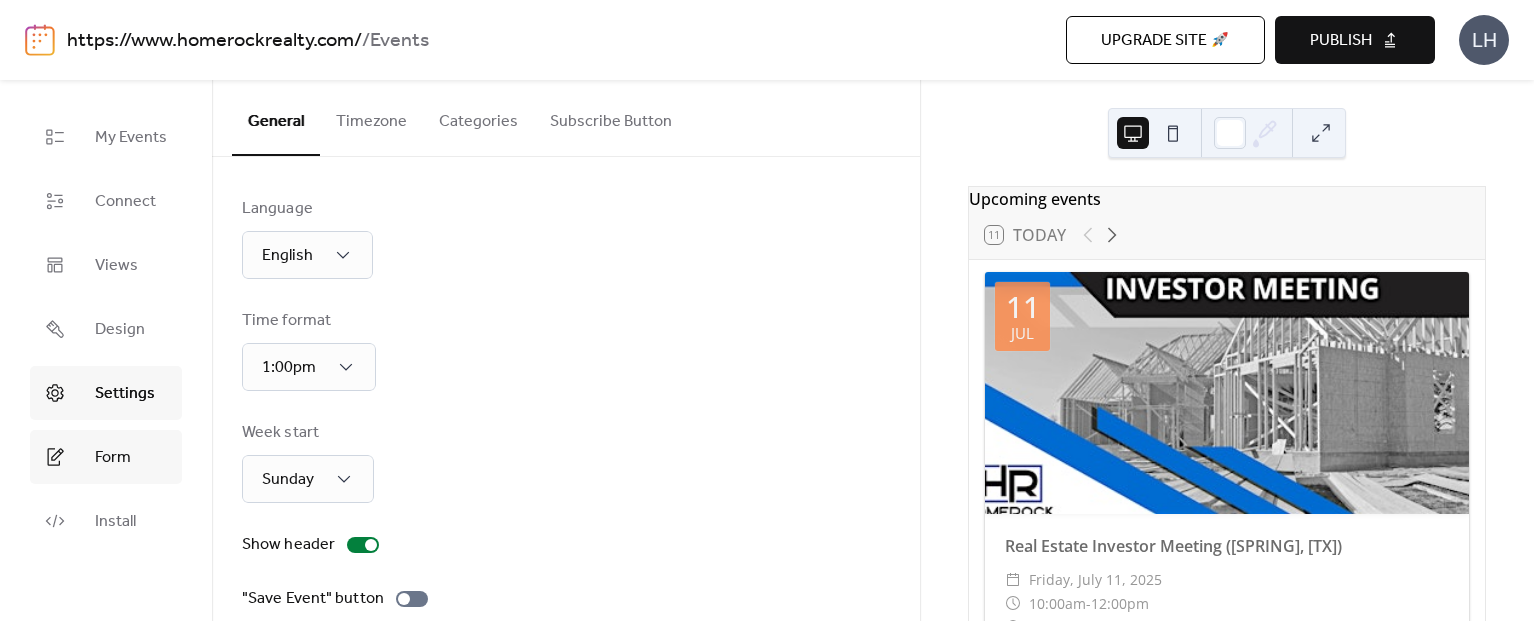 click on "Form" at bounding box center (113, 458) 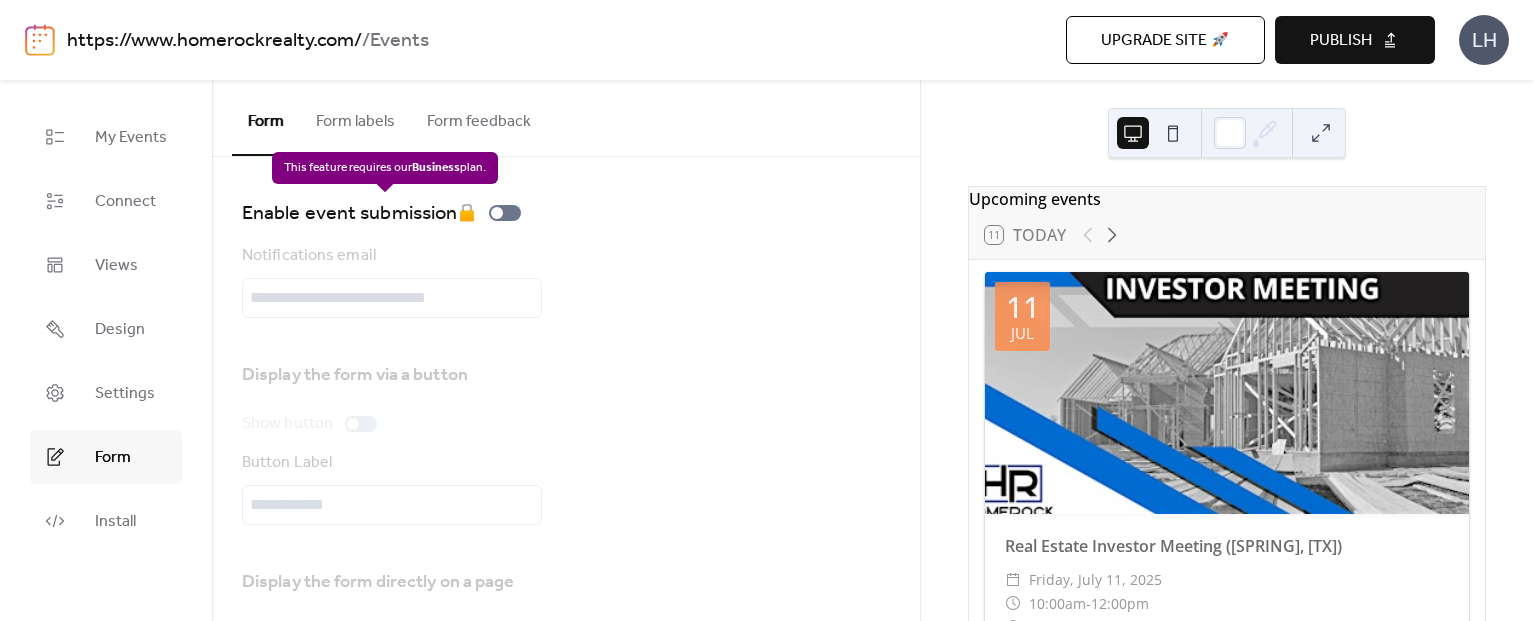 click on "Enable event submission  🔒" at bounding box center (385, 213) 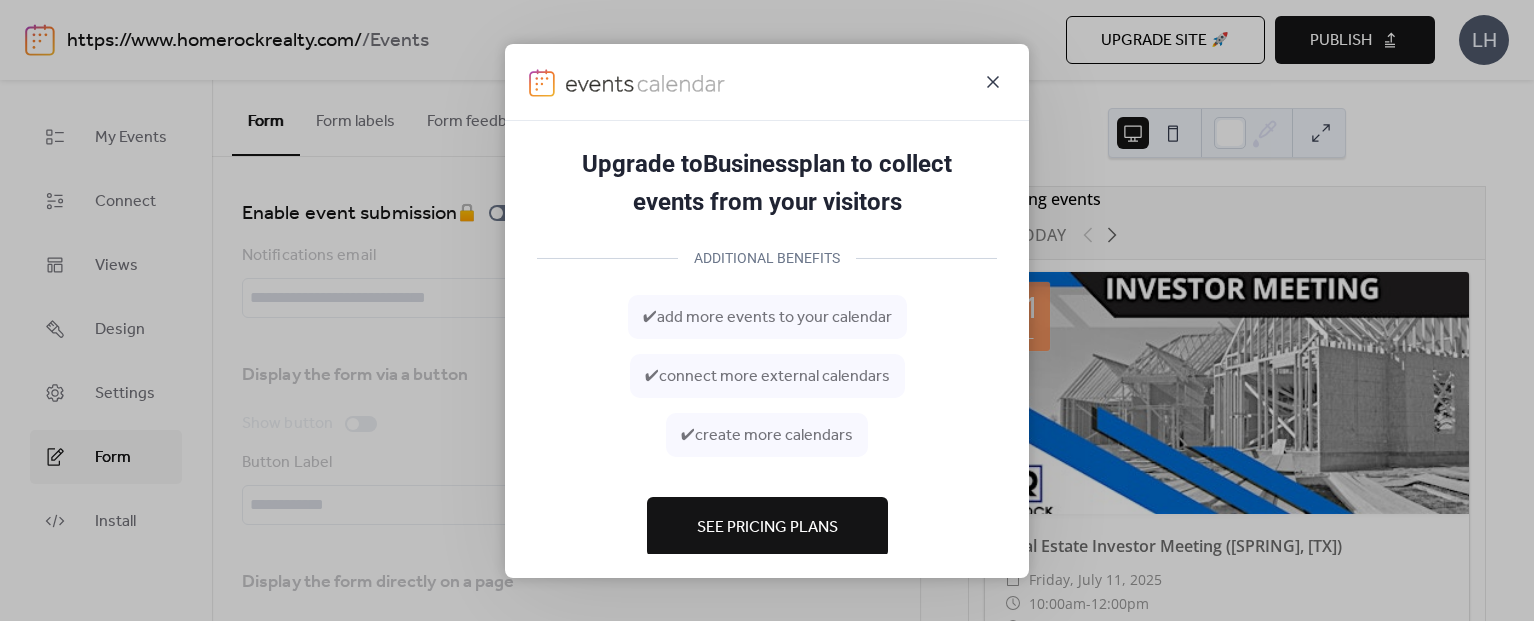click 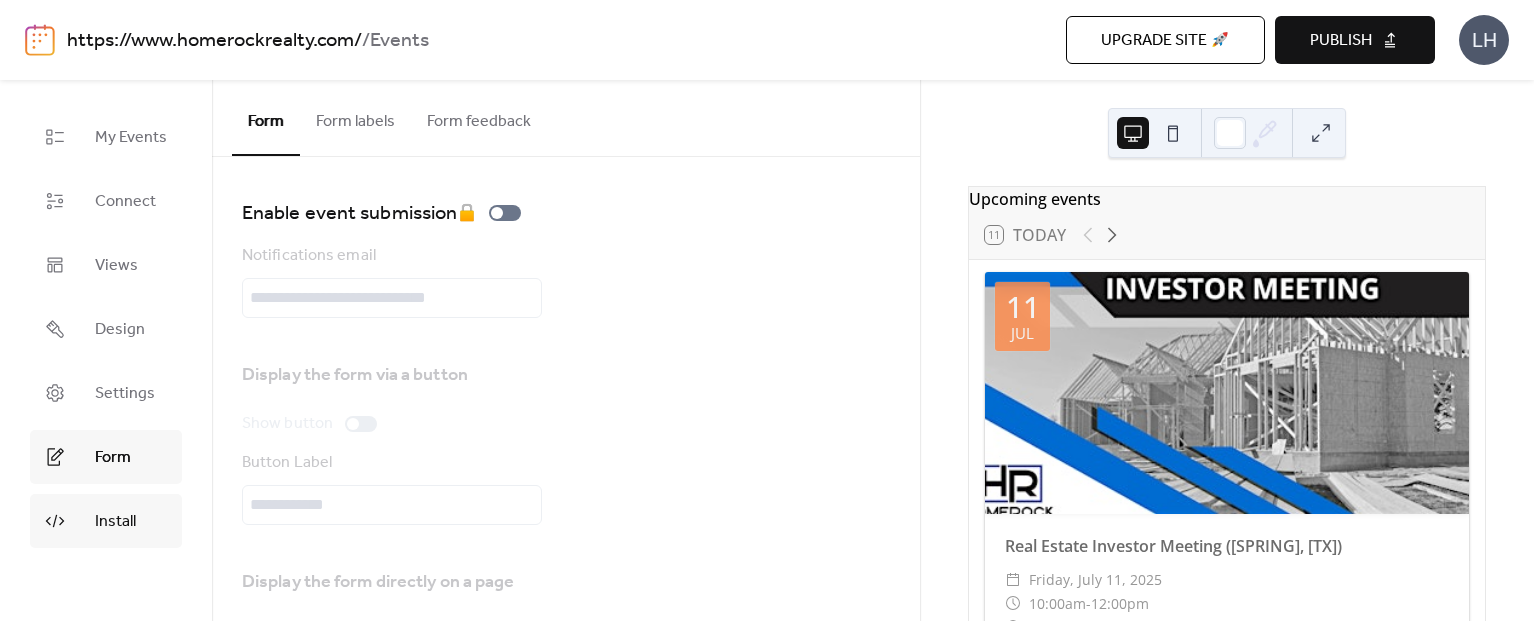 click on "Install" at bounding box center [115, 522] 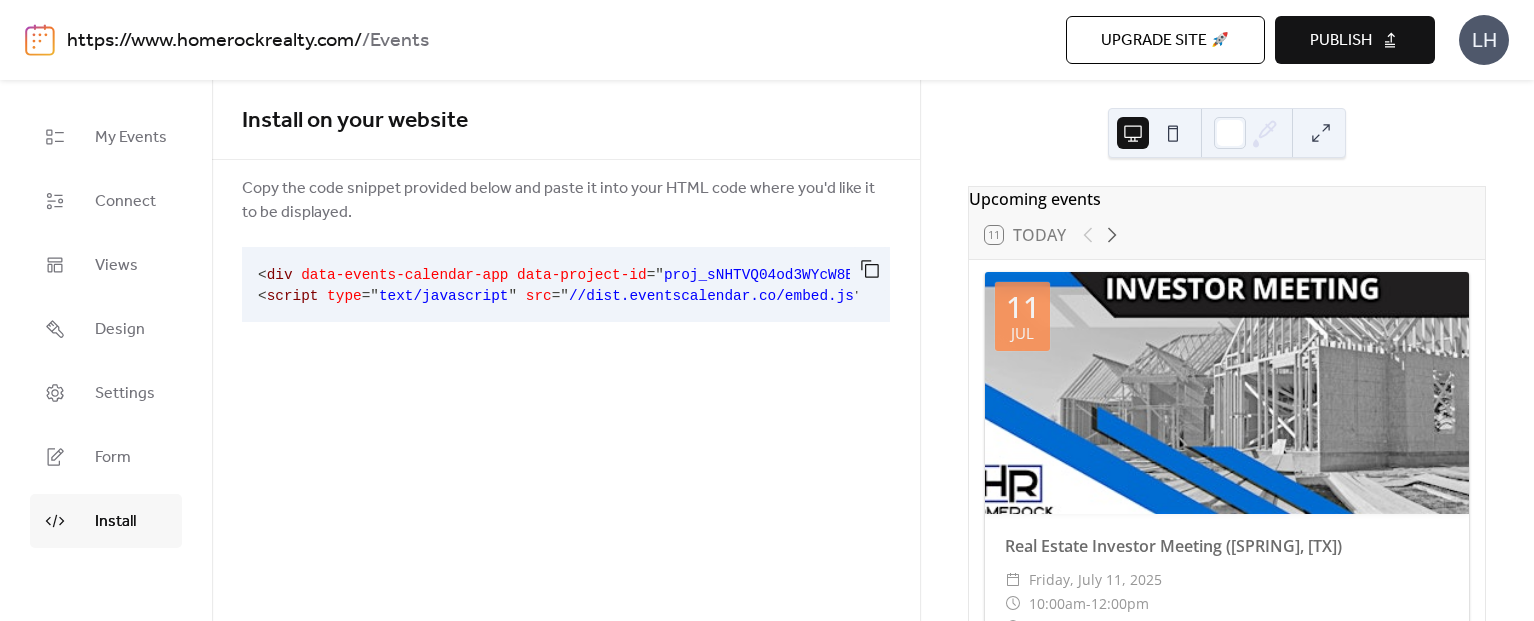 click on "Publish" at bounding box center [1355, 40] 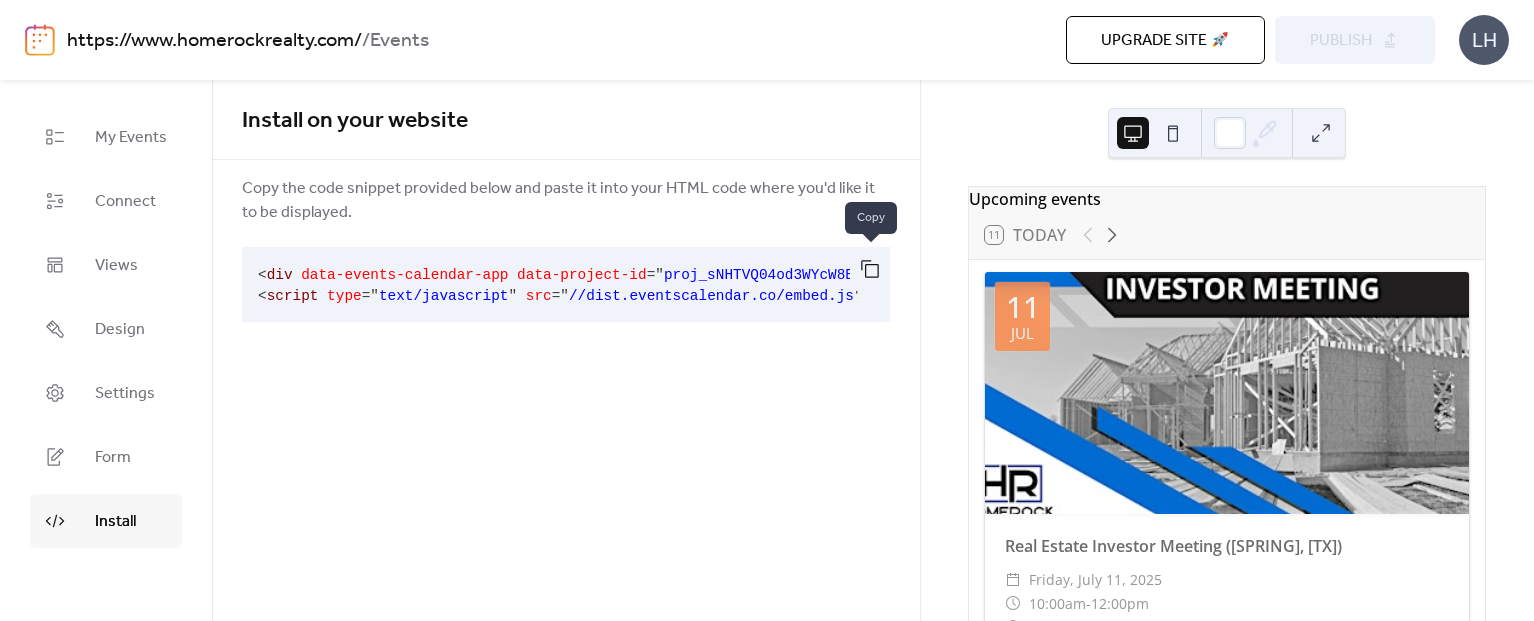 click at bounding box center [870, 269] 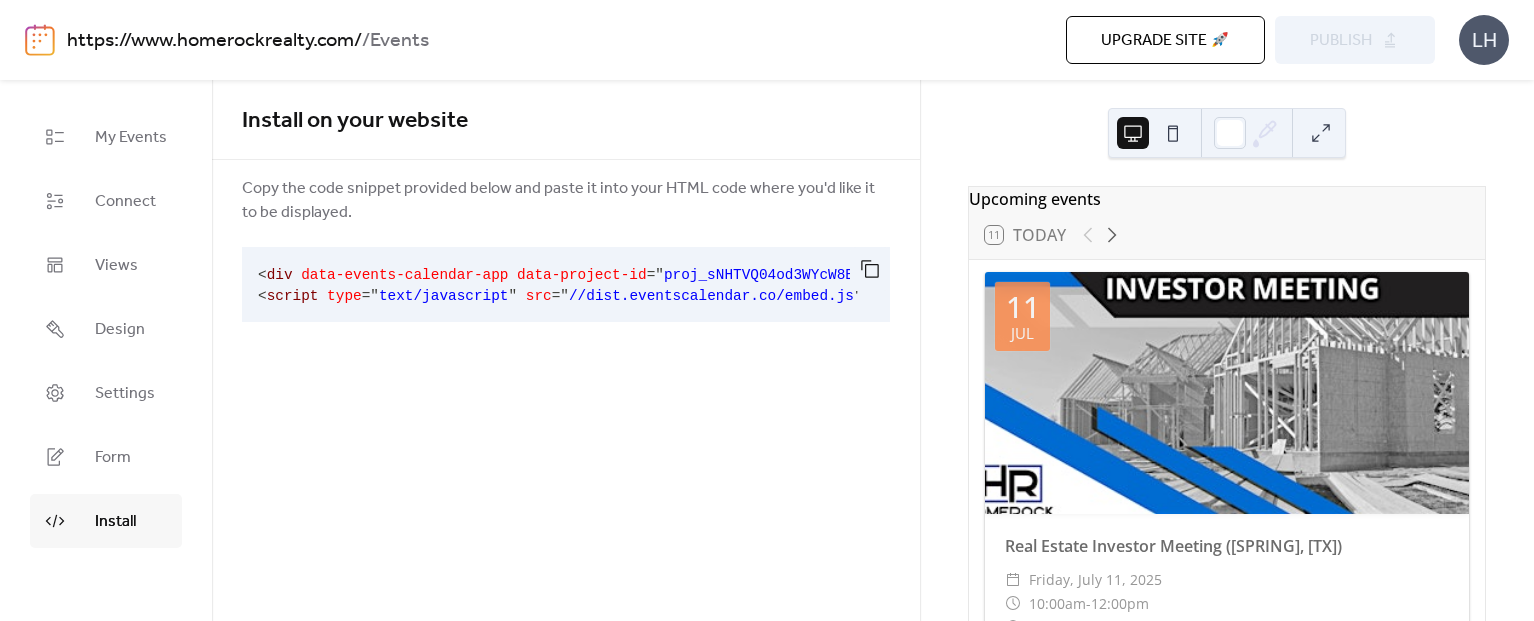 click on "Upgrade site 🚀 Preview Publish" at bounding box center [1094, 40] 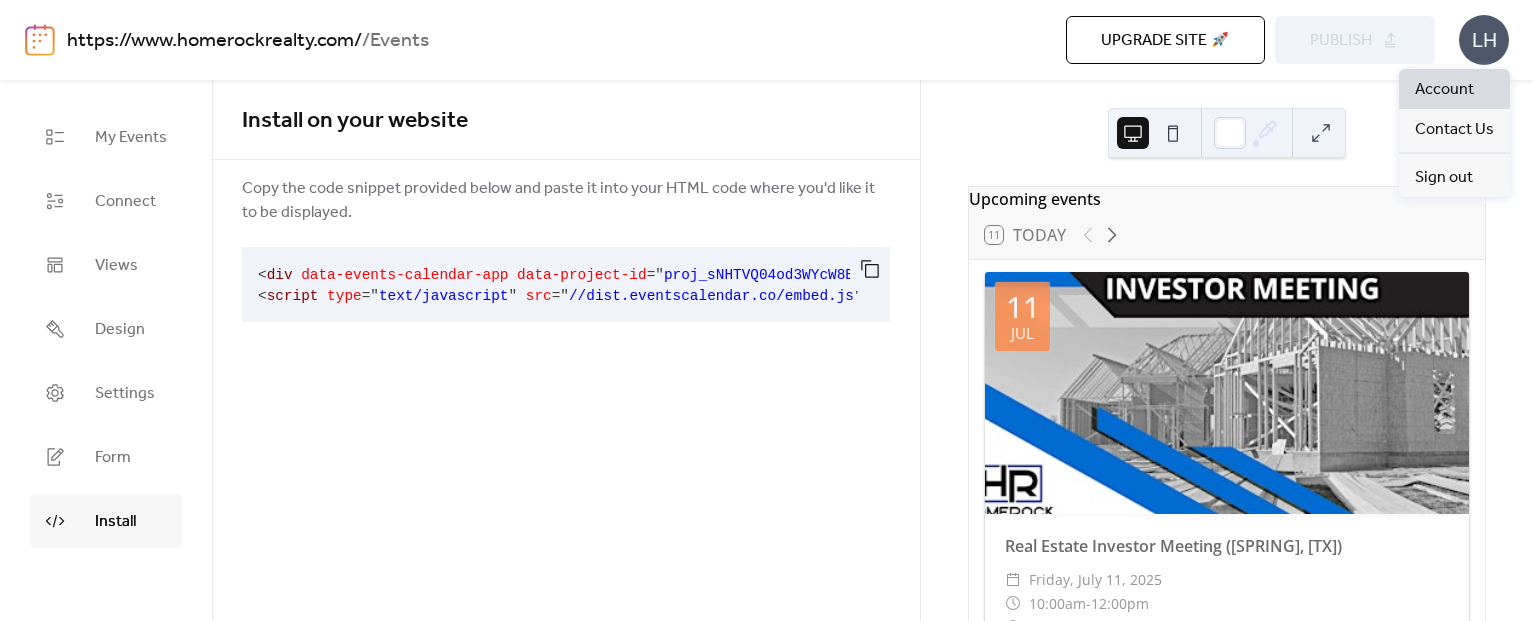 click on "Account" at bounding box center (1444, 90) 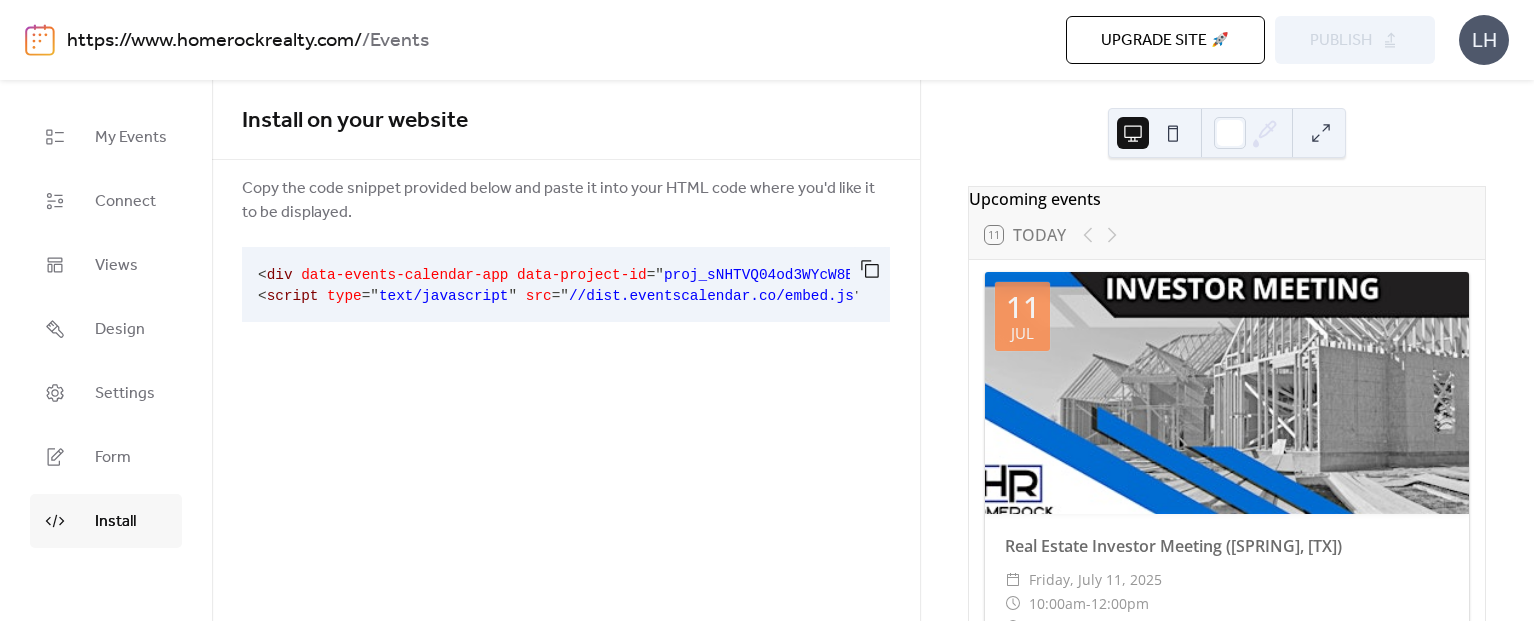 click on "https://www.homerockrealty.com/" at bounding box center [214, 41] 